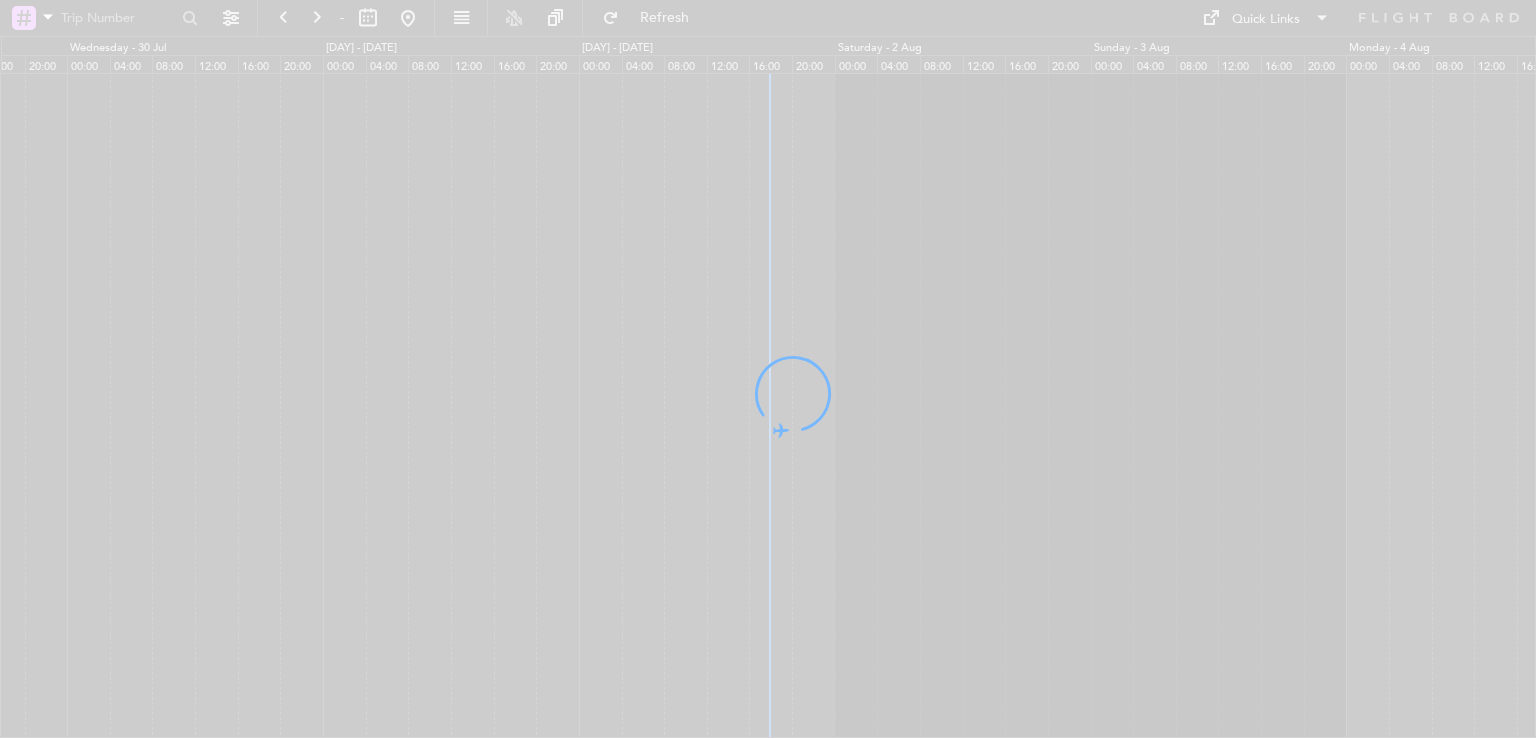 scroll, scrollTop: 0, scrollLeft: 0, axis: both 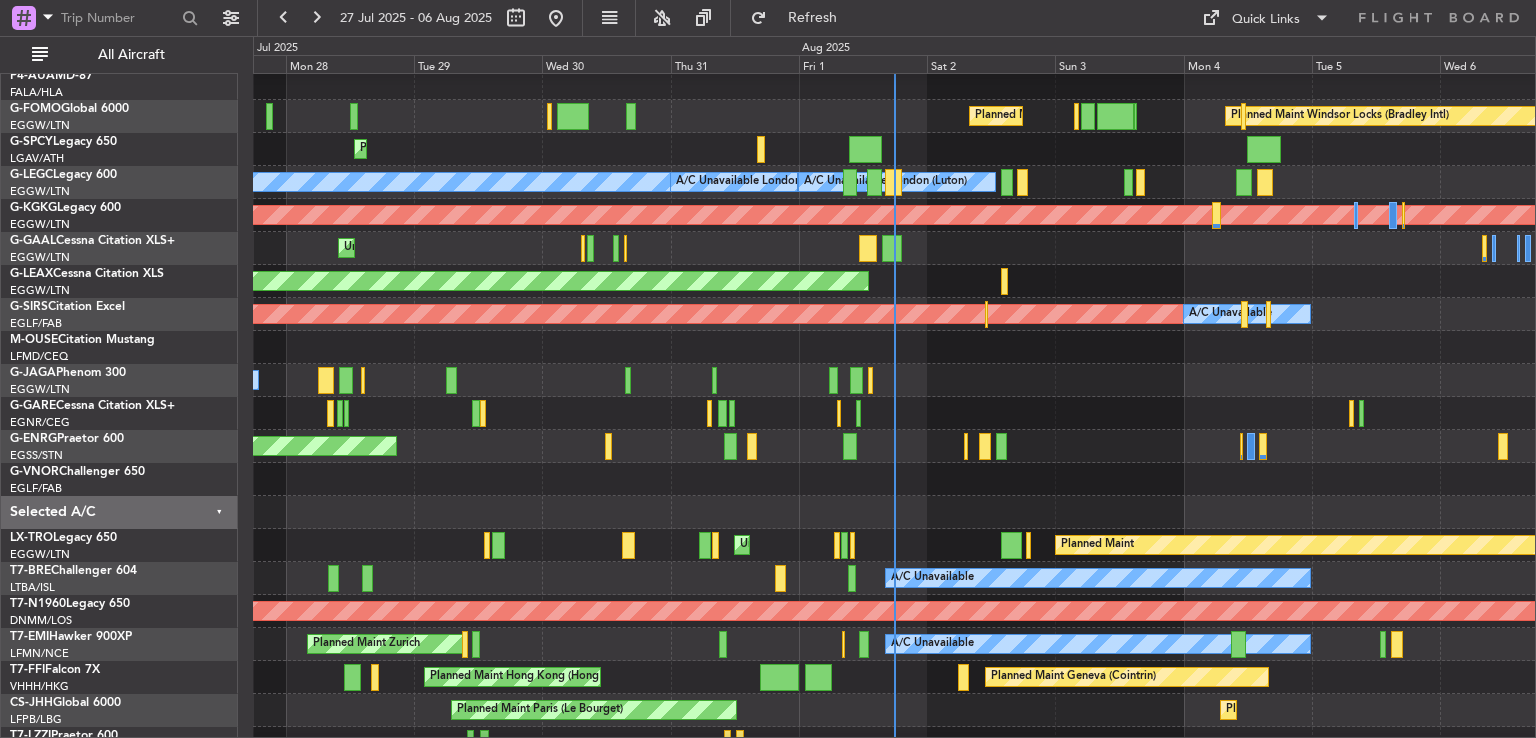 click 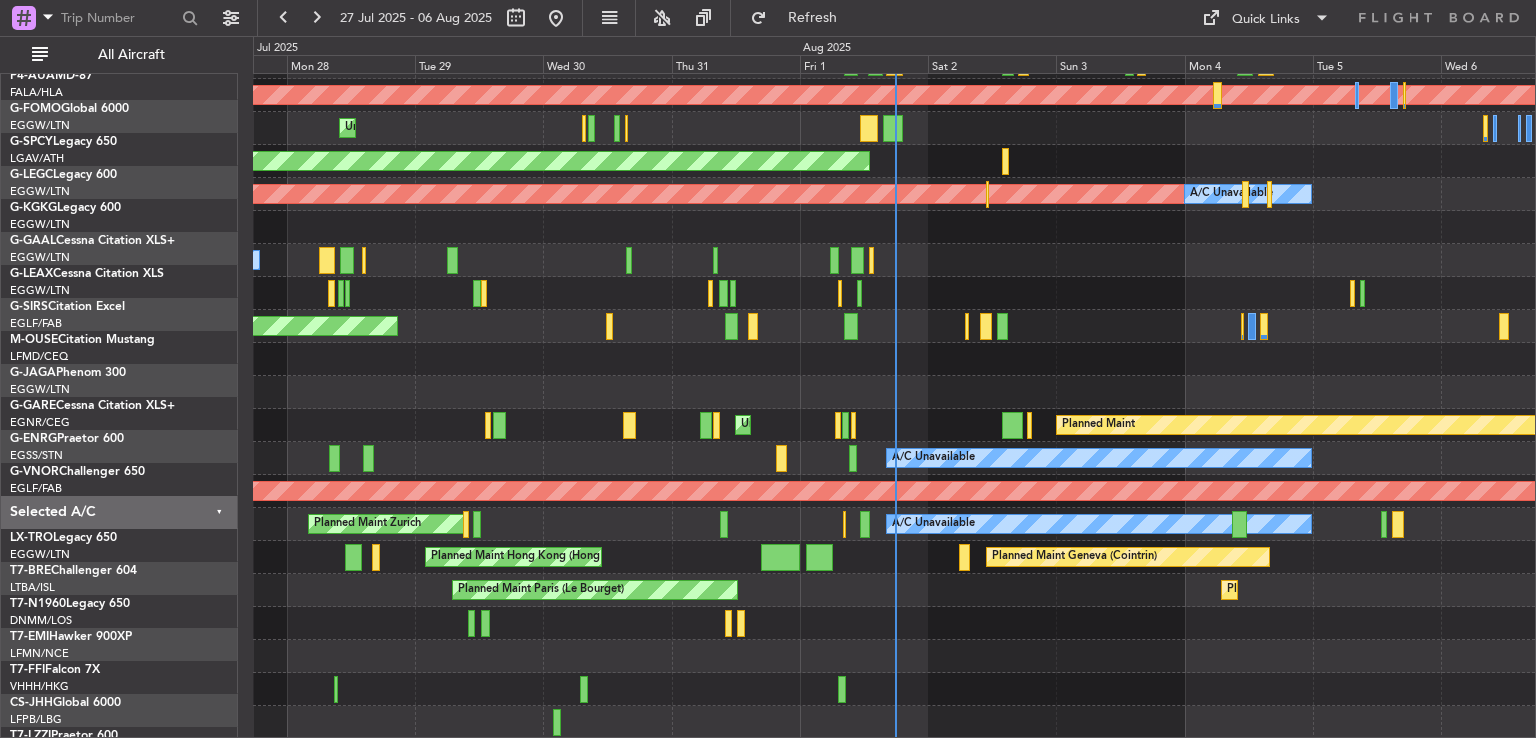 scroll, scrollTop: 160, scrollLeft: 0, axis: vertical 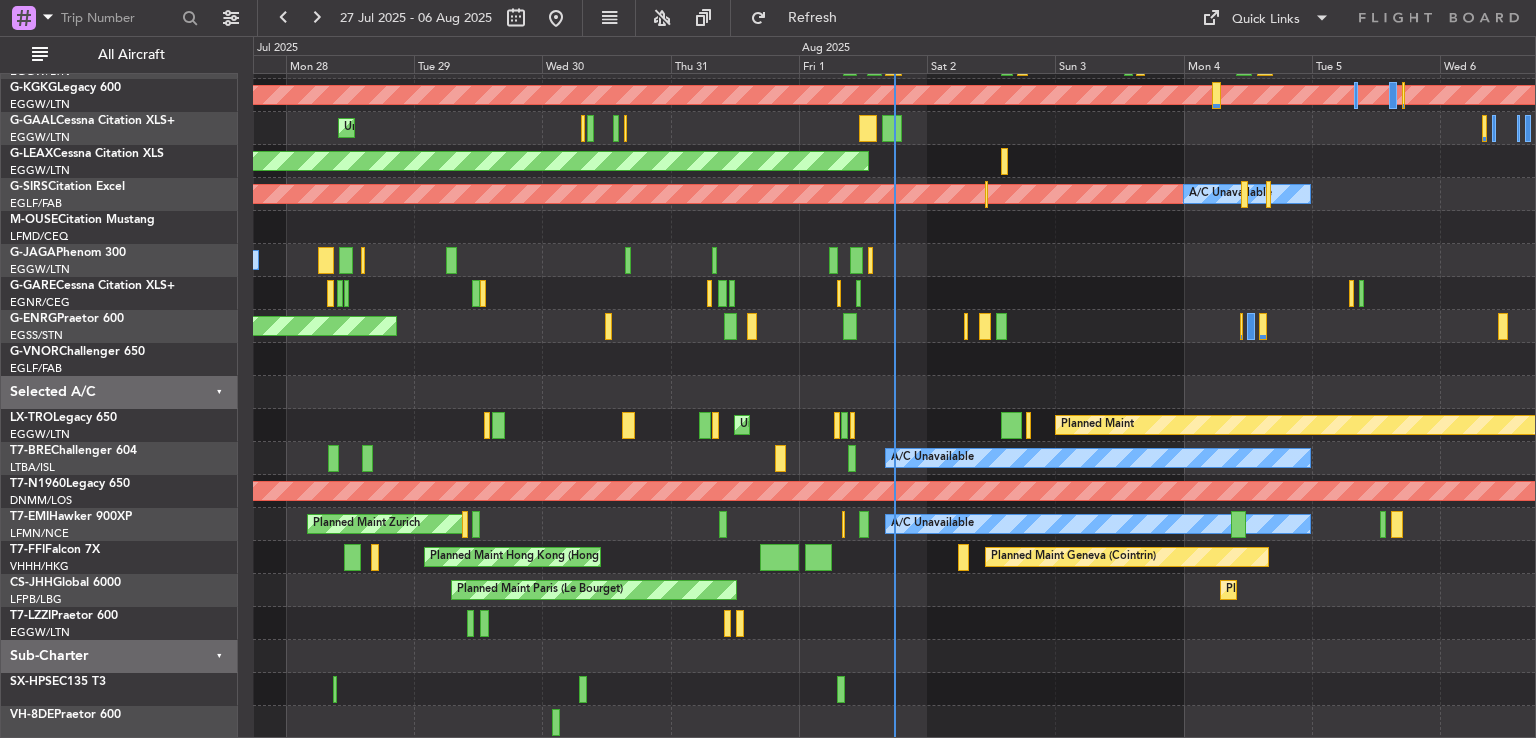 click on "[STATUS] [LOCATION] ([LOCATION])
[STATUS] [LOCATION] ([LOCATION])
[STATUS] [LOCATION] ([LOCATION])
[STATUS] [LOCATION] ([LOCATION])
[STATUS] [LOCATION] ([LOCATION])
[STATUS] [ALPHANUMERIC]
[STATUS] [LOCATION]
[STATUS] [LOCATION] ([LOCATION])
[STATUS] [ALPHANUMERIC]
[STATUS] [ALPHANUMERIC]
[STATUS] [LOCATION] ([LOCATION])
[STATUS] [ALPHANUMERIC]
[STATUS] [LOCATION] ([LOCATION])
[STATUS] [ALPHANUMERIC]
[STATUS]
[STATUS] [LOCATION] ([LOCATION])
[STATUS] [LOCATION] ([LOCATION])
[STATUS] [ALPHANUMERIC]
[STATUS] [LOCATION]
[STATUS] [LOCATION] ([LOCATION])
[STATUS] [LOCATION] ([LOCATION])
[STATUS] [LOCATION] ([LOCATION])
[STATUS] [LOCATION] ([LOCATION])" 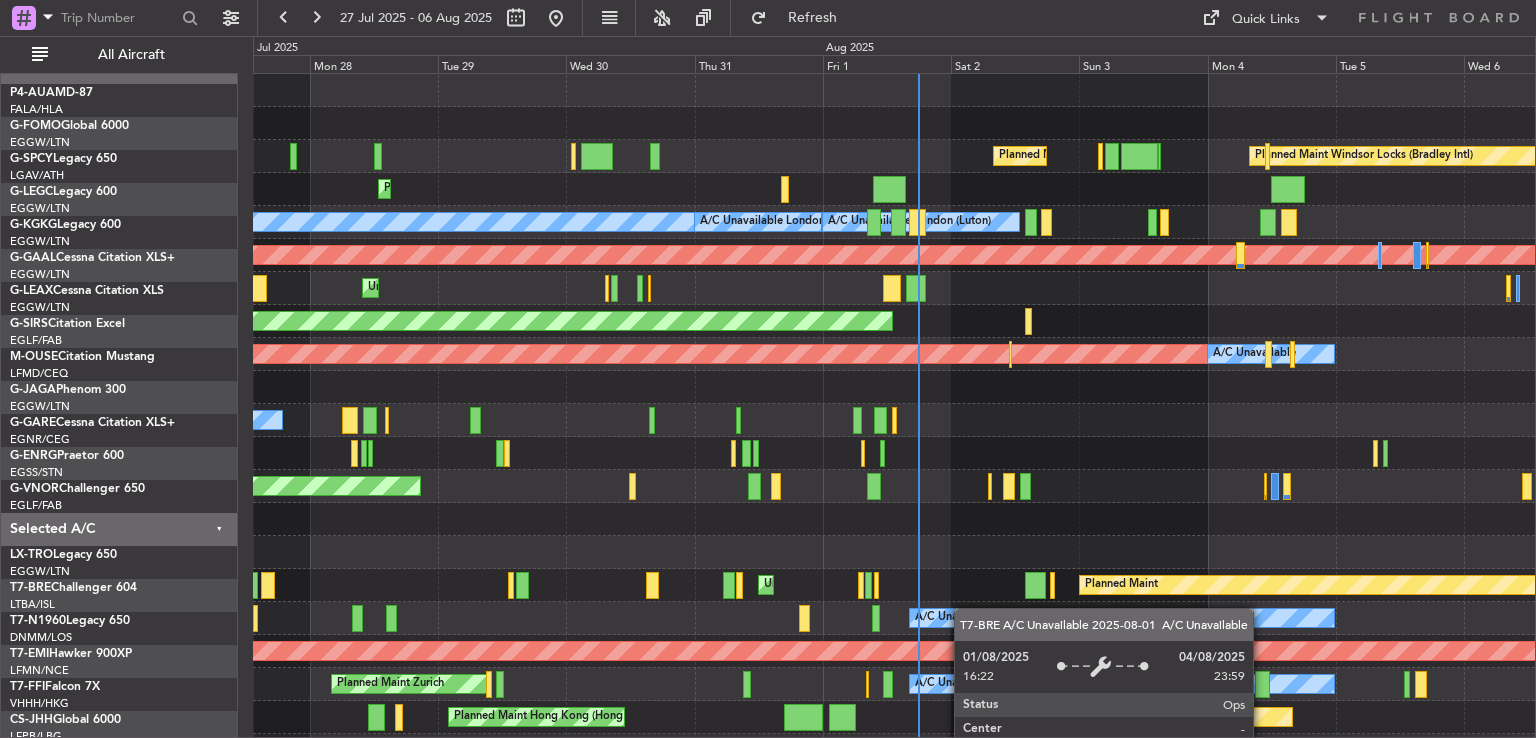 scroll, scrollTop: 0, scrollLeft: 0, axis: both 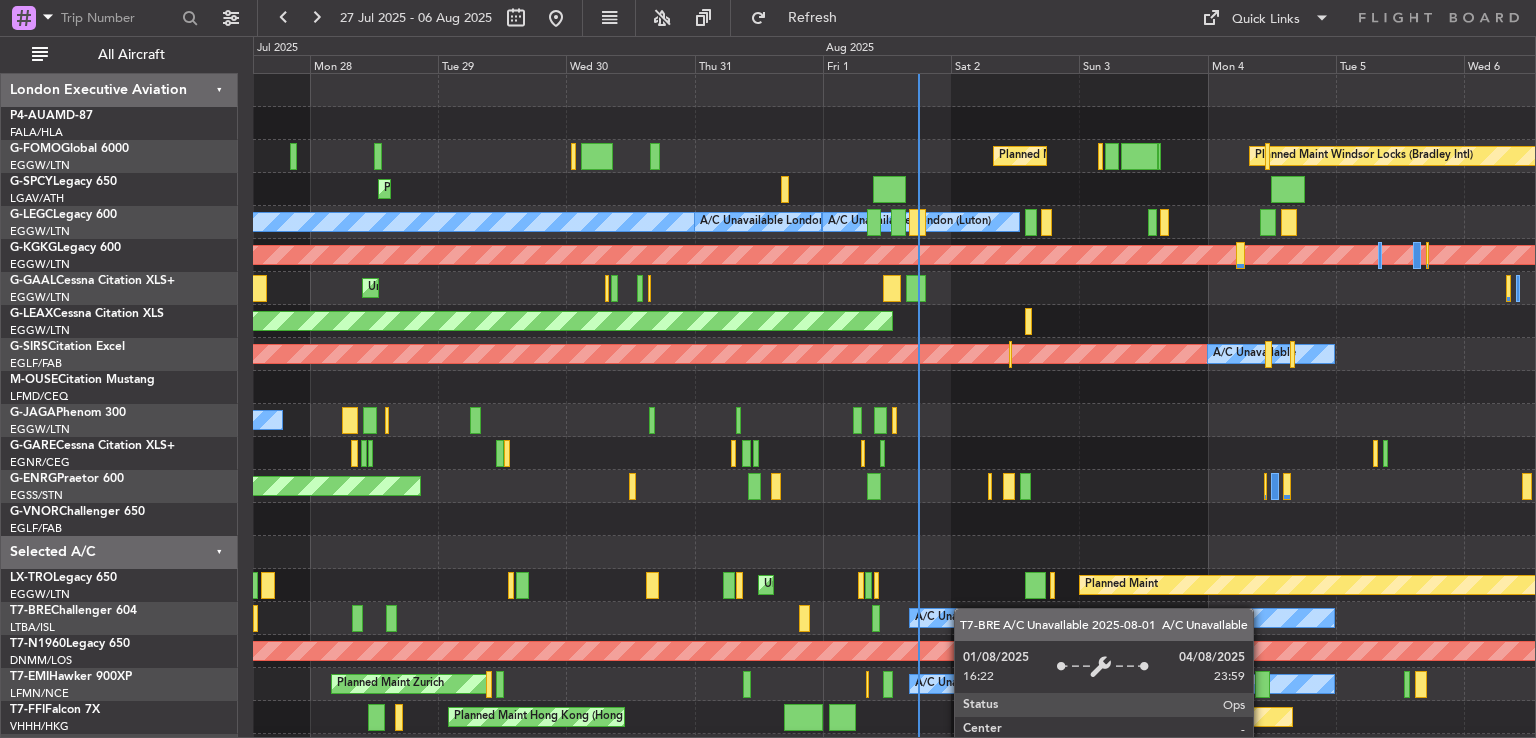 click on "Planned Maint [CITY] ([CITY])
Planned Maint [CITY] ([CITY])
Planned Maint [CITY] ([CITY])
A/C Unavailable [CITY] ([CITY])
A/C Unavailable [CITY] ([CITY])
A/C Unavailable [CITY] ([CITY])
AOG Maint [CITY] ([CITY])
Unplanned Maint [CITY] ([CITY])
A/C Unavailable
Planned Maint [CITY]
Planned Maint [CITY] ([CITY])
A/C Unavailable
Planned Maint [CITY]
A/C Unavailable
AOG Maint [CITY] ([CITY])
Planned Maint
Unplanned Maint [CITY] ([CITY])
Planned Maint [CITY] ([CITY])
A/C Unavailable
Cleaning
MEL [CITY] ([CITY])
Planned Maint [CITY] ([CITY])
A/C Unavailable
Planned Maint [CITY]
A/C Unavailable" 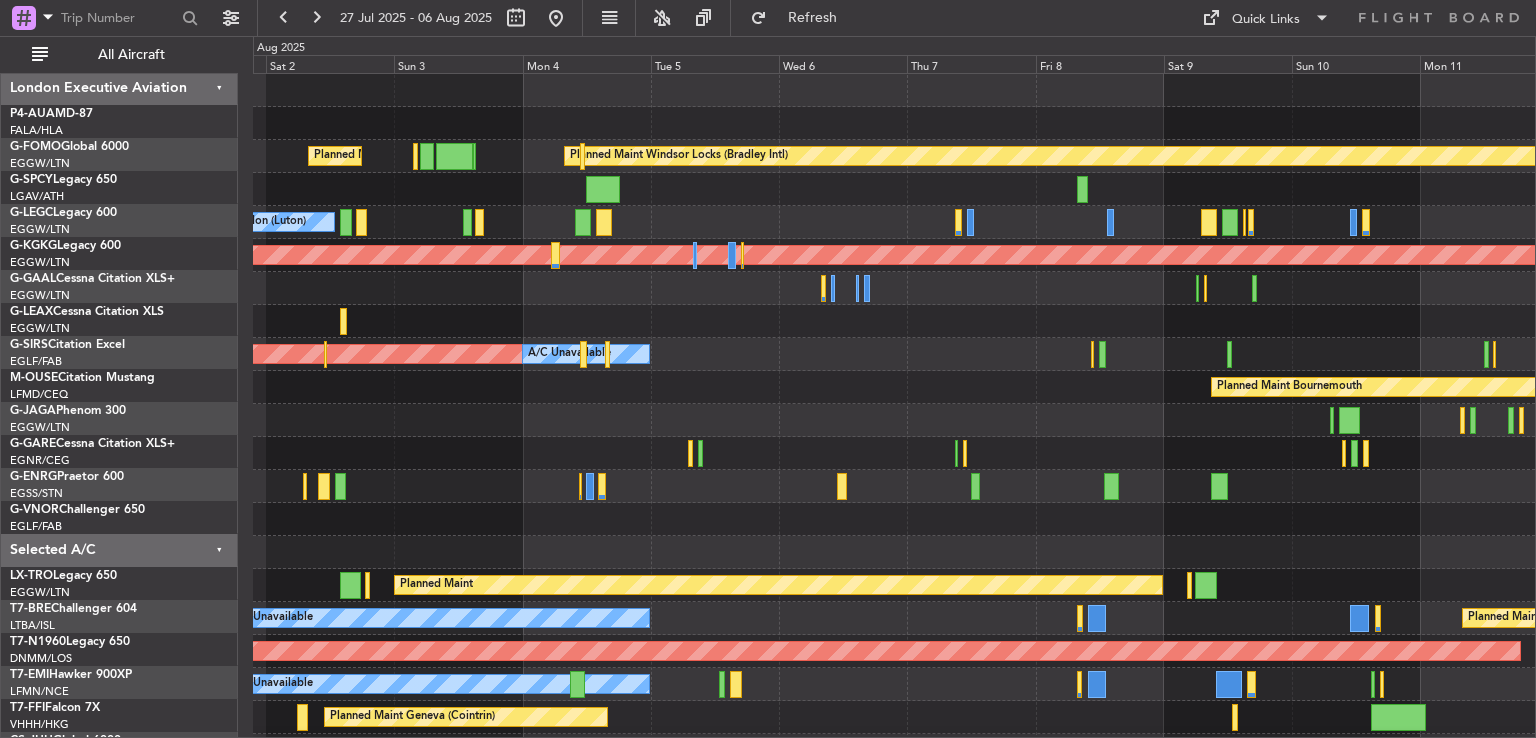 click on "Planned Maint Bournemouth" 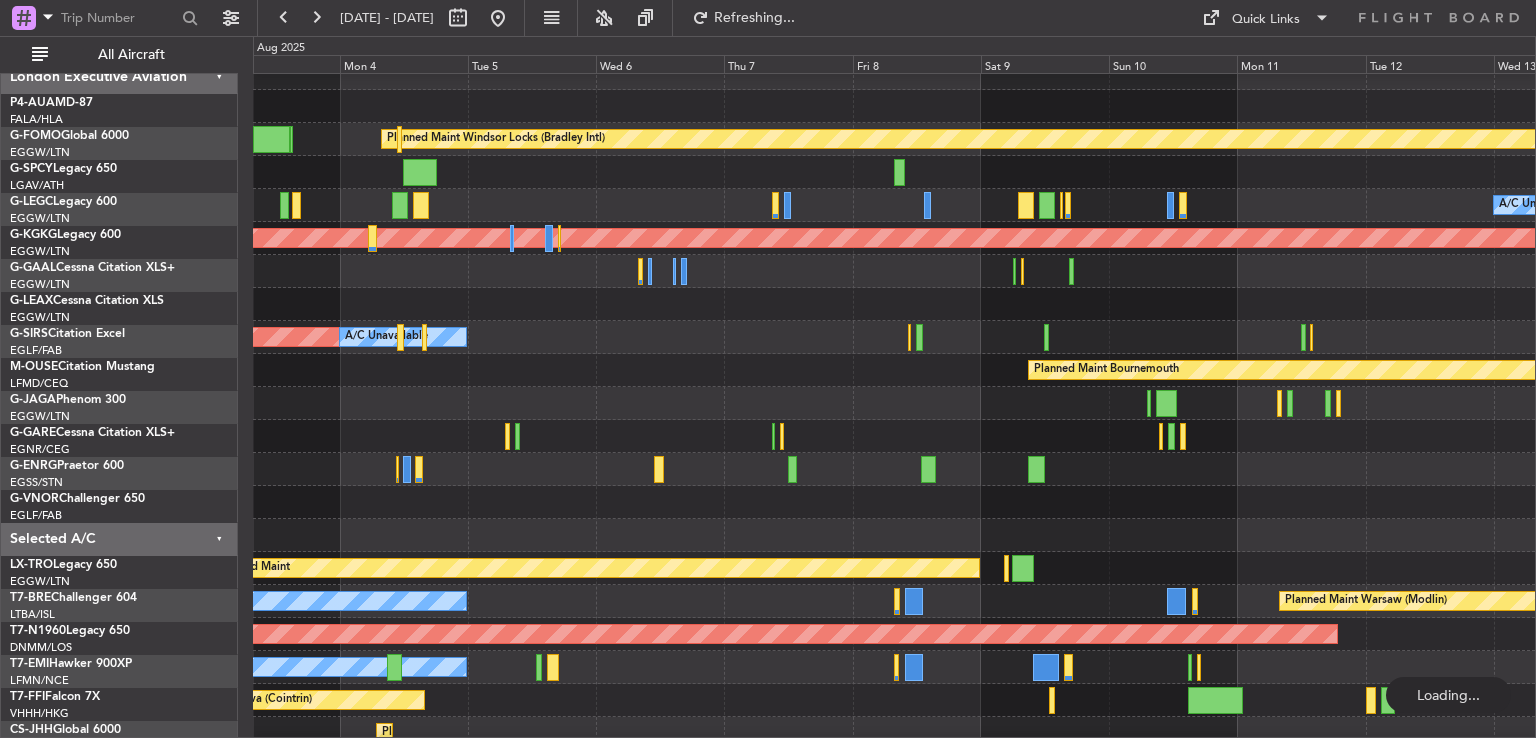 scroll, scrollTop: 16, scrollLeft: 0, axis: vertical 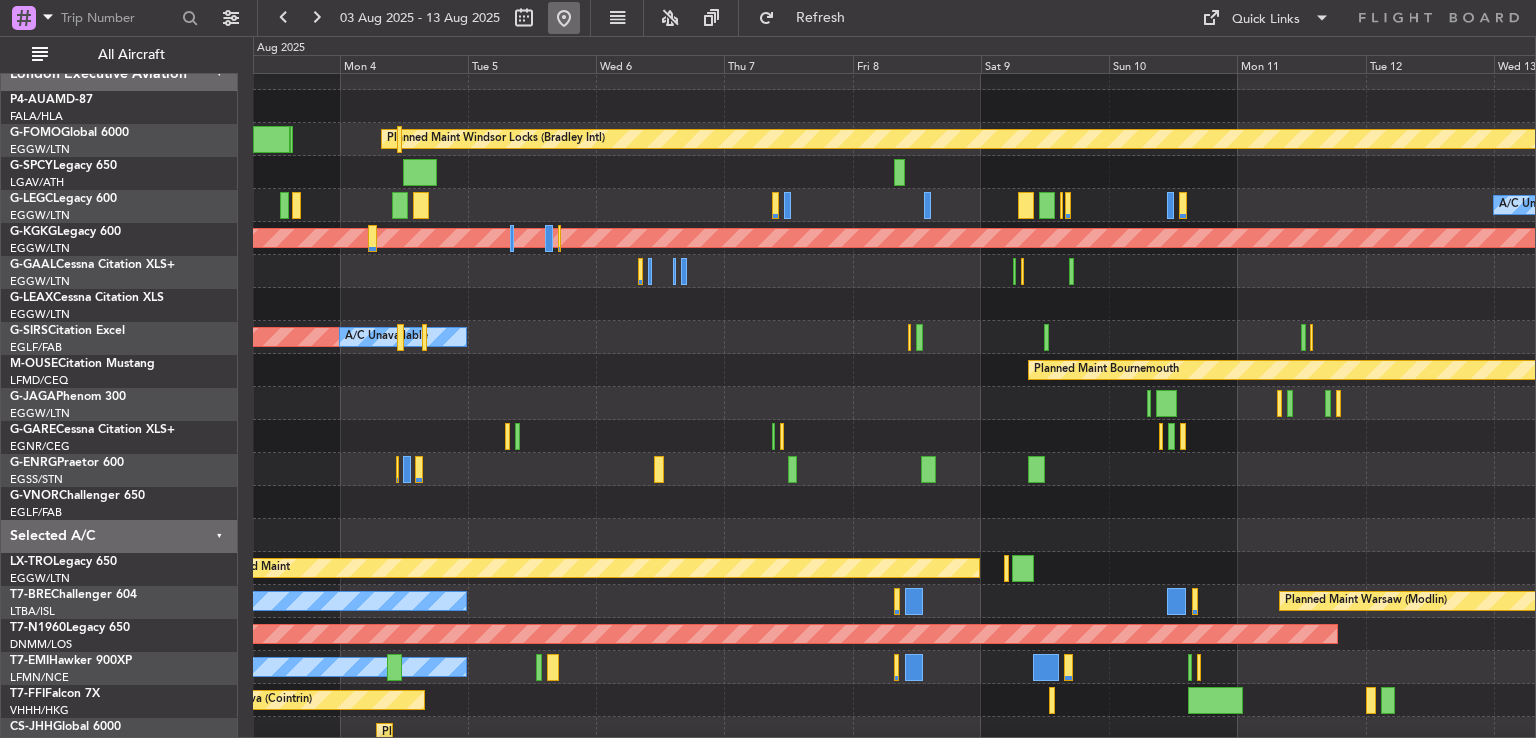 click at bounding box center [564, 18] 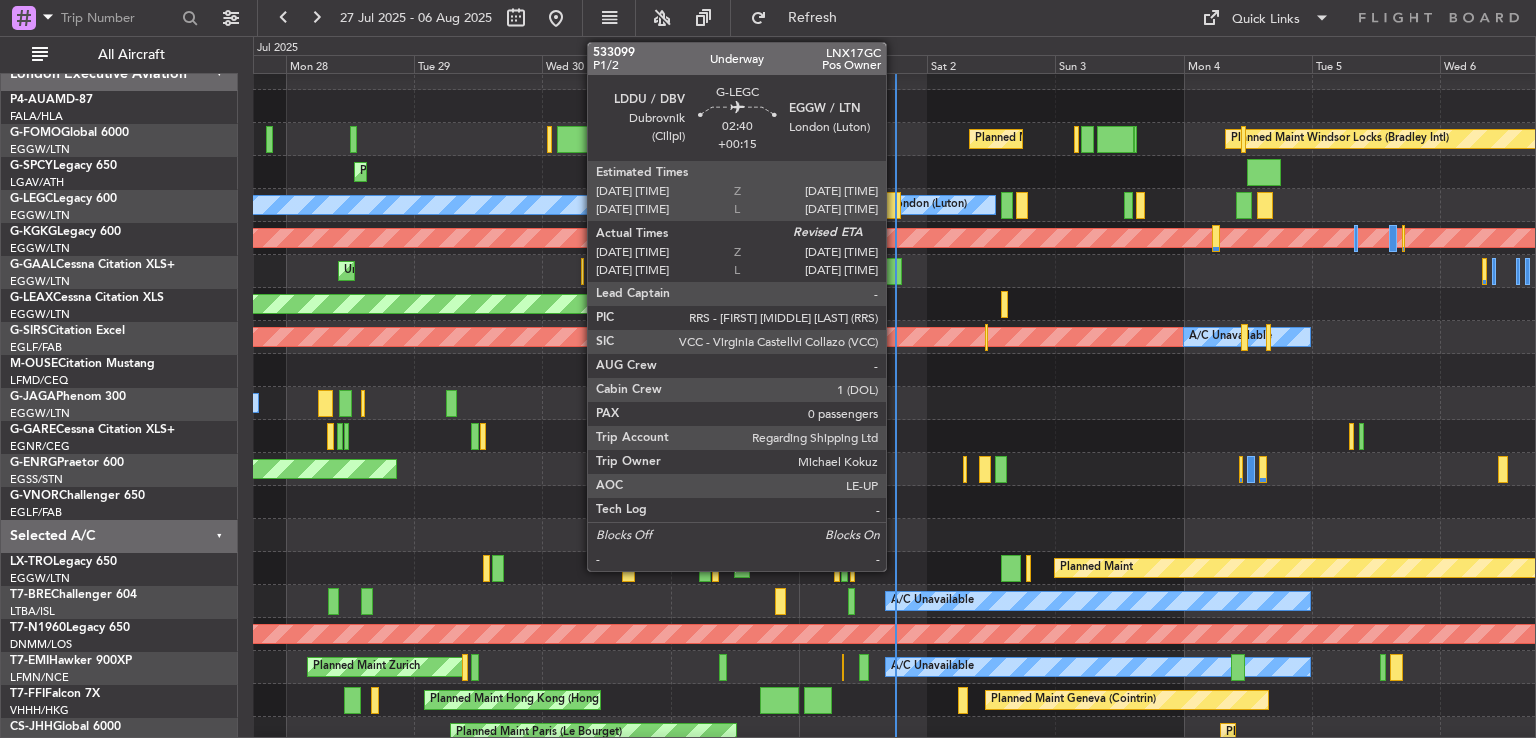click 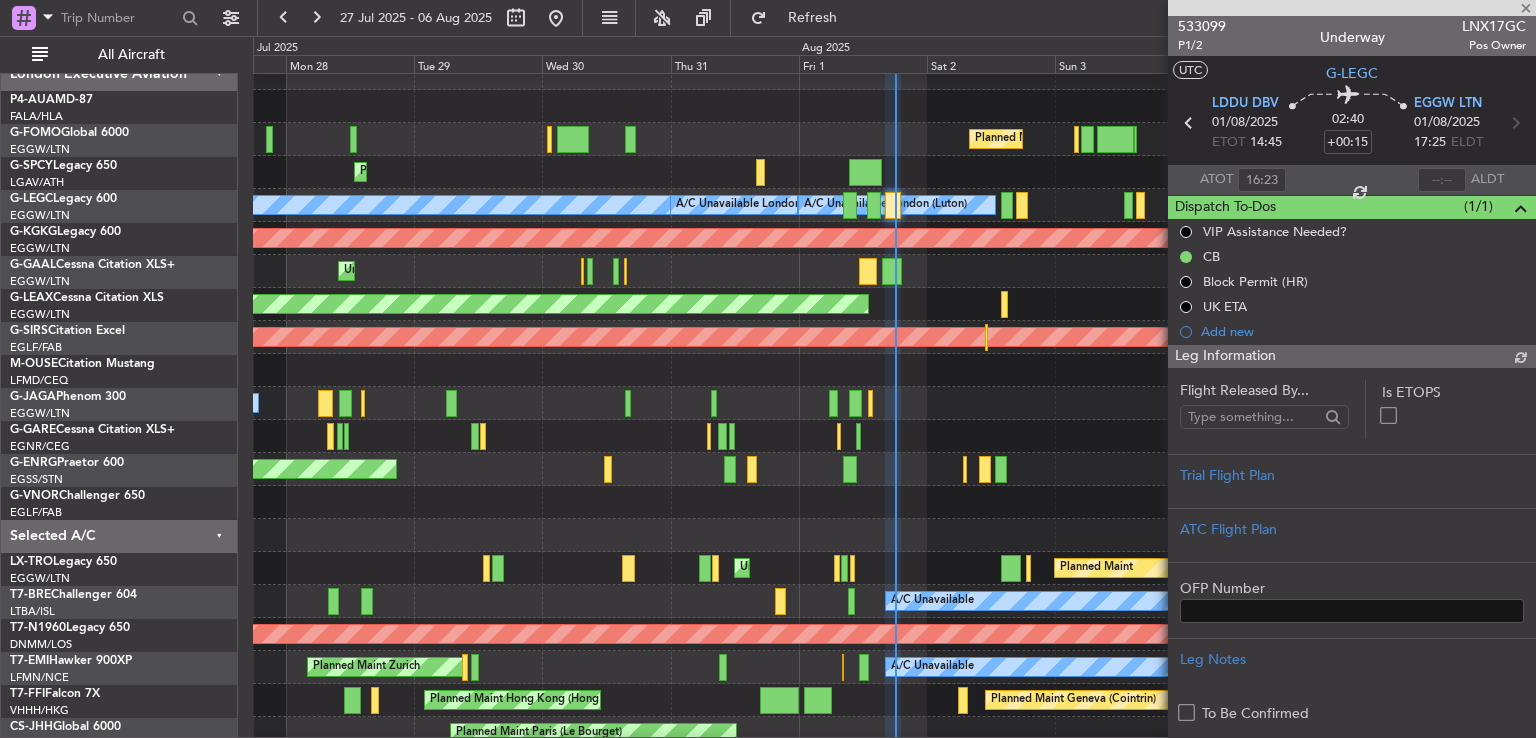 click on "533099" at bounding box center [1202, 26] 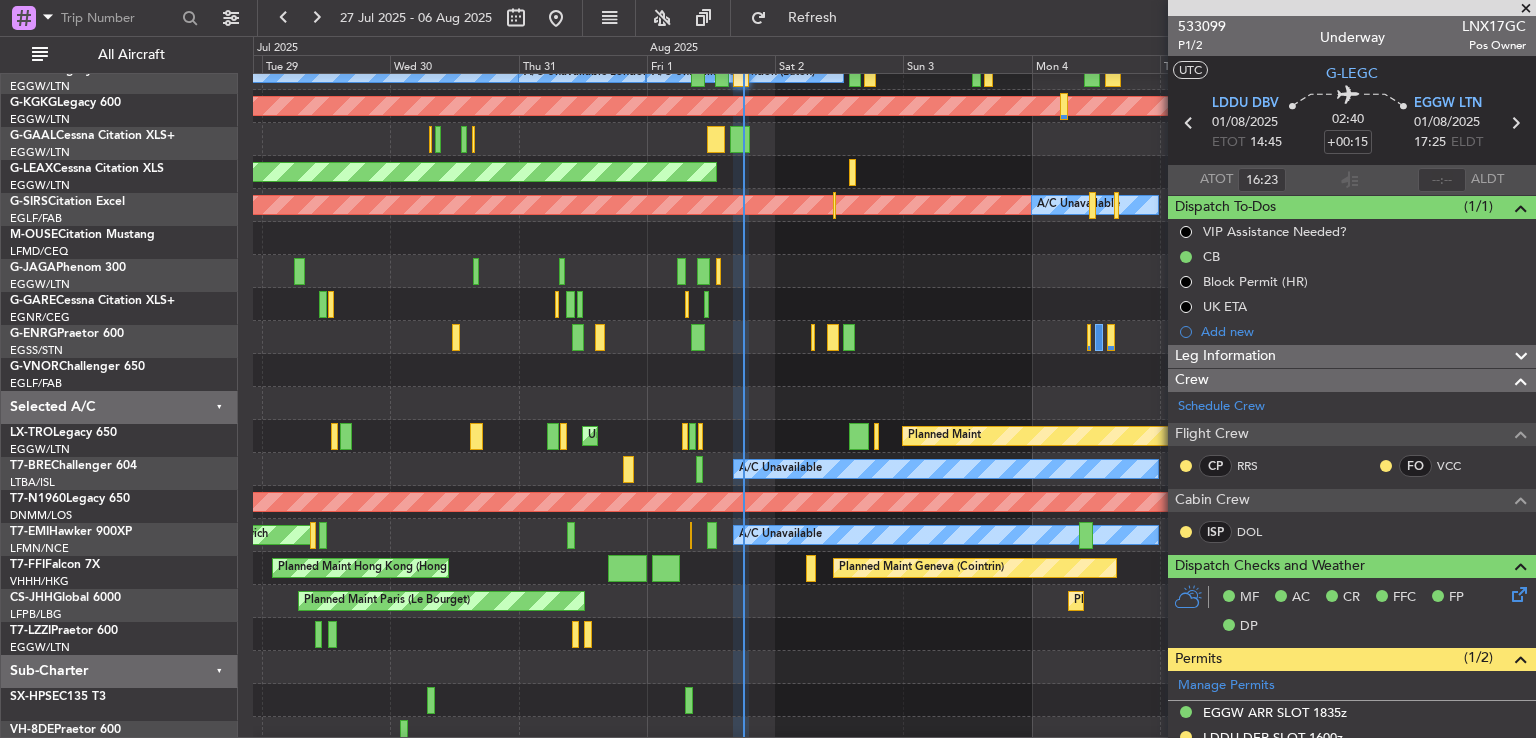 scroll, scrollTop: 160, scrollLeft: 0, axis: vertical 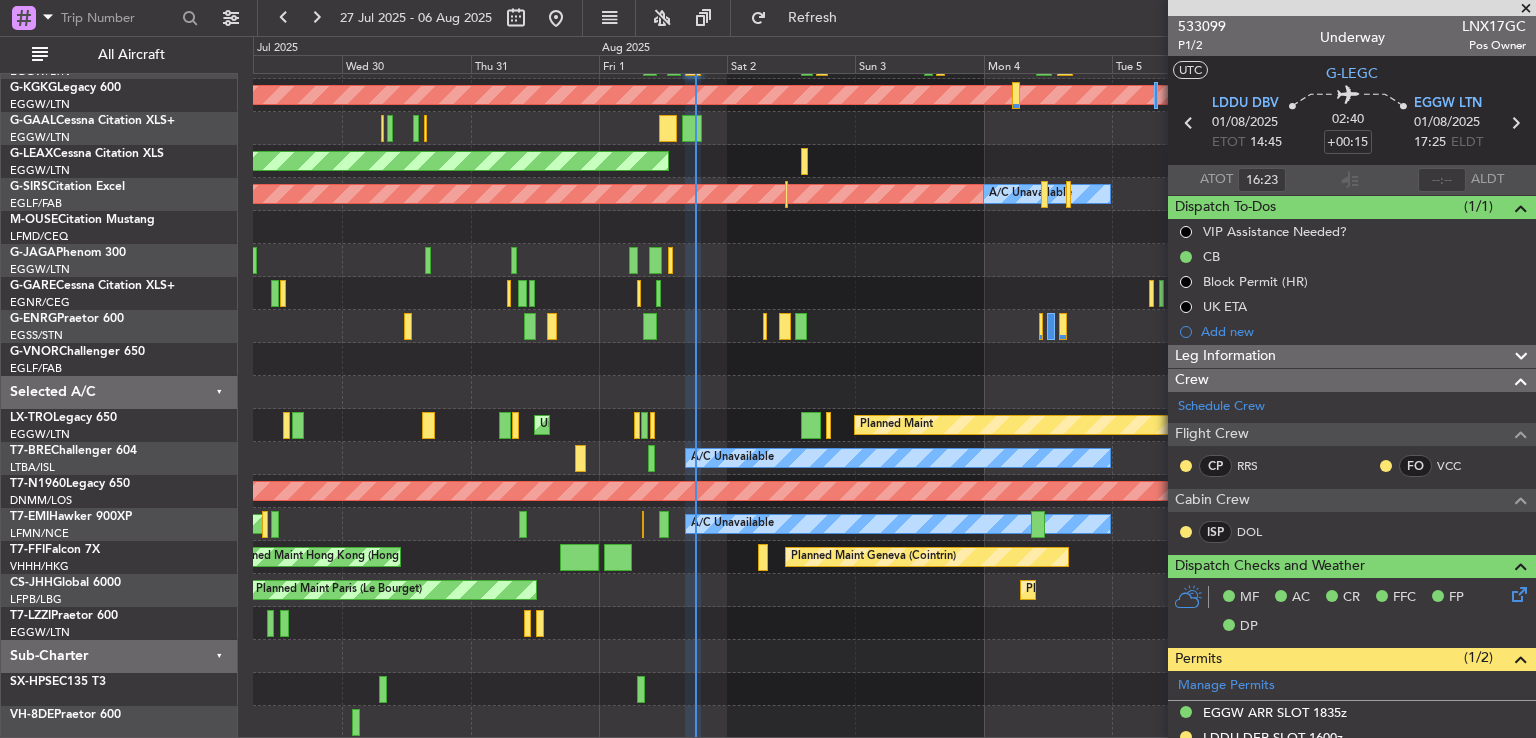 click on "AOG Maint Paris (Le Bourget)" 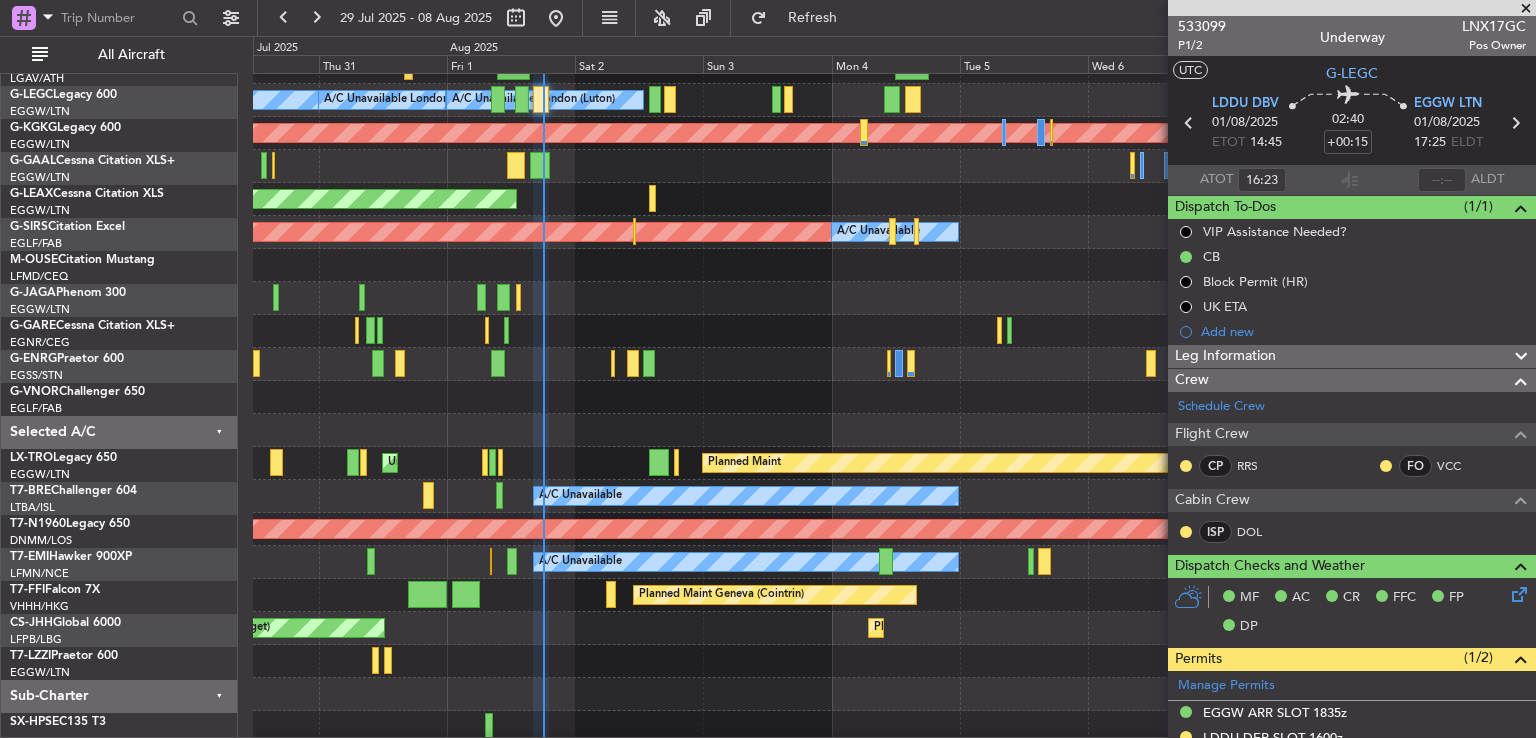 scroll, scrollTop: 123, scrollLeft: 0, axis: vertical 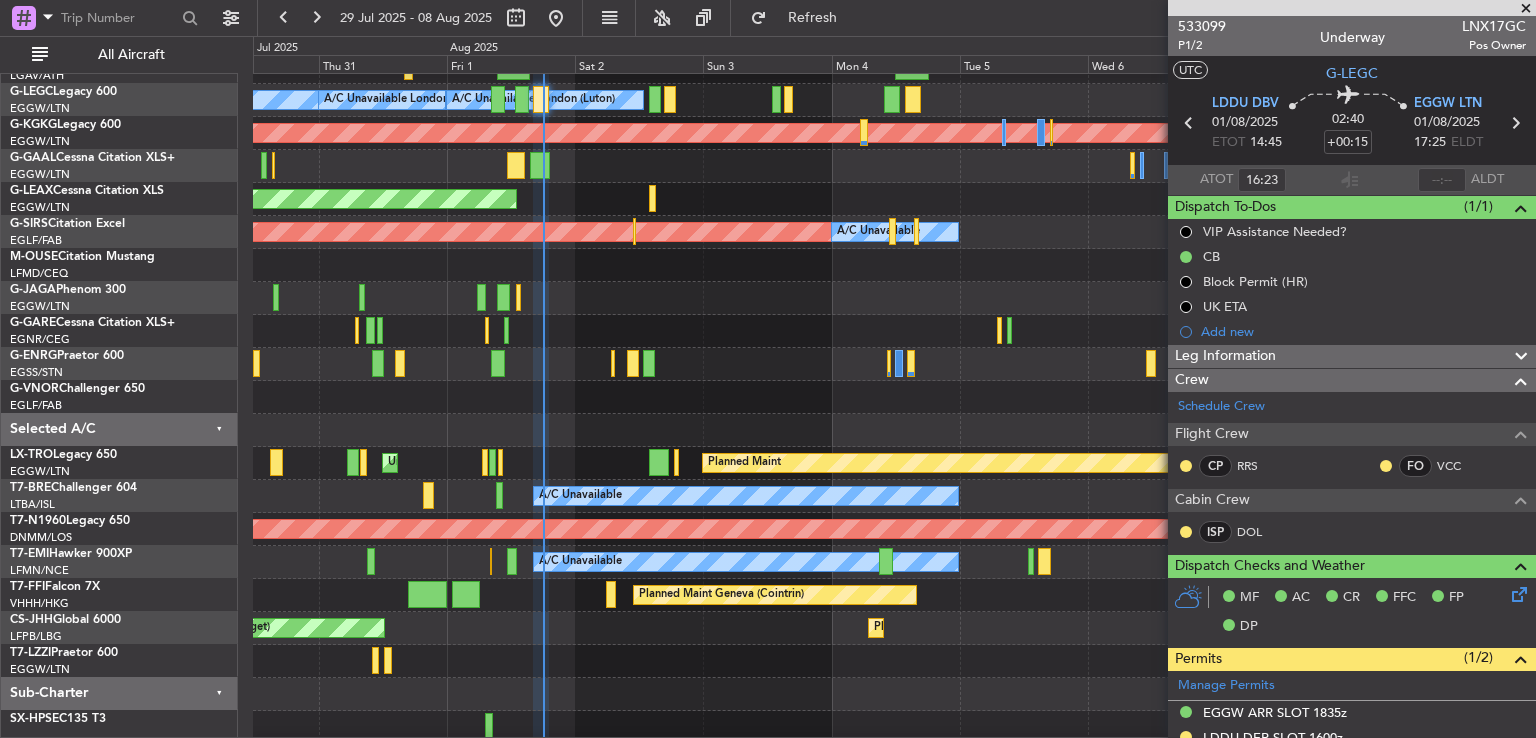 click 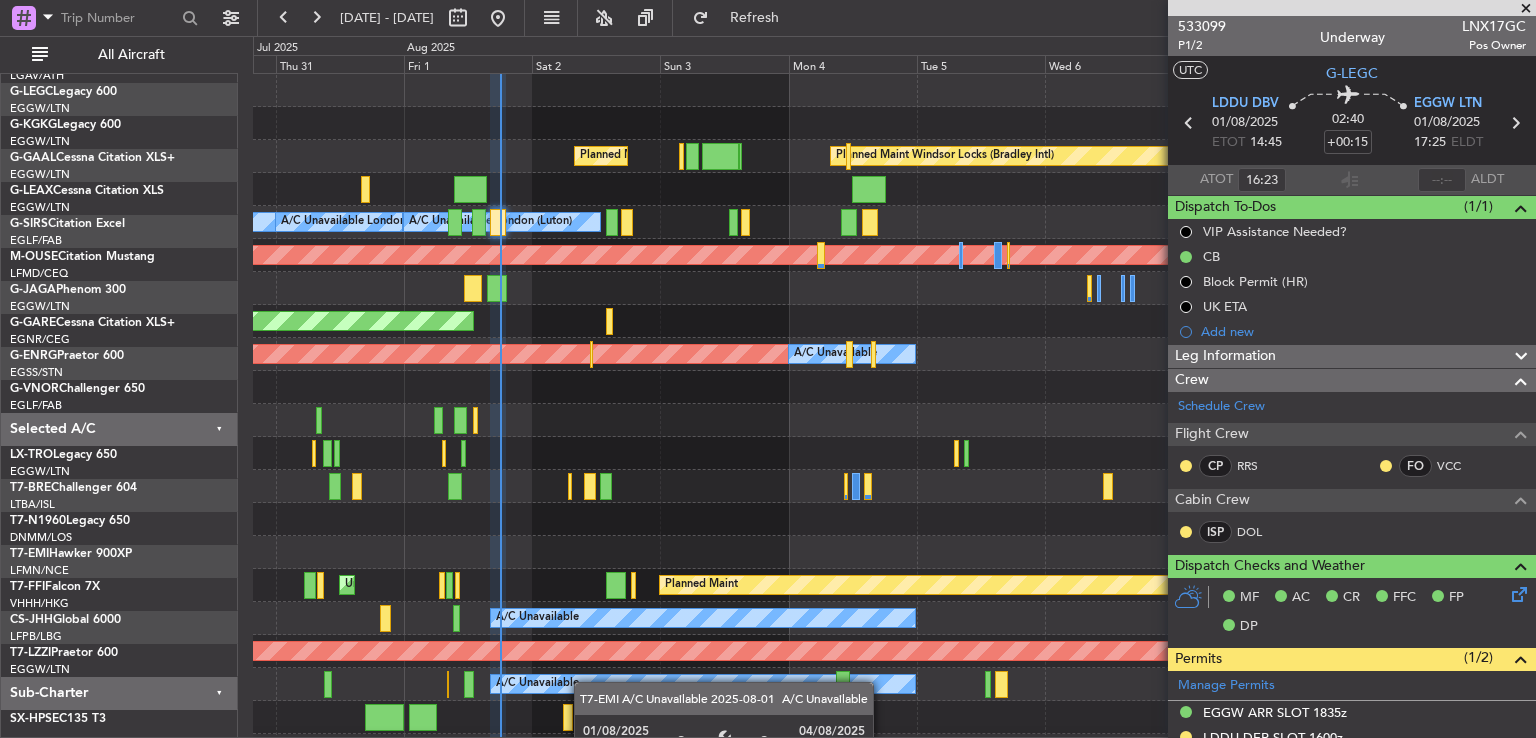 scroll, scrollTop: 0, scrollLeft: 0, axis: both 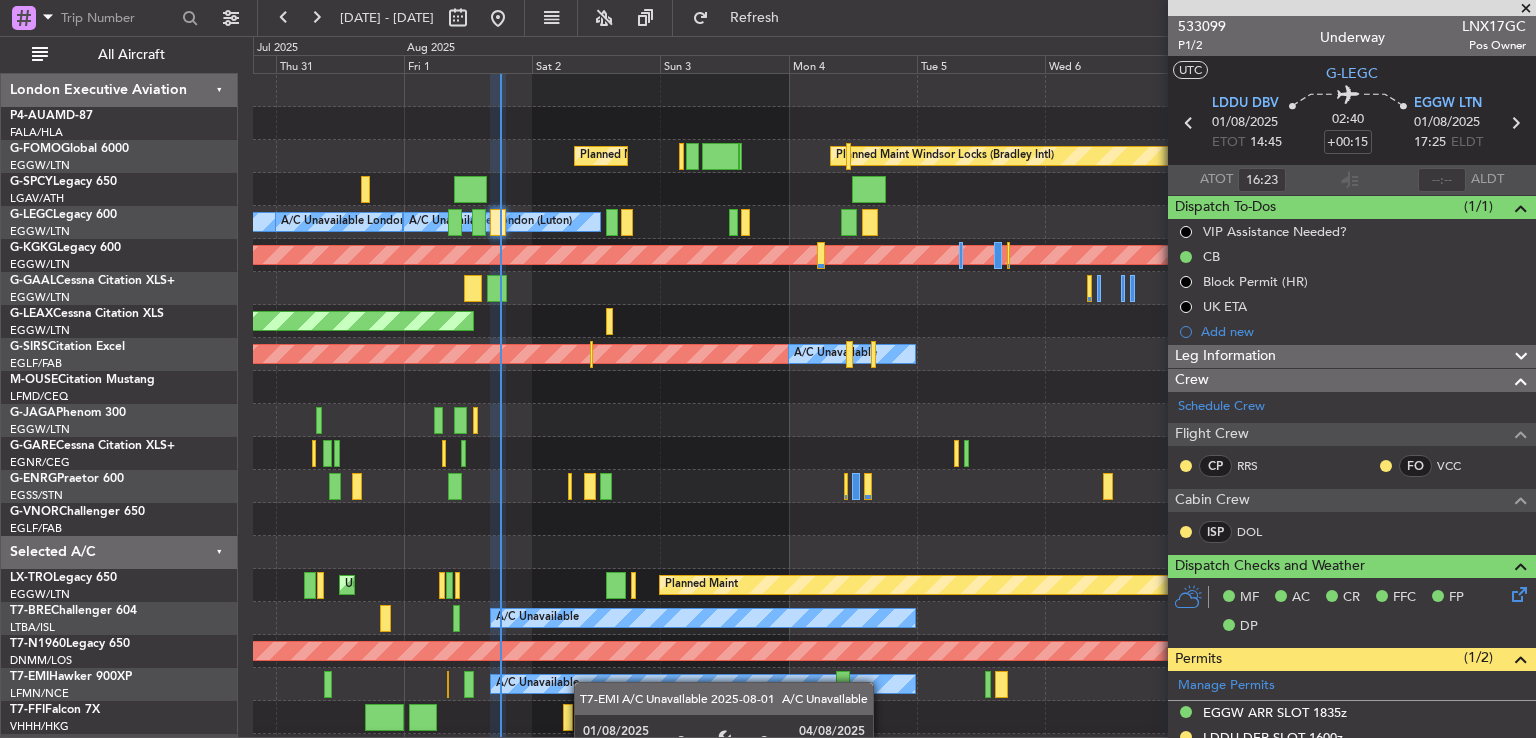 click on "Planned Maint [CITY] ([CITY])
Planned Maint [CITY] ([CITY])
Planned Maint [CITY] ([CITY])
A/C Unavailable [CITY] ([CITY])
A/C Unavailable [CITY] ([CITY])
A/C Unavailable [CITY] ([CITY])
AOG Maint [CITY] ([CITY])
Unplanned Maint [CITY] ([CITY])
Planned Maint [CITY]
Planned Maint [CITY] ([CITY])
A/C Unavailable
Planned Maint [CITY]
AOG Maint [CITY] ([CITY])
Planned Maint
Unplanned Maint [CITY] ([CITY])
A/C Unavailable
Planned Maint [CITY] ([CITY])
Planned Maint [CITY] ([CITY])
A/C Unavailable
Planned Maint [CITY]
Planned Maint [CITY] ([CITY])
Planned Maint [CITY] ([CITY])" 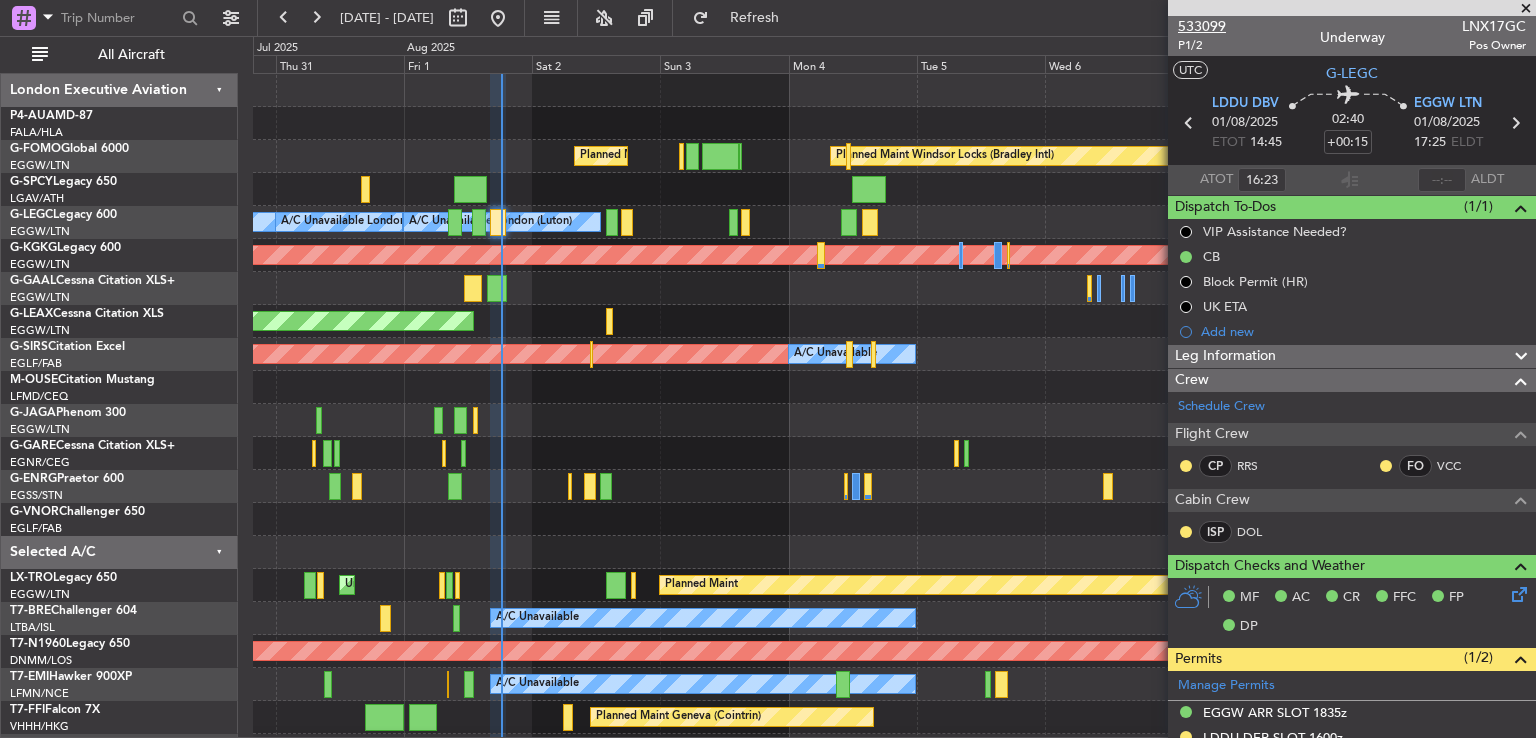 click on "533099" at bounding box center [1202, 26] 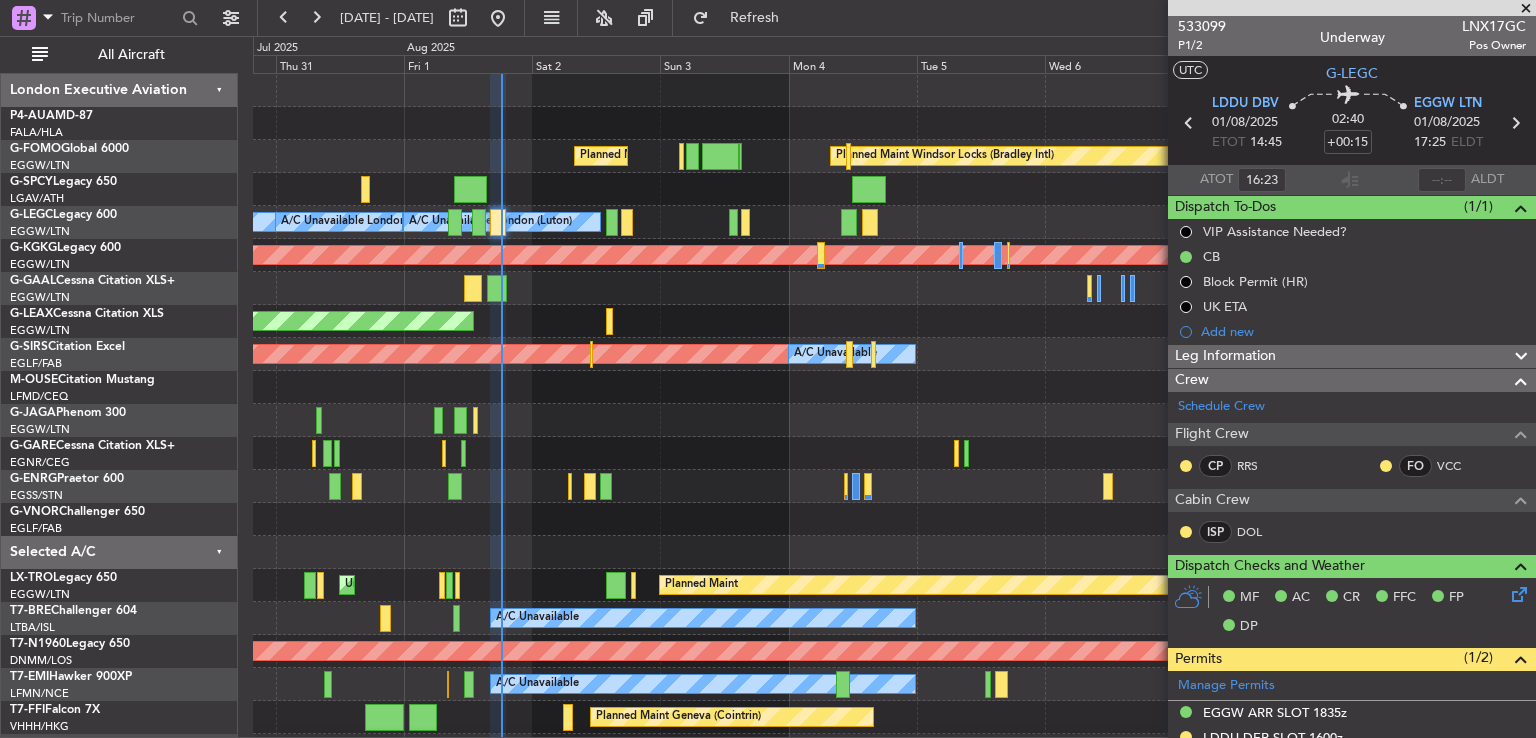scroll, scrollTop: 30, scrollLeft: 0, axis: vertical 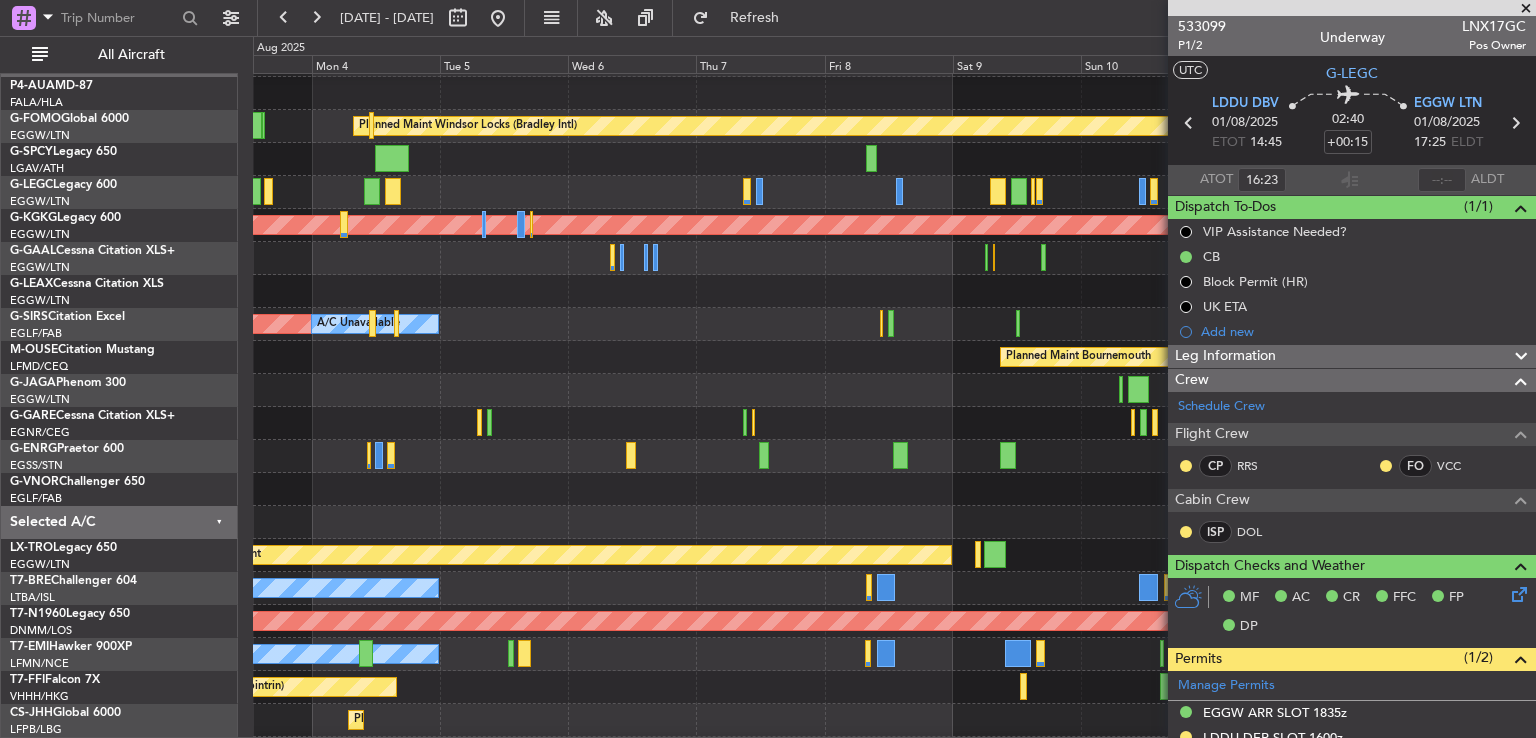 click 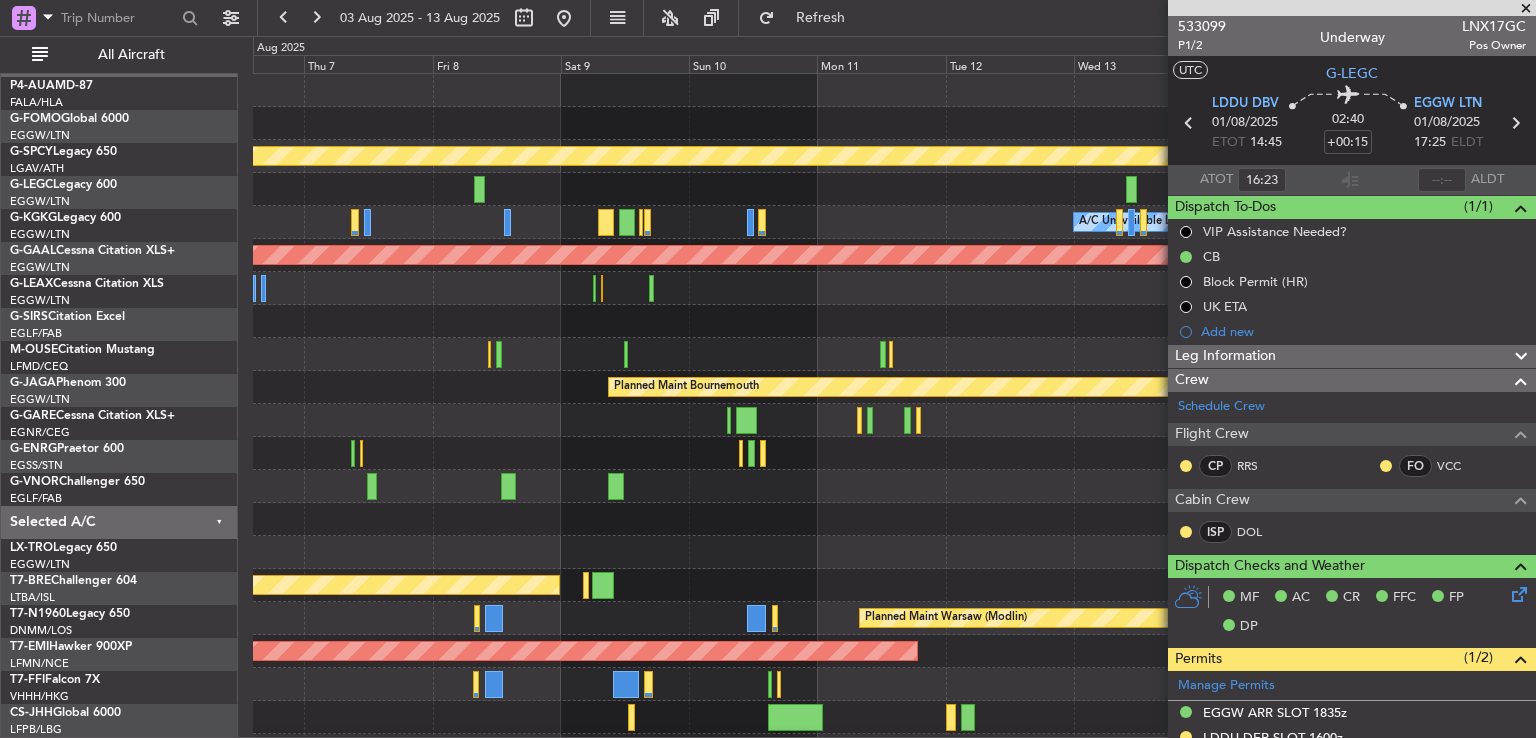 scroll, scrollTop: 0, scrollLeft: 0, axis: both 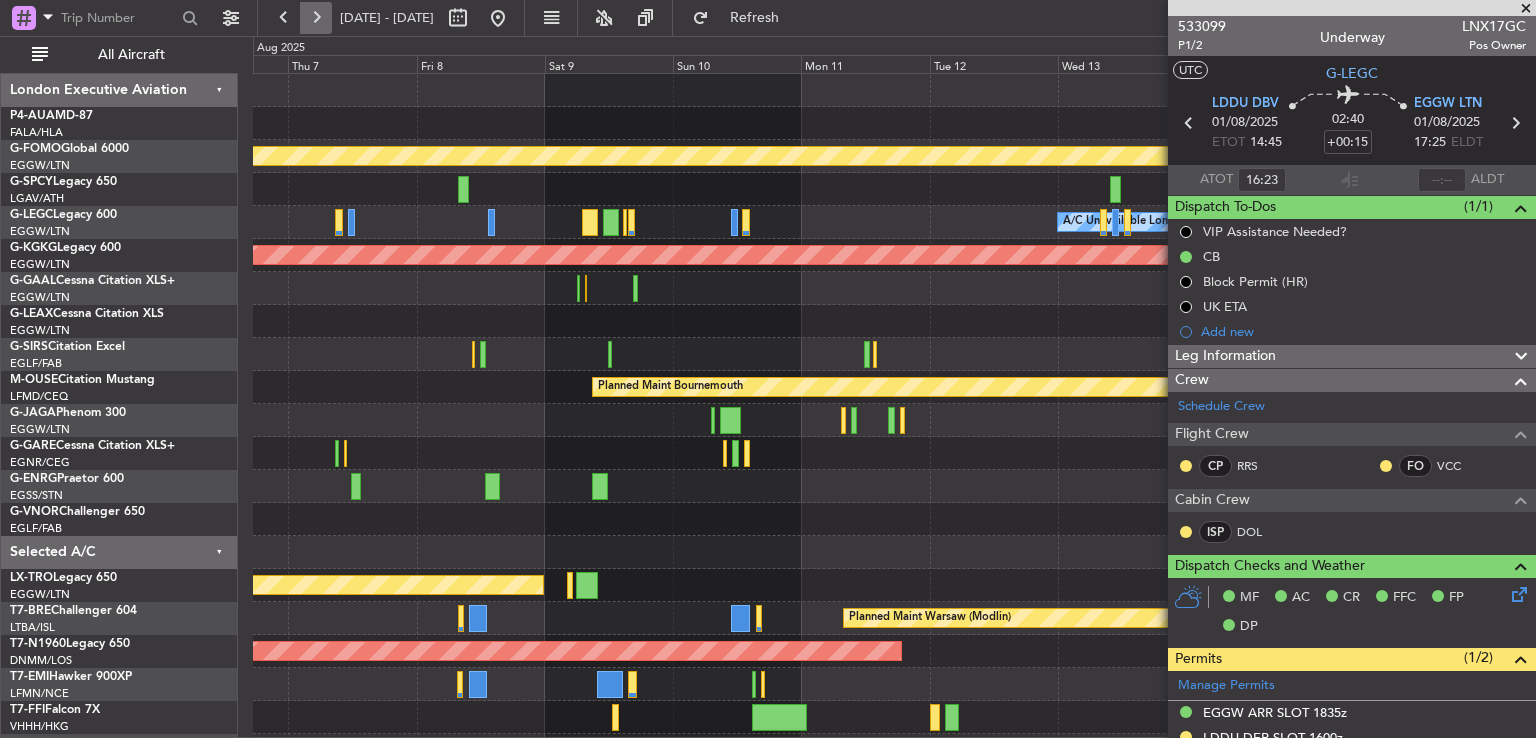 click at bounding box center [316, 18] 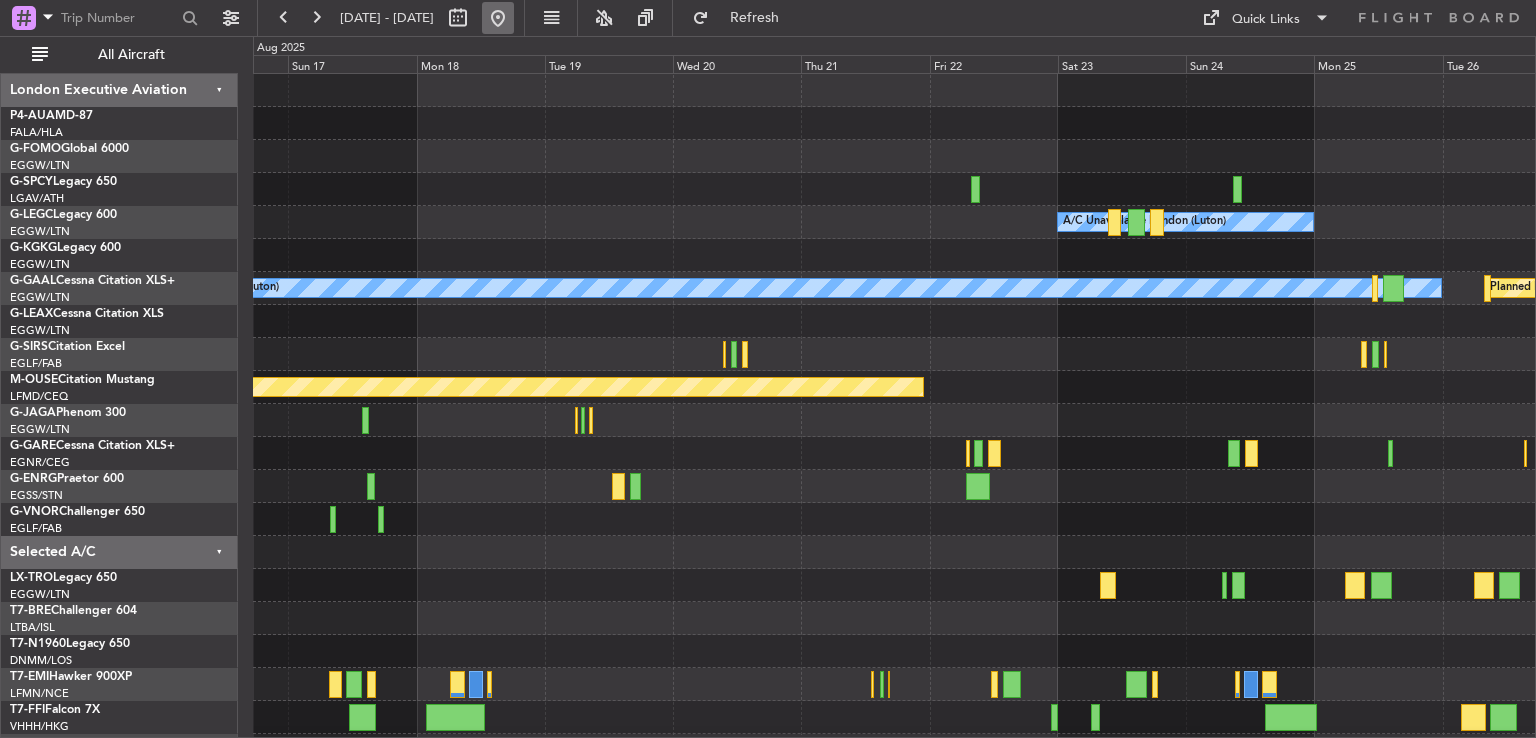 click at bounding box center [498, 18] 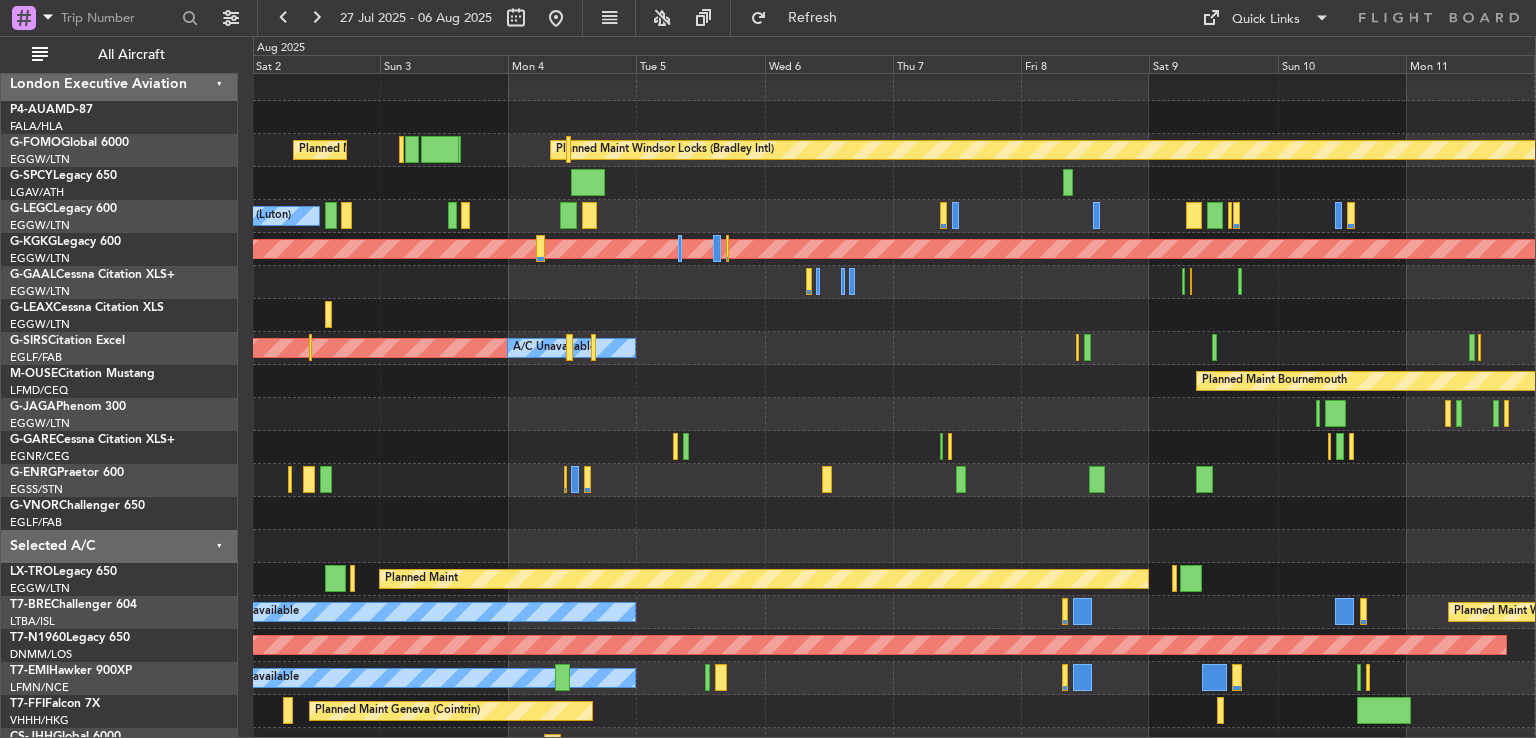 click 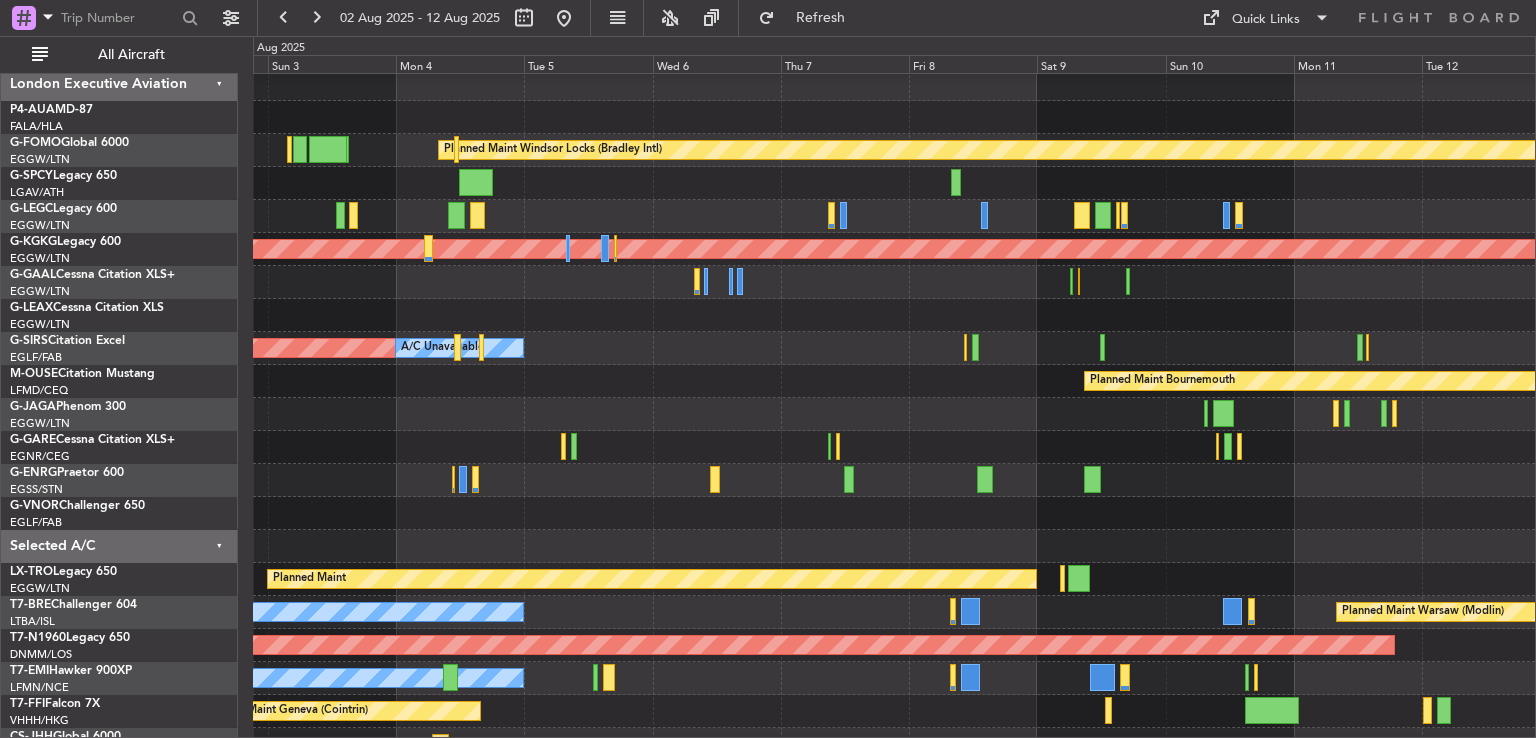 scroll, scrollTop: 6, scrollLeft: 0, axis: vertical 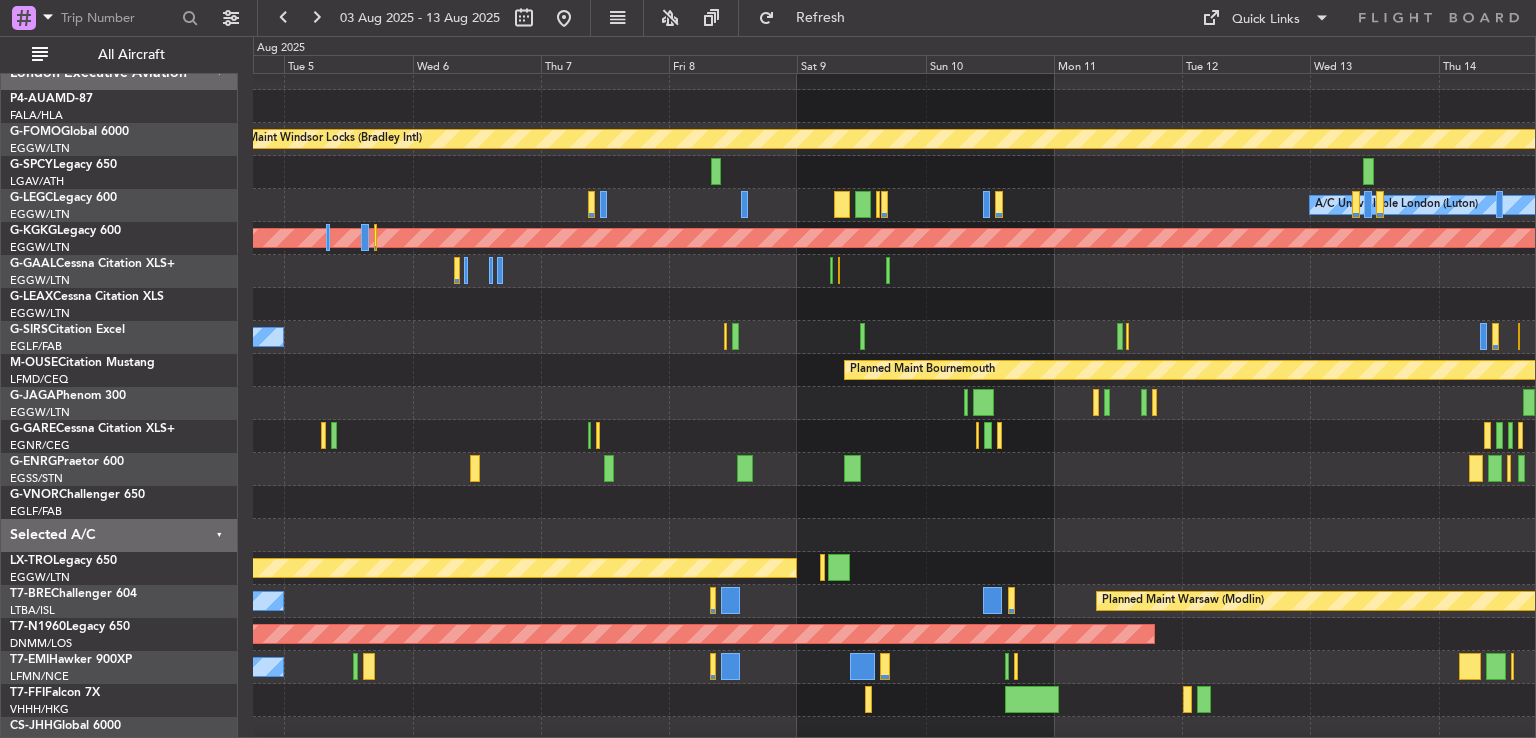 click 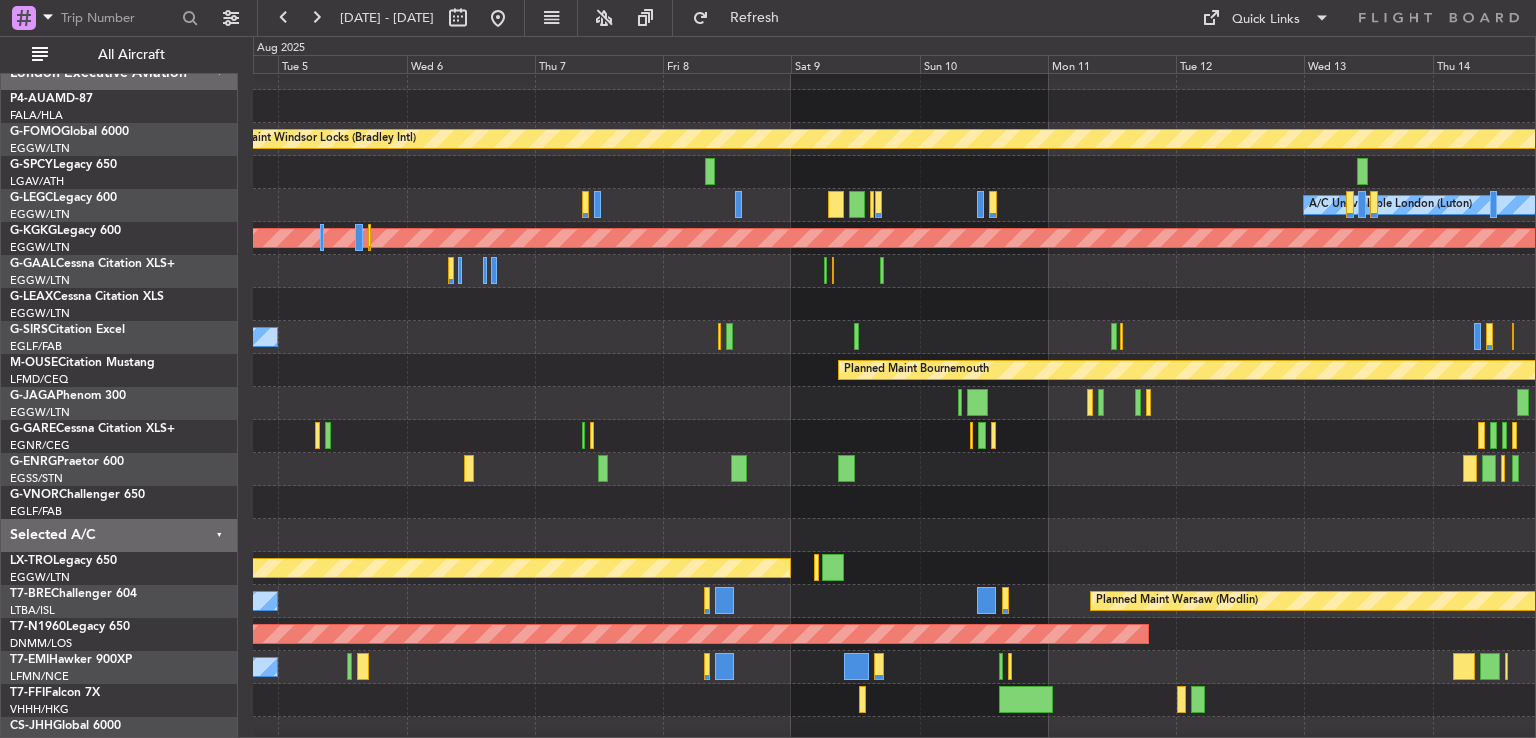 scroll, scrollTop: 9, scrollLeft: 0, axis: vertical 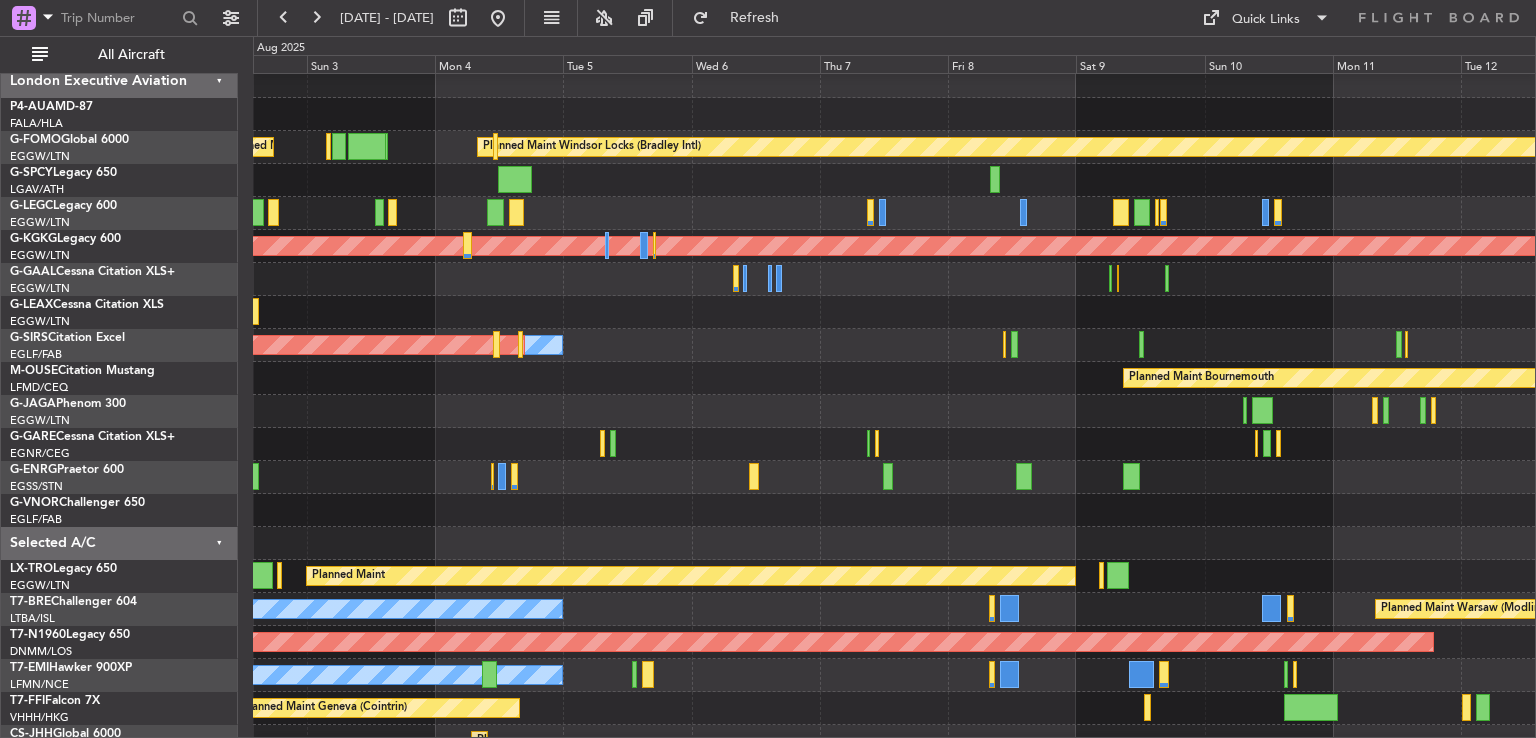click on "Planned Maint Bournemouth" 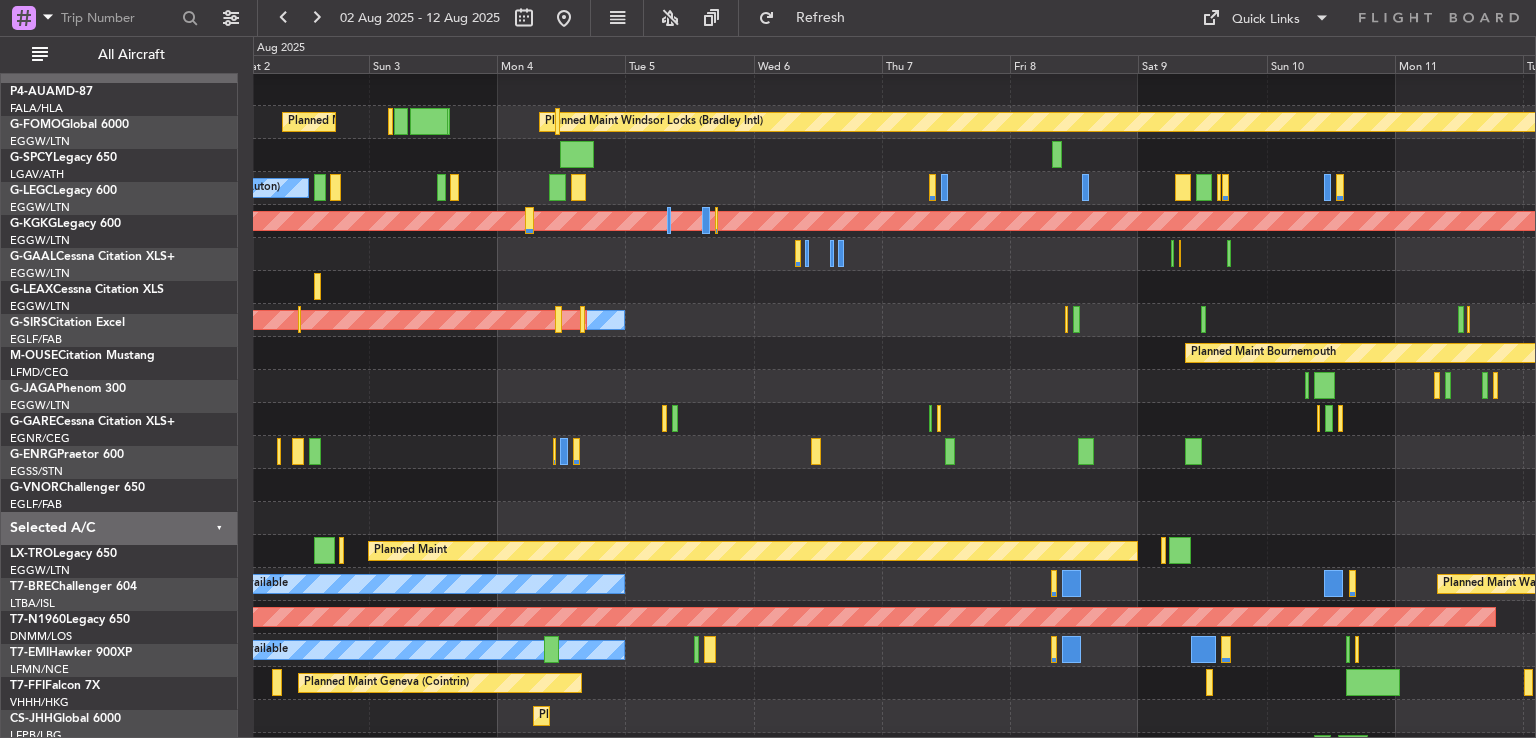 scroll, scrollTop: 38, scrollLeft: 0, axis: vertical 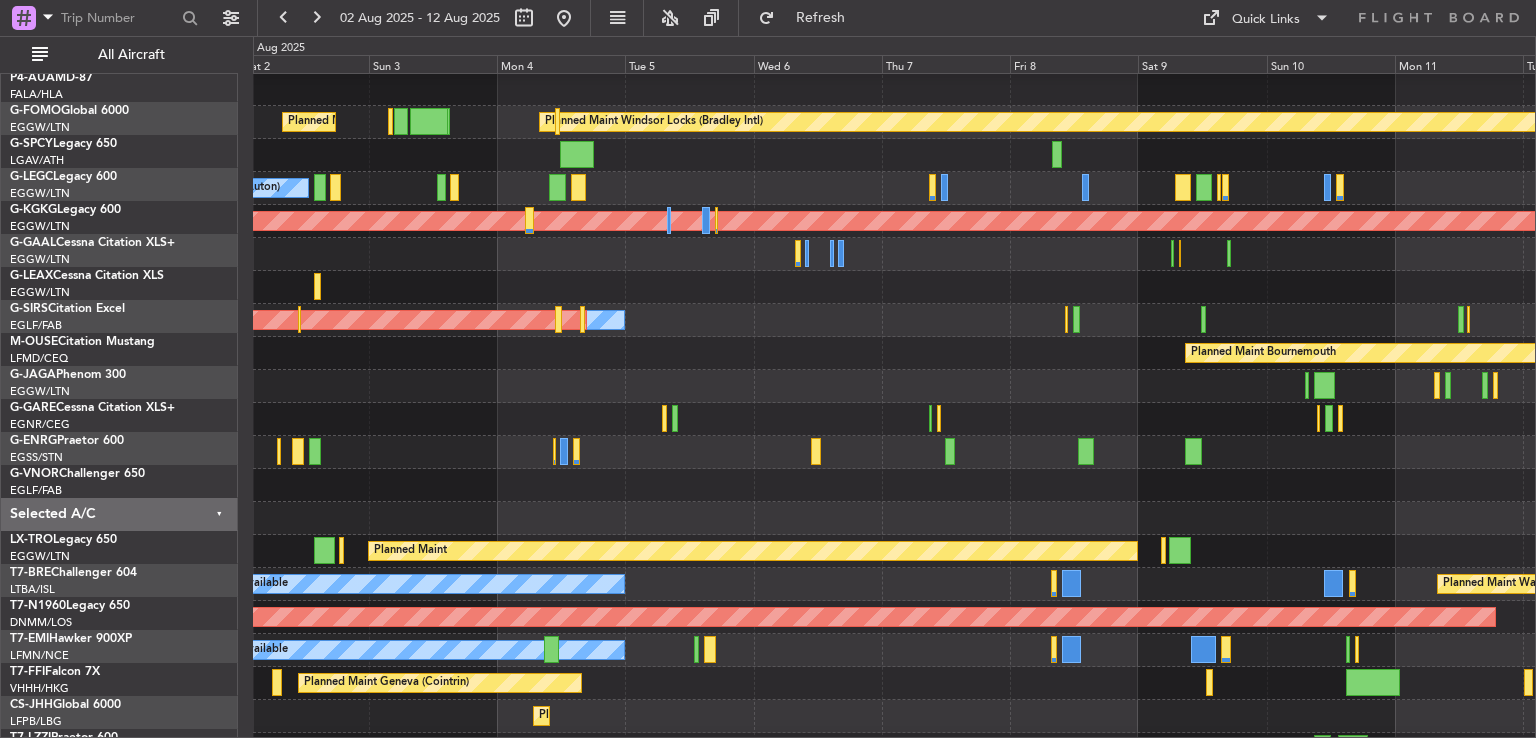 click 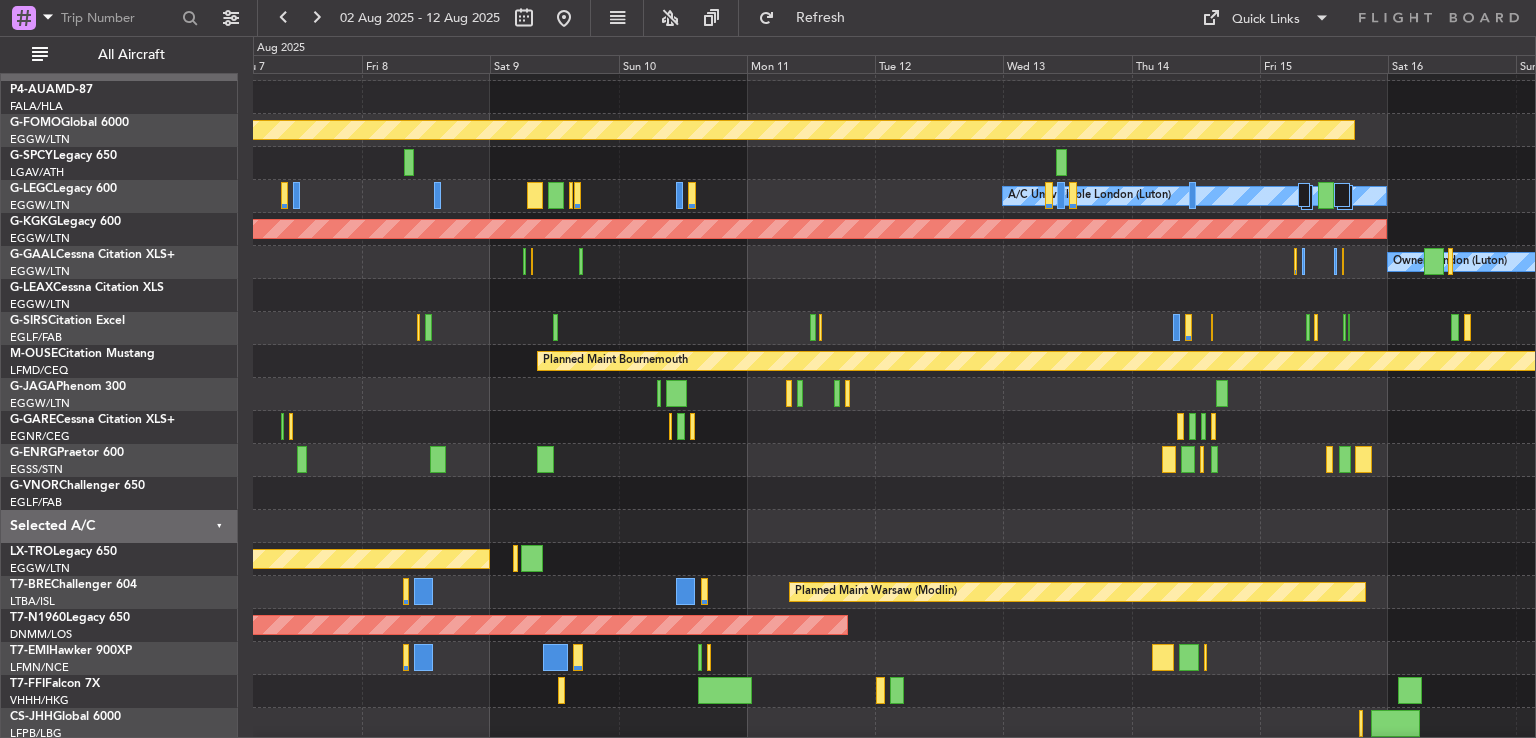 click 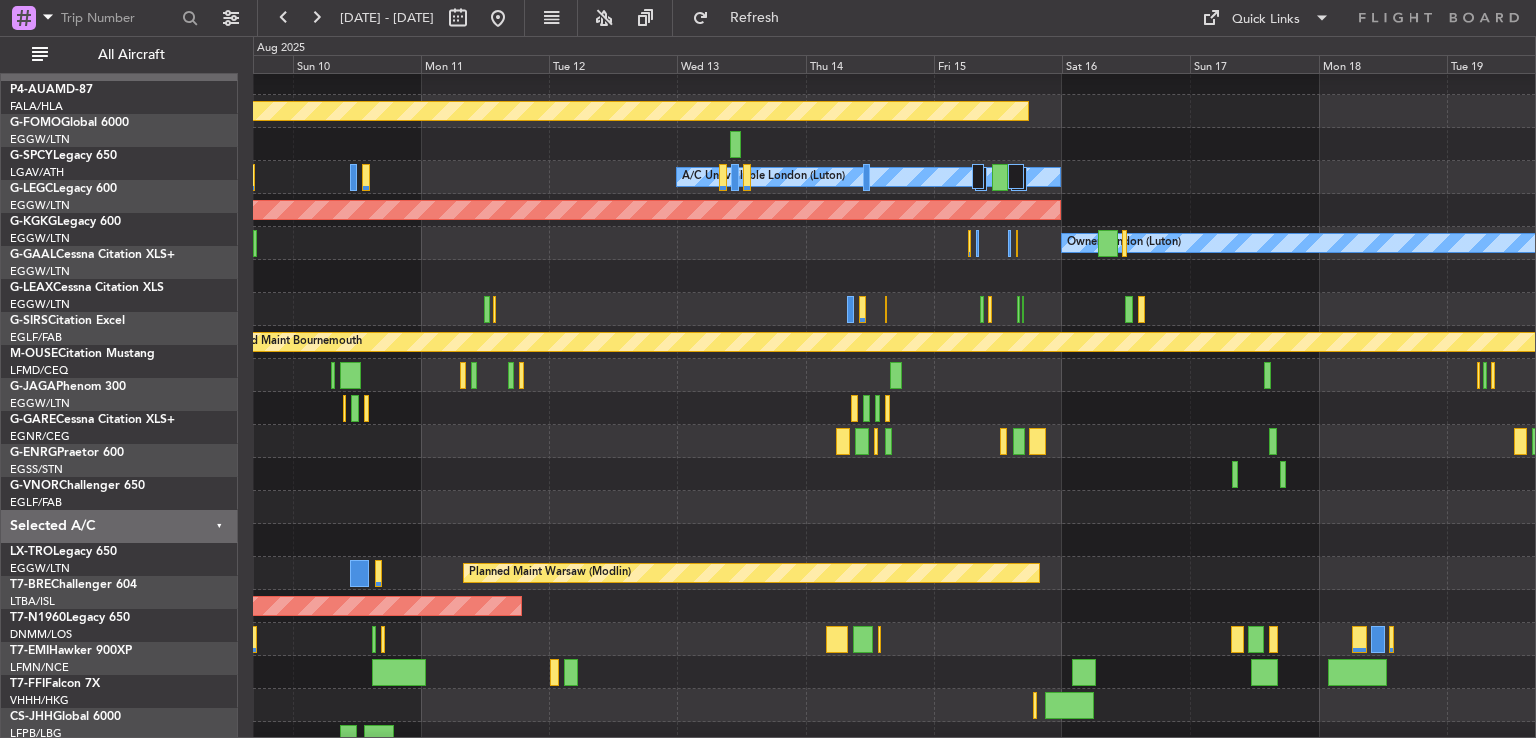 scroll, scrollTop: 39, scrollLeft: 0, axis: vertical 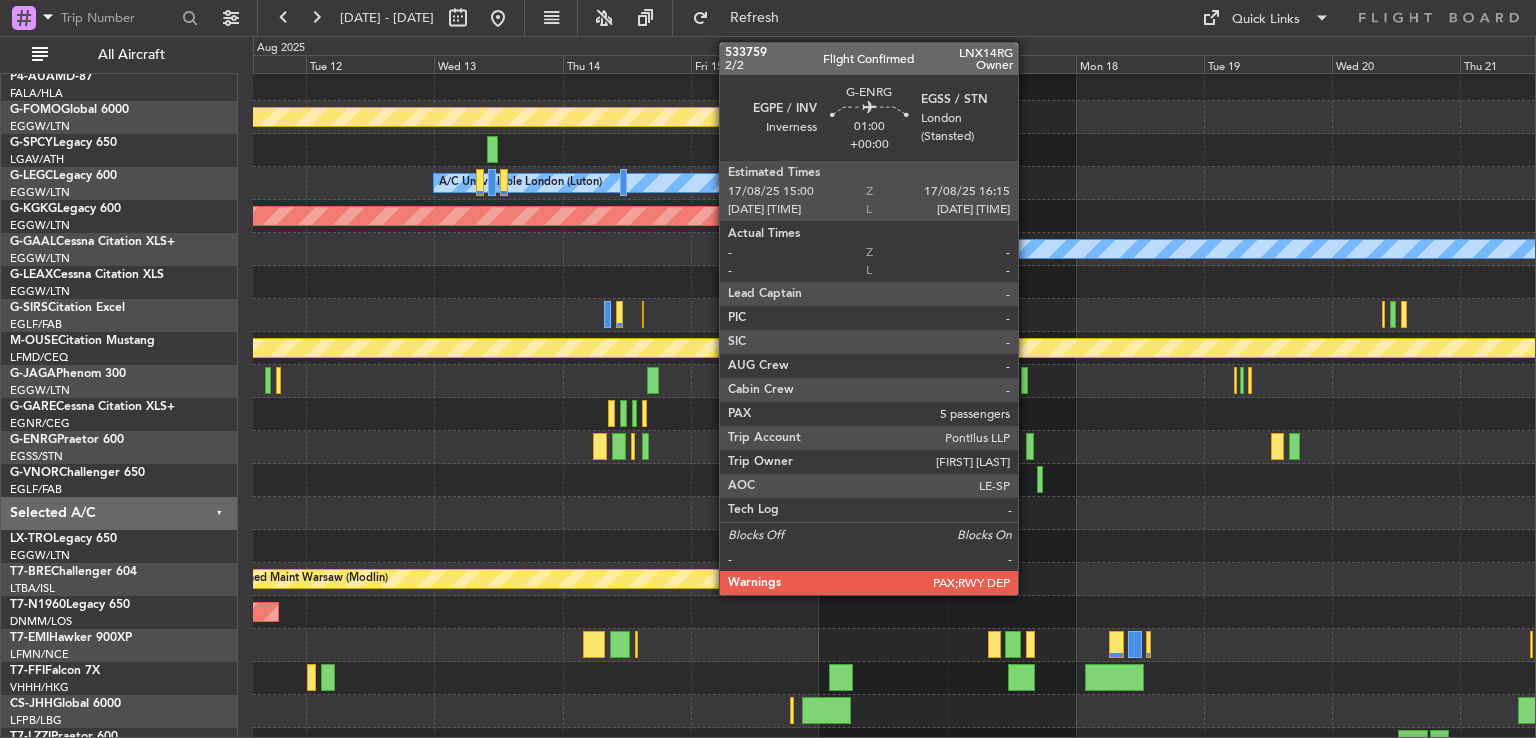 click 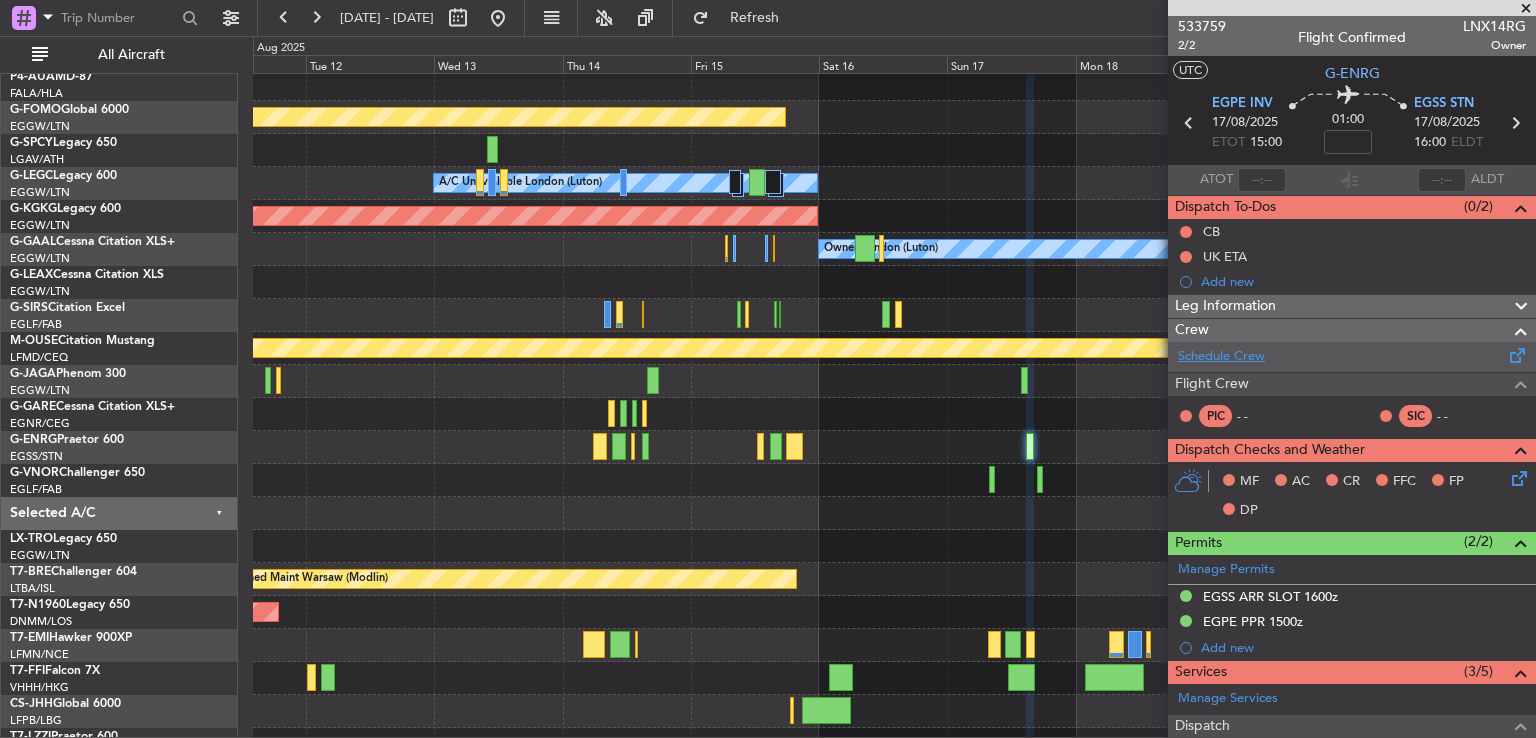 click on "Schedule Crew" 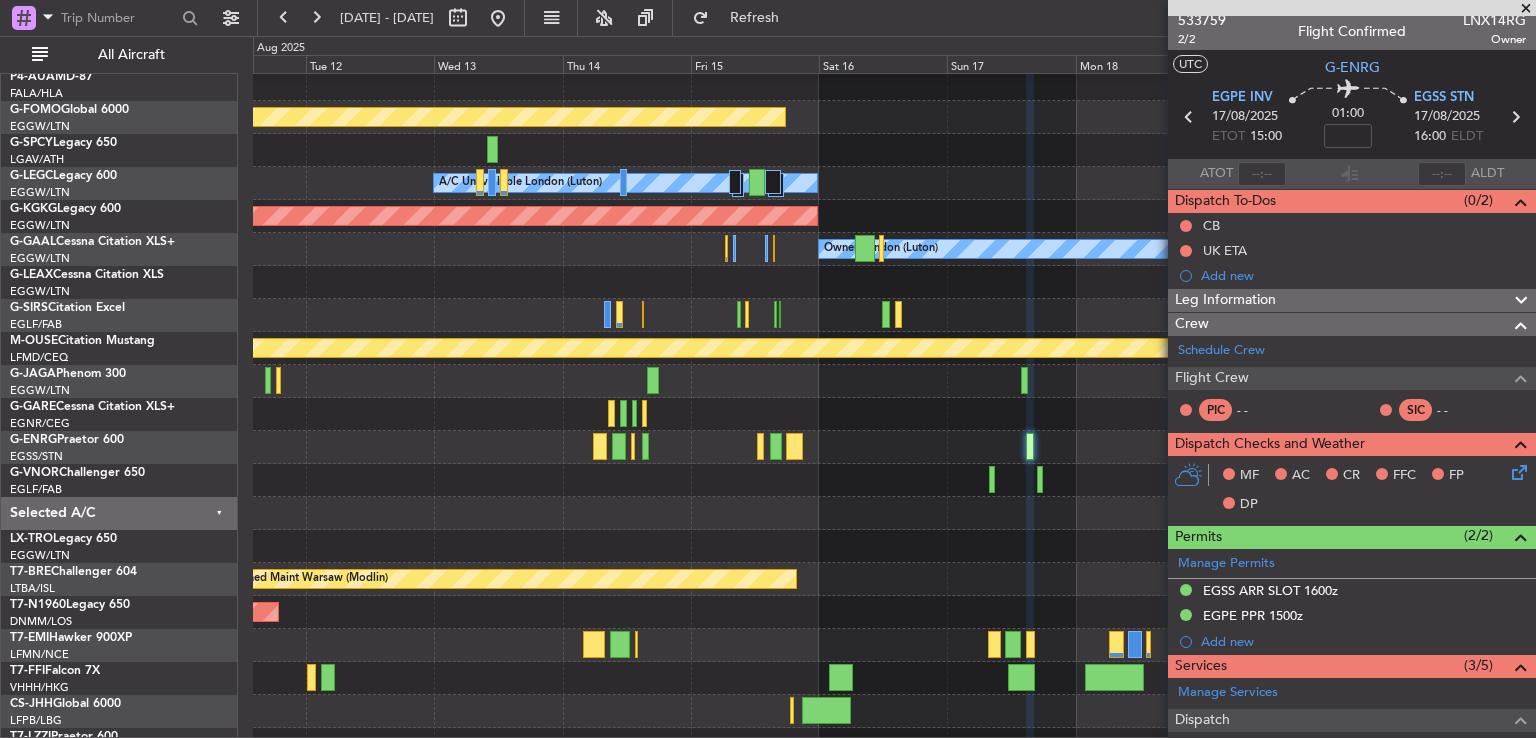 scroll, scrollTop: 126, scrollLeft: 0, axis: vertical 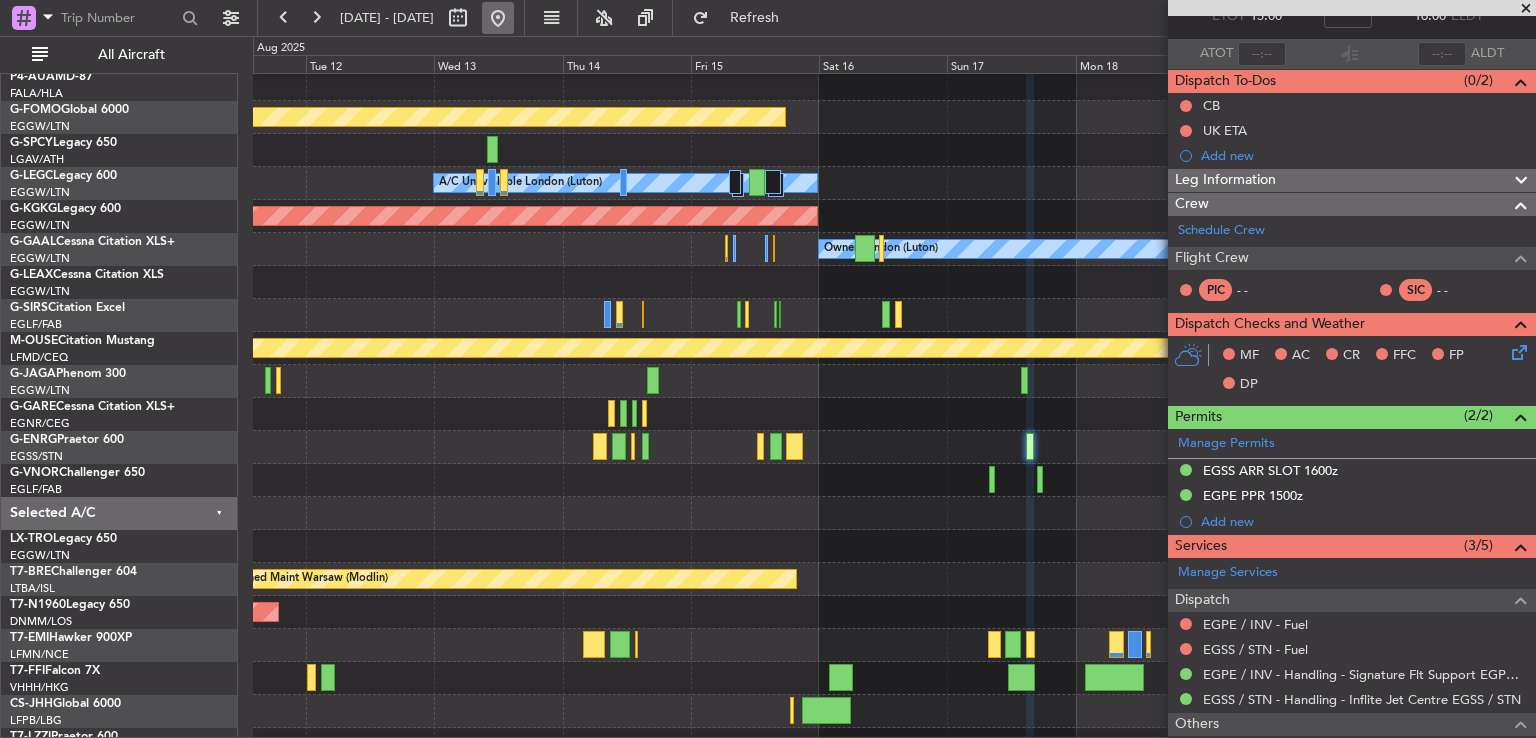 click at bounding box center (498, 18) 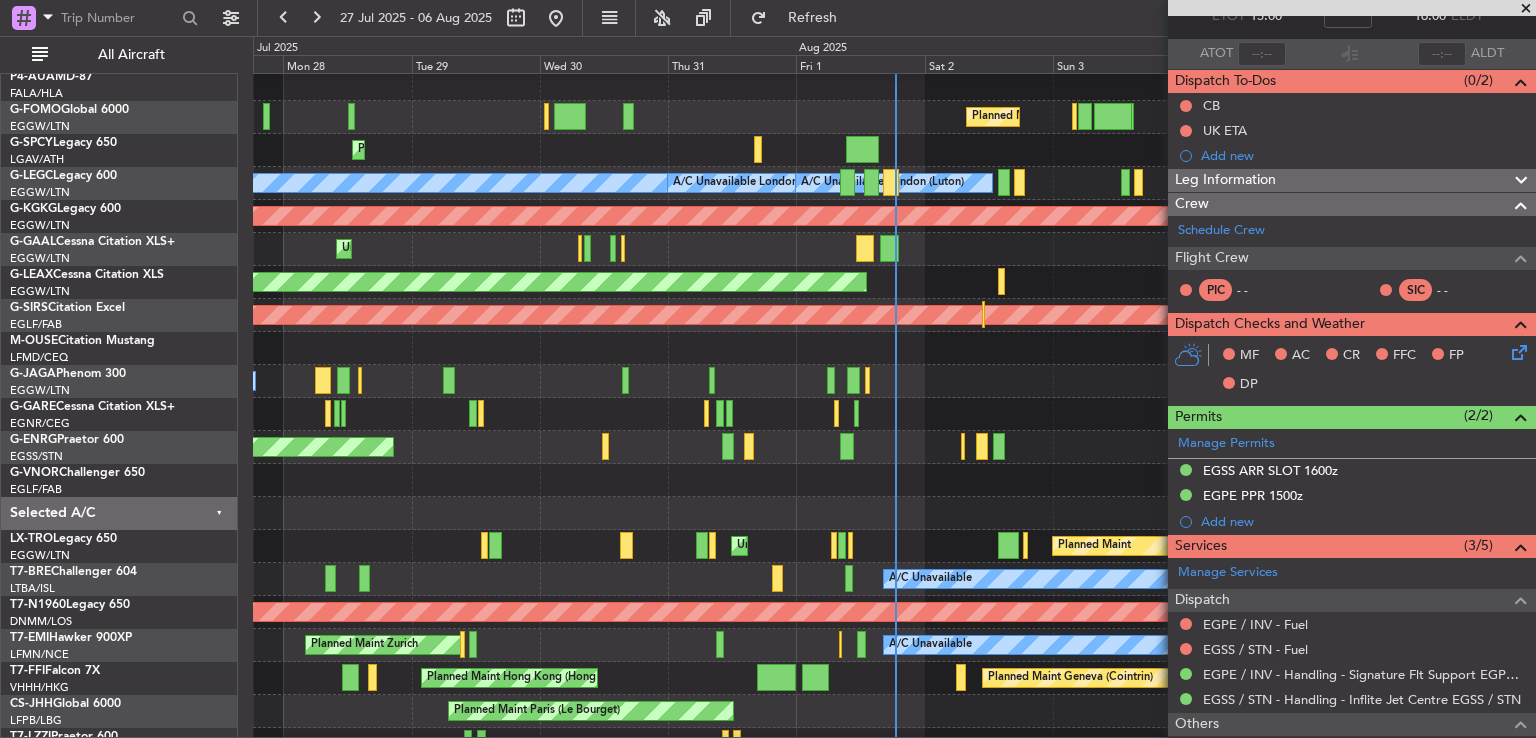 click at bounding box center [1526, 9] 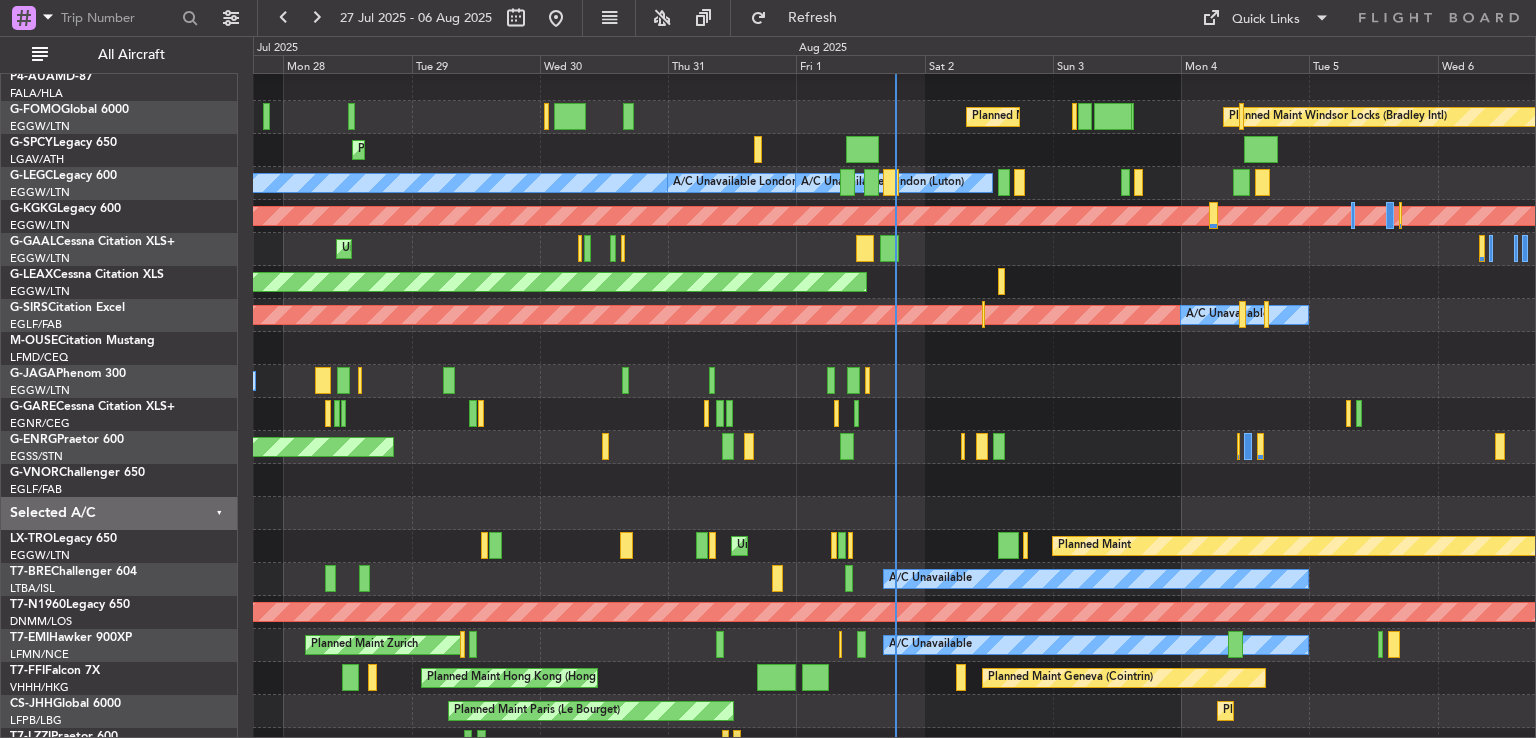 type on "0" 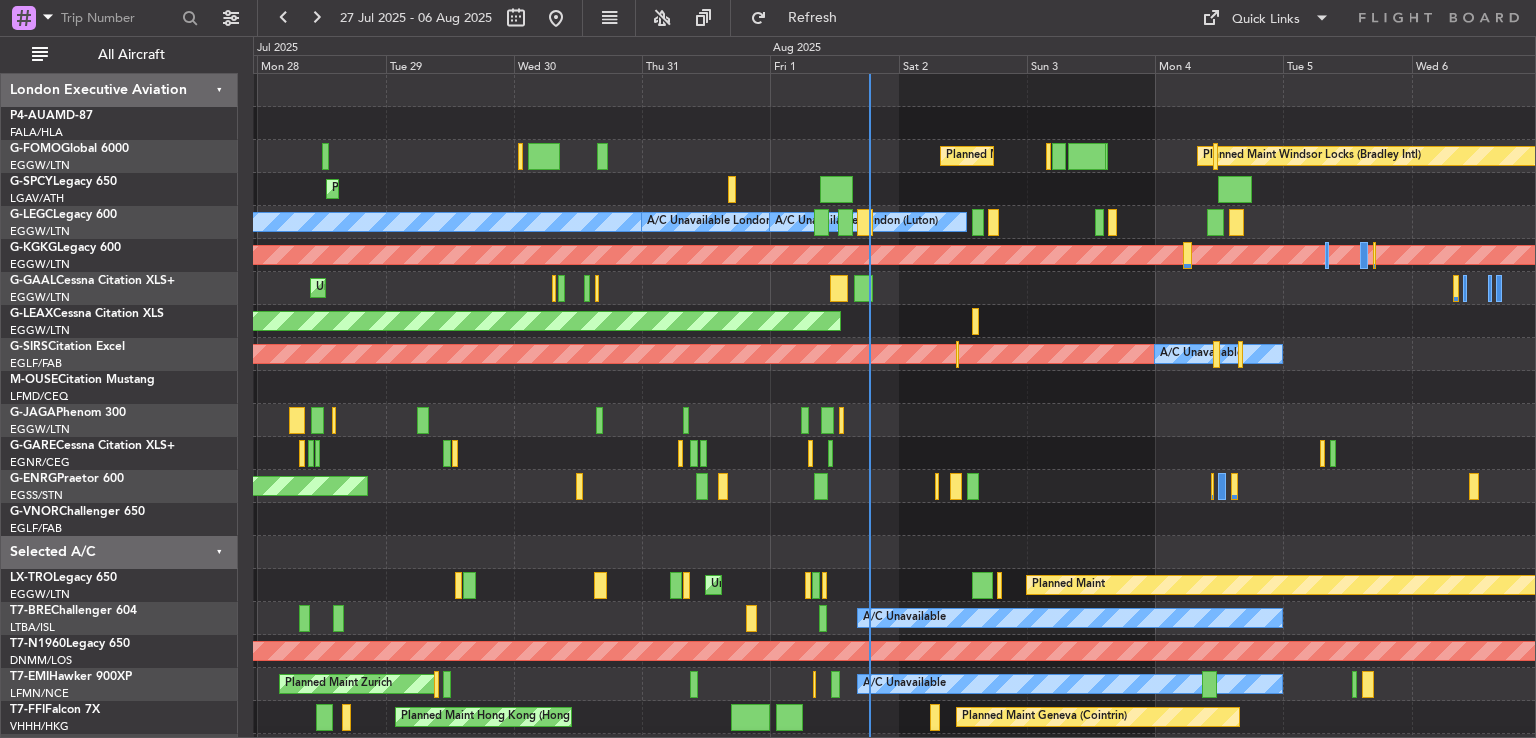 click on "Planned Maint [CITY] ([CITY])
Planned Maint [CITY] ([CITY])
Planned Maint [CITY] ([CITY])
A/C Unavailable [CITY] ([CITY])
A/C Unavailable [CITY] ([CITY])
A/C Unavailable [CITY] ([CITY])
AOG Maint [CITY] ([CITY])
Unplanned Maint [CITY] ([CITY])
MEL [CITY] ([CITY])
Planned Maint [CITY] ([CITY])
Planned Maint [CITY]
A/C Unavailable" 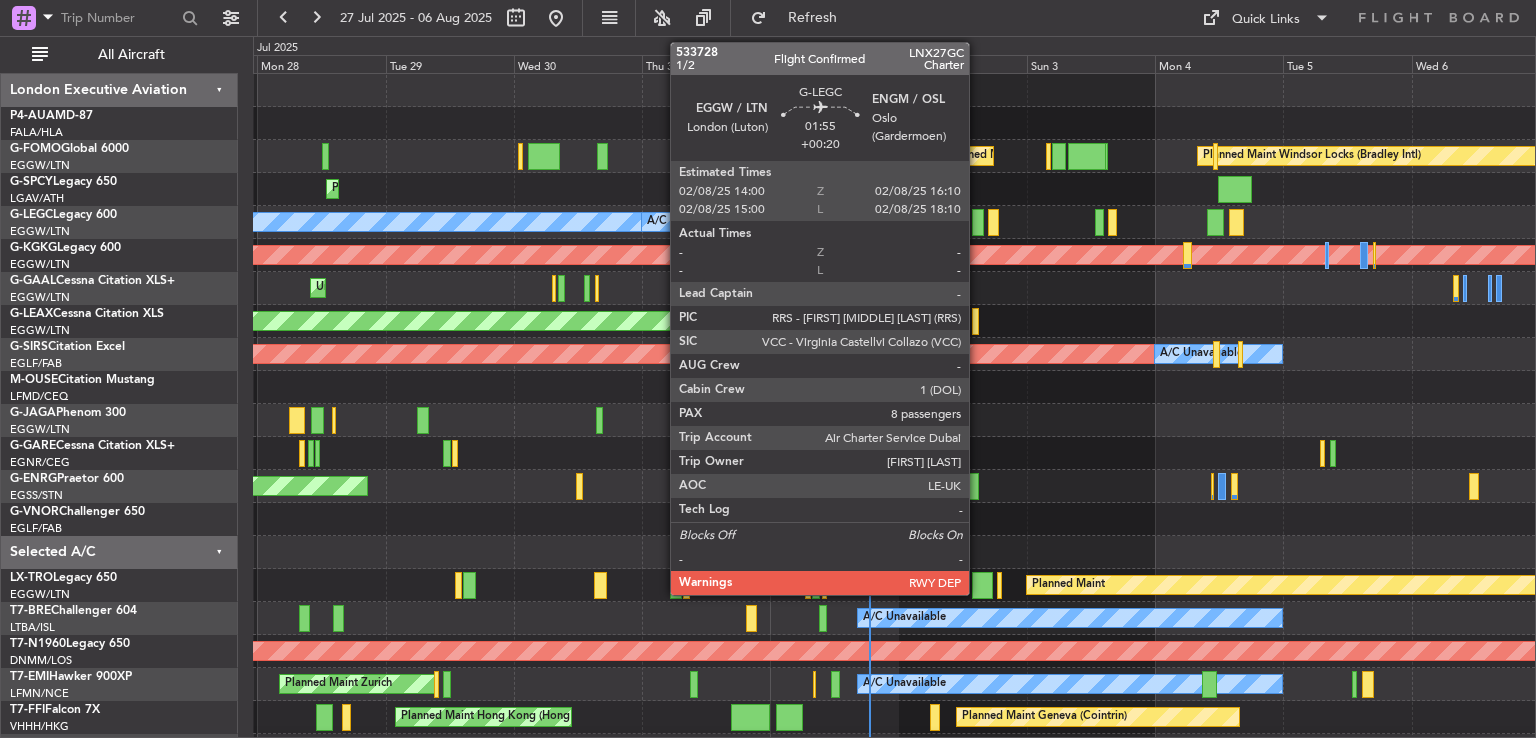 click 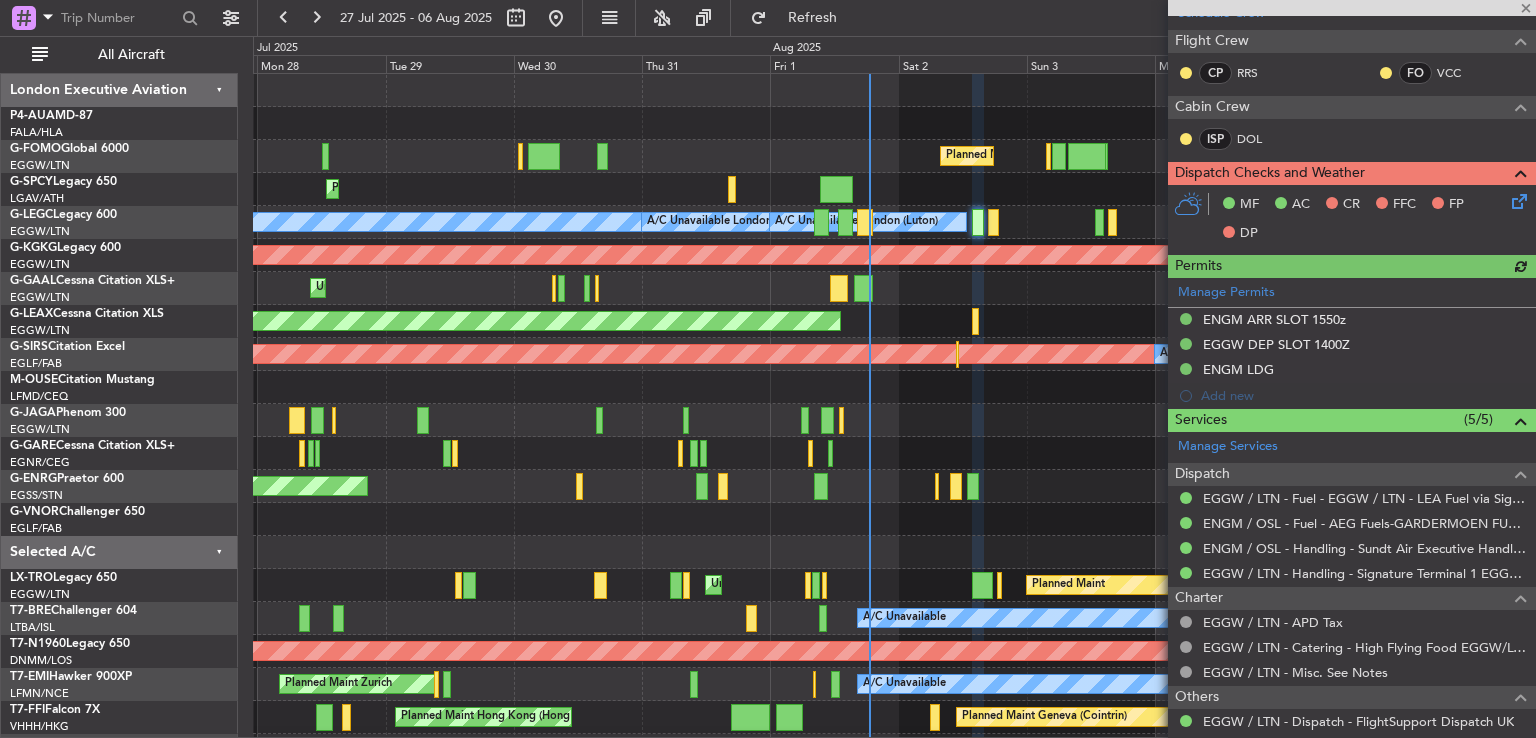 scroll, scrollTop: 313, scrollLeft: 0, axis: vertical 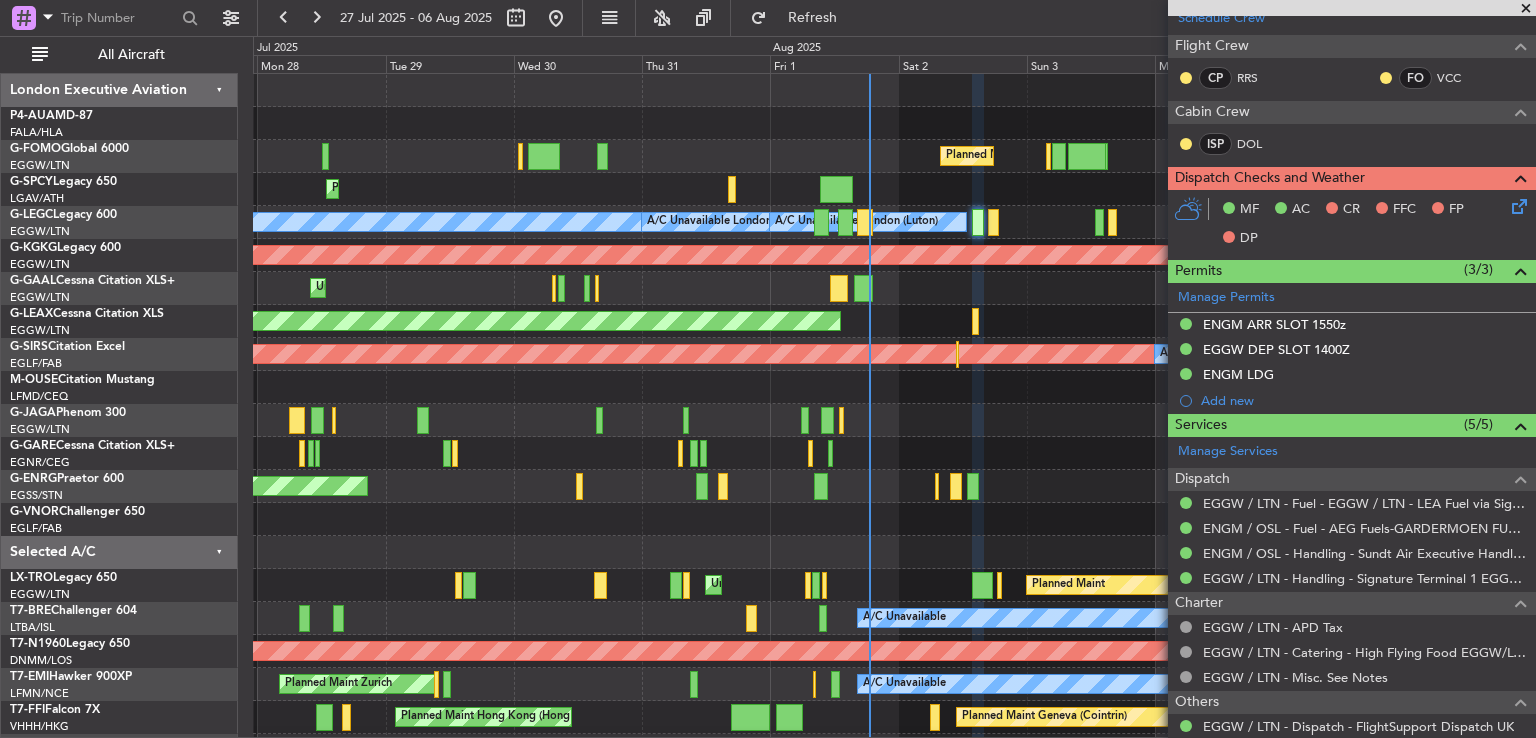 click 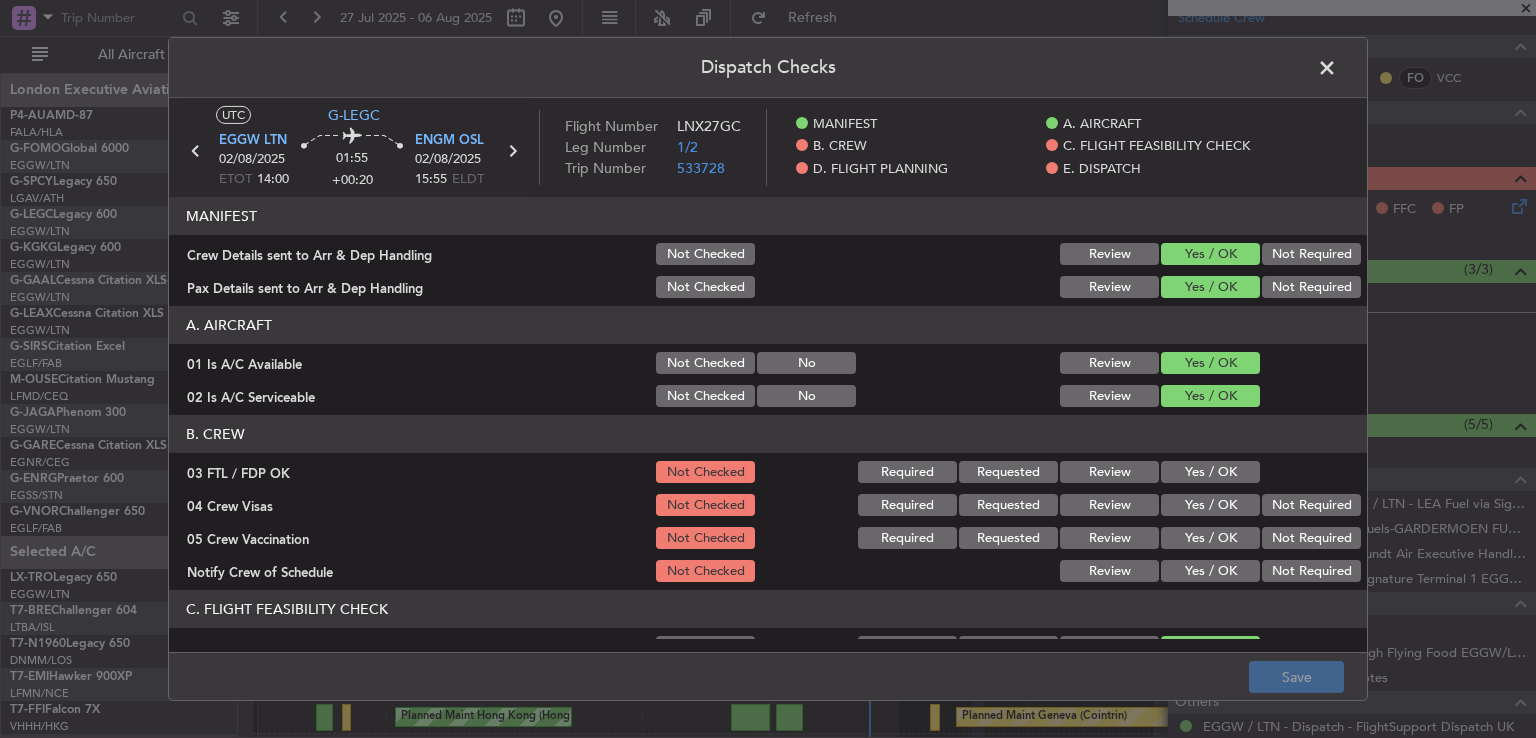 click on "Yes / OK" 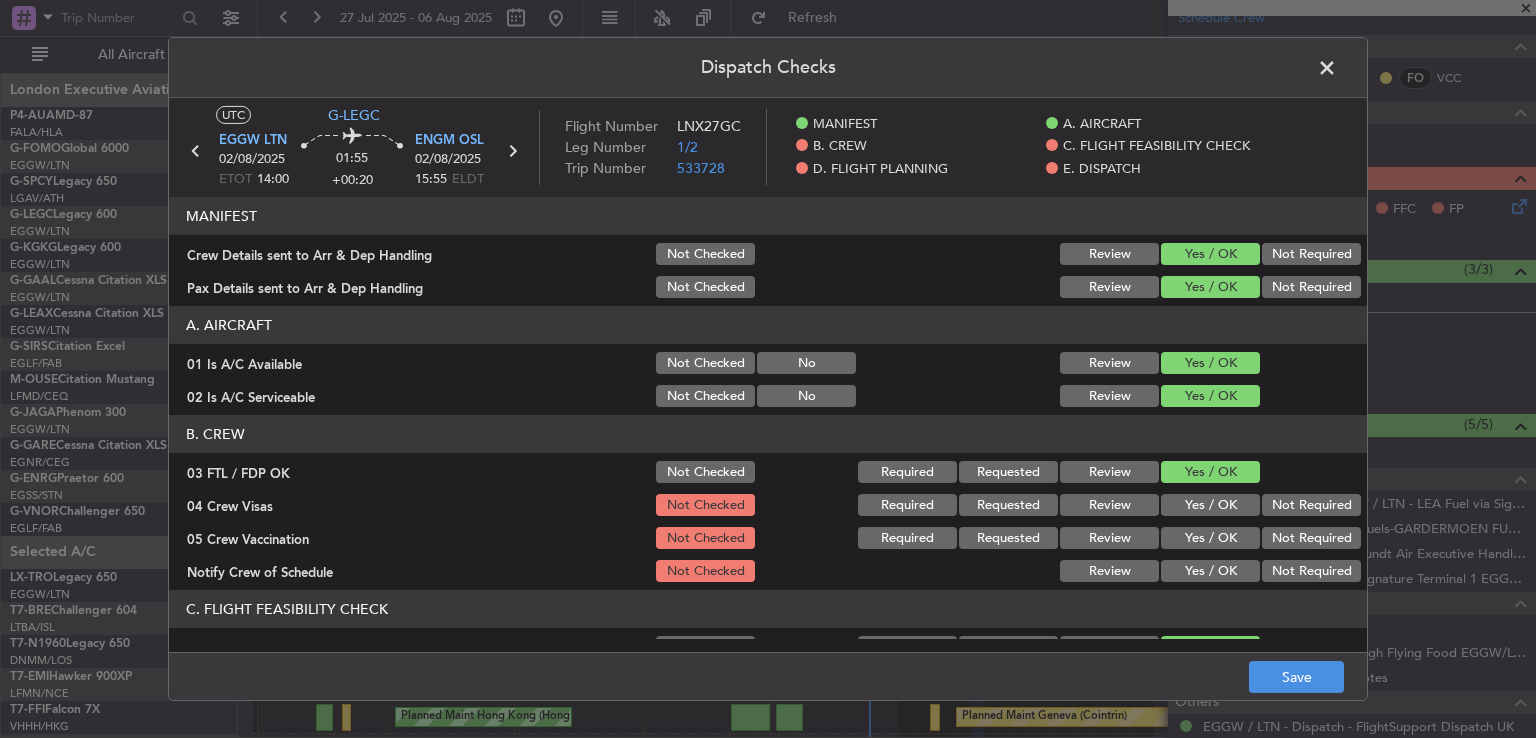 click on "Not Required" 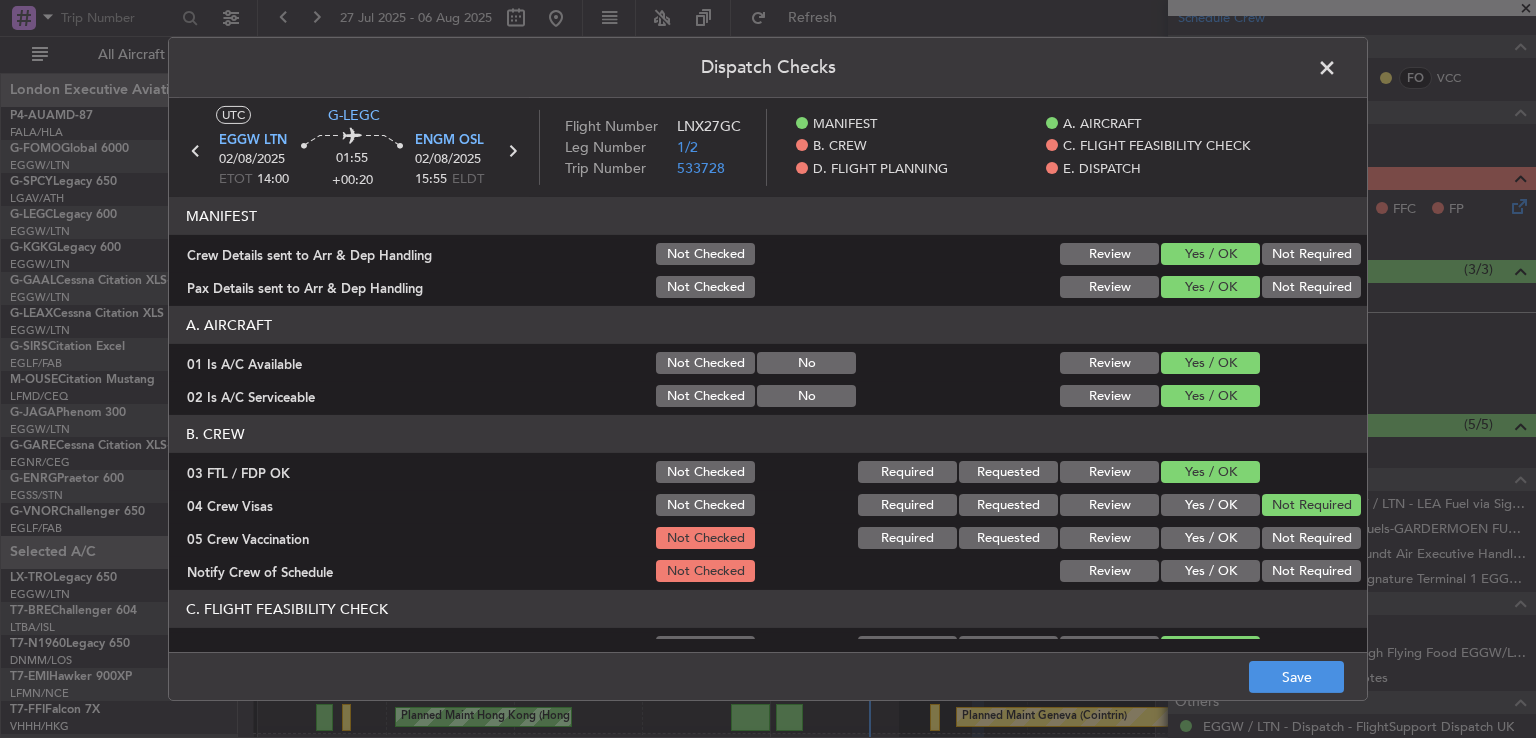 click on "Not Required" 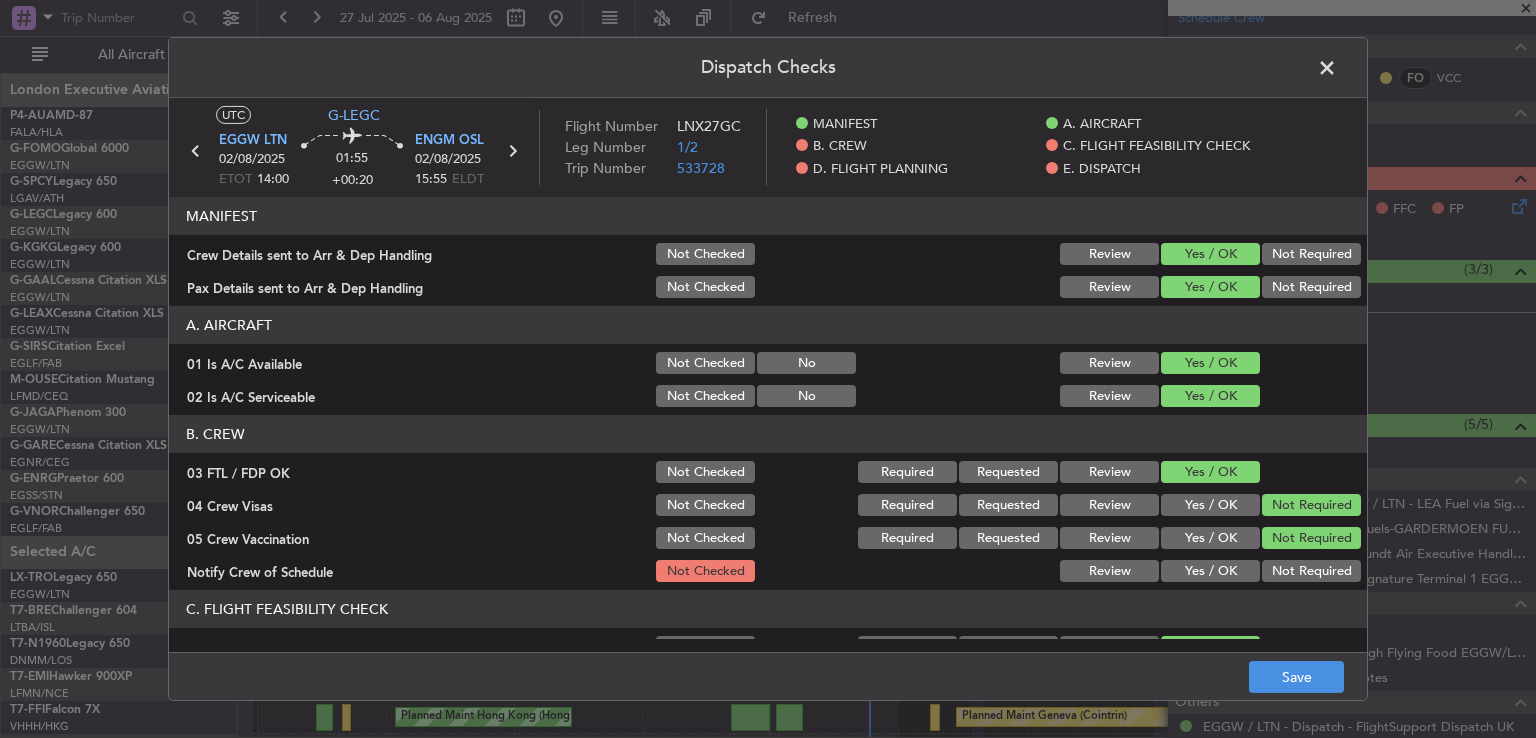 click on "Yes / OK" 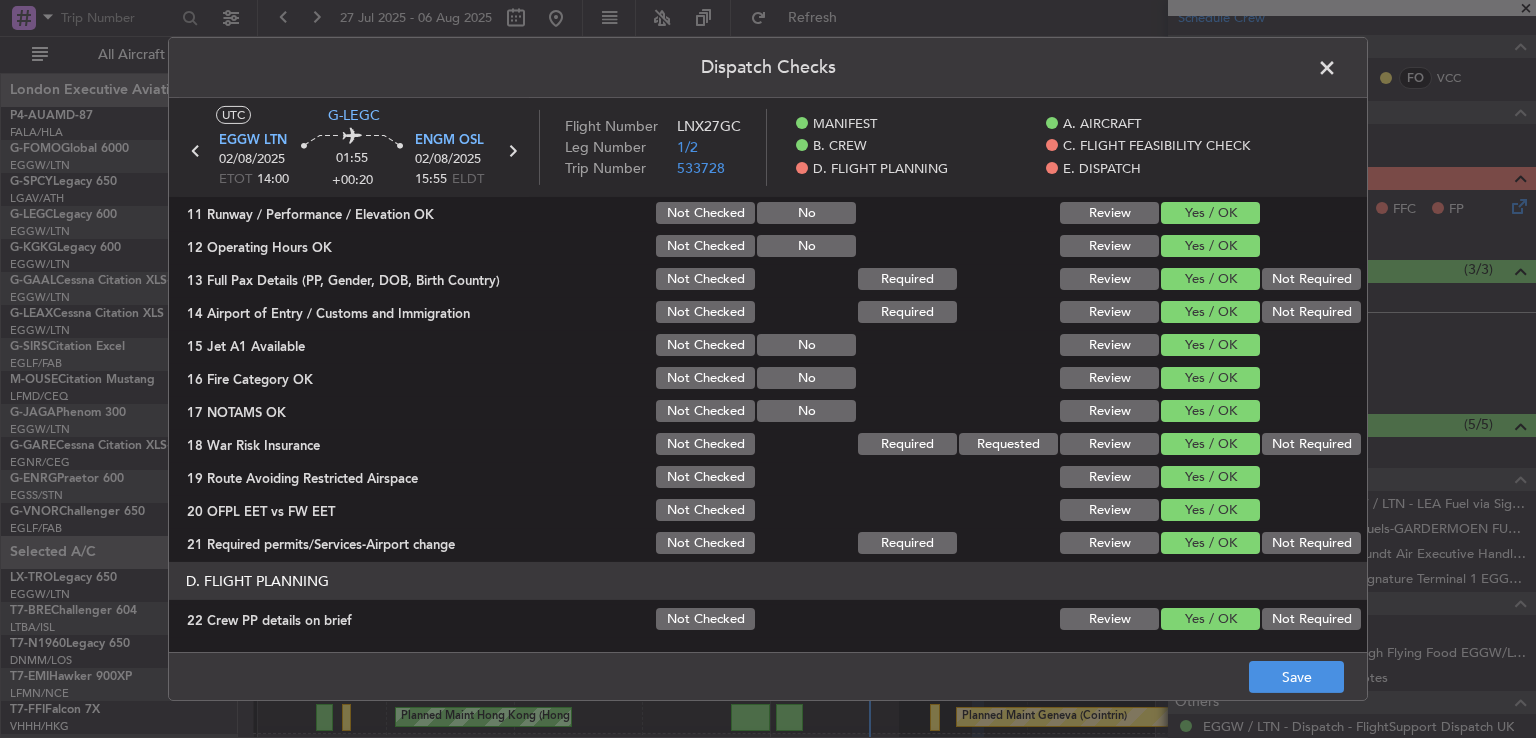 scroll, scrollTop: 338, scrollLeft: 0, axis: vertical 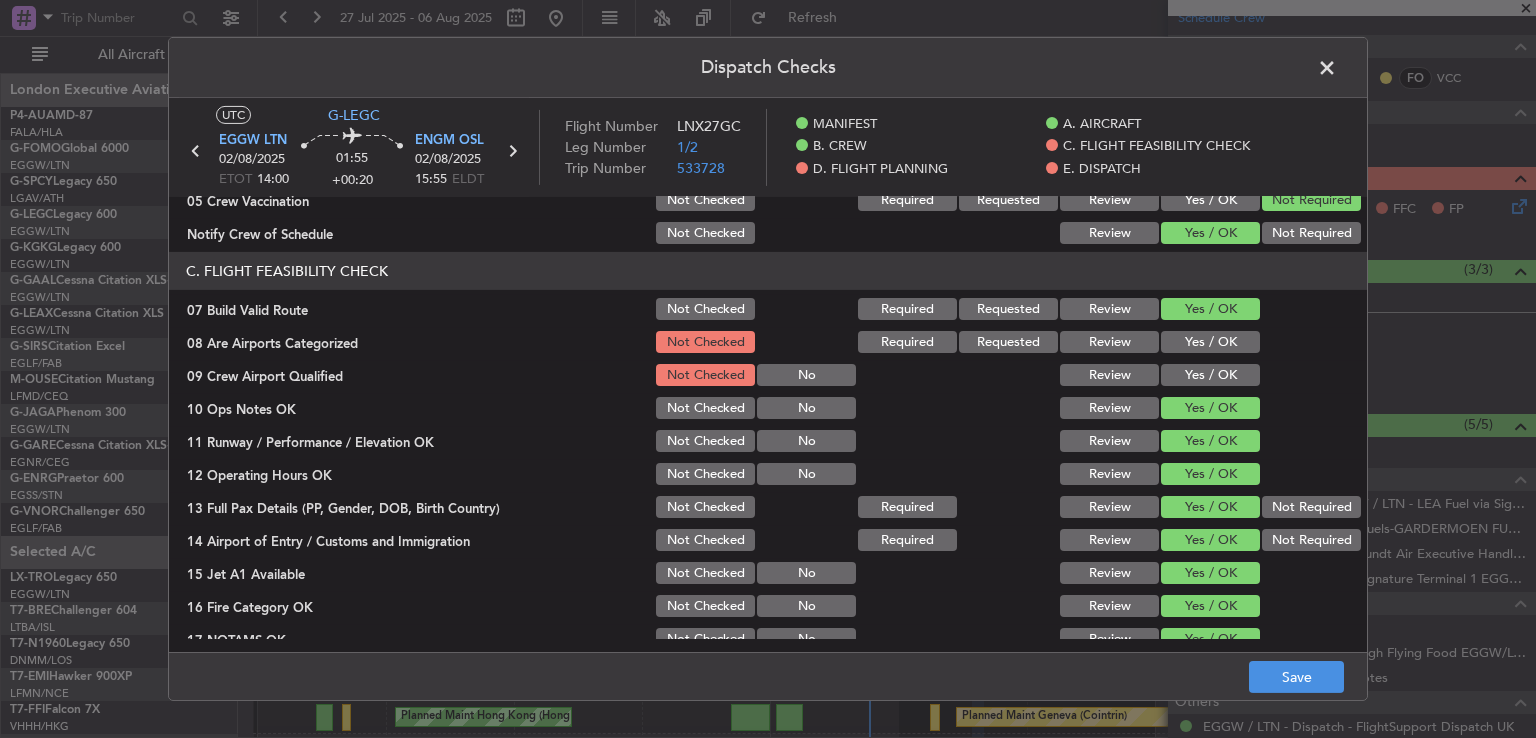 click on "Yes / OK" 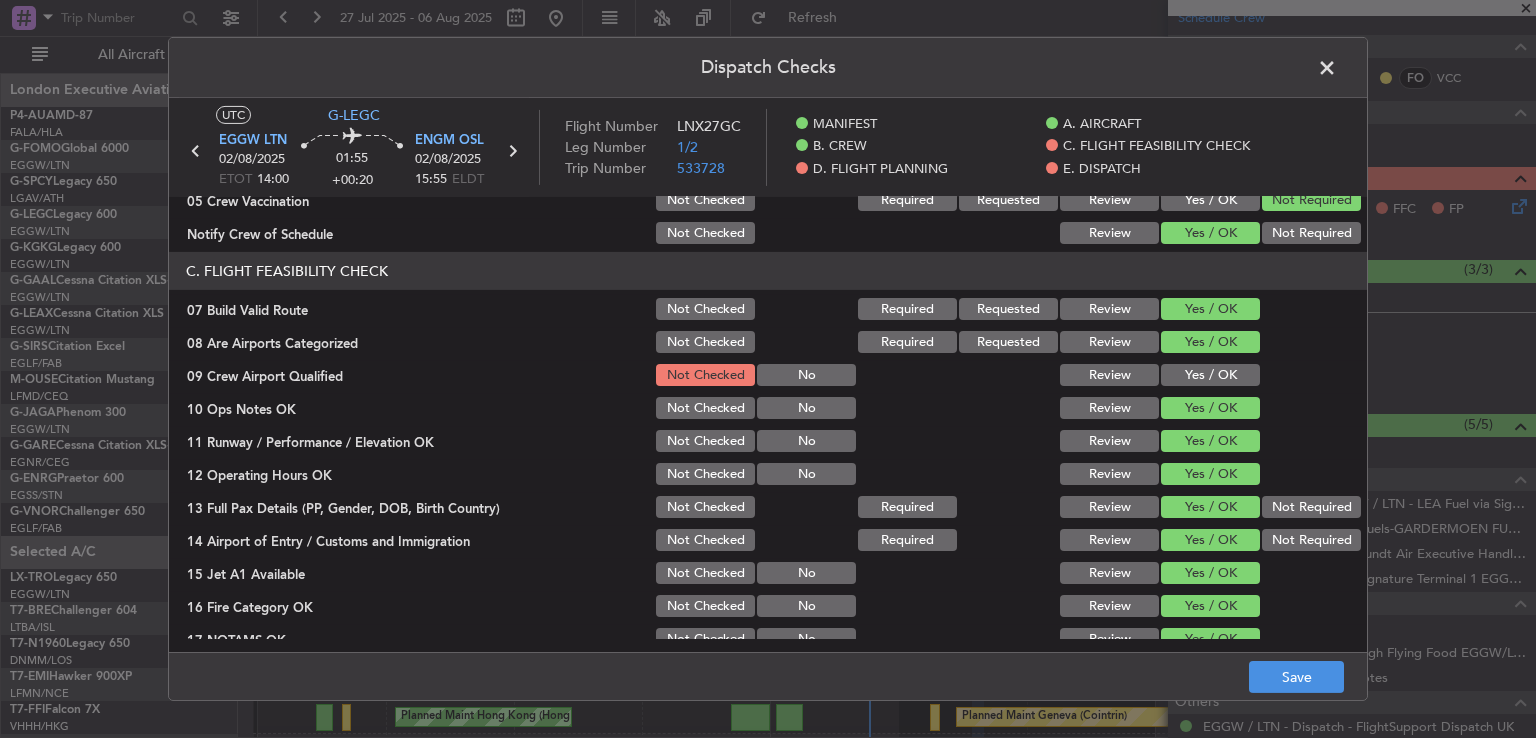 click on "Yes / OK" 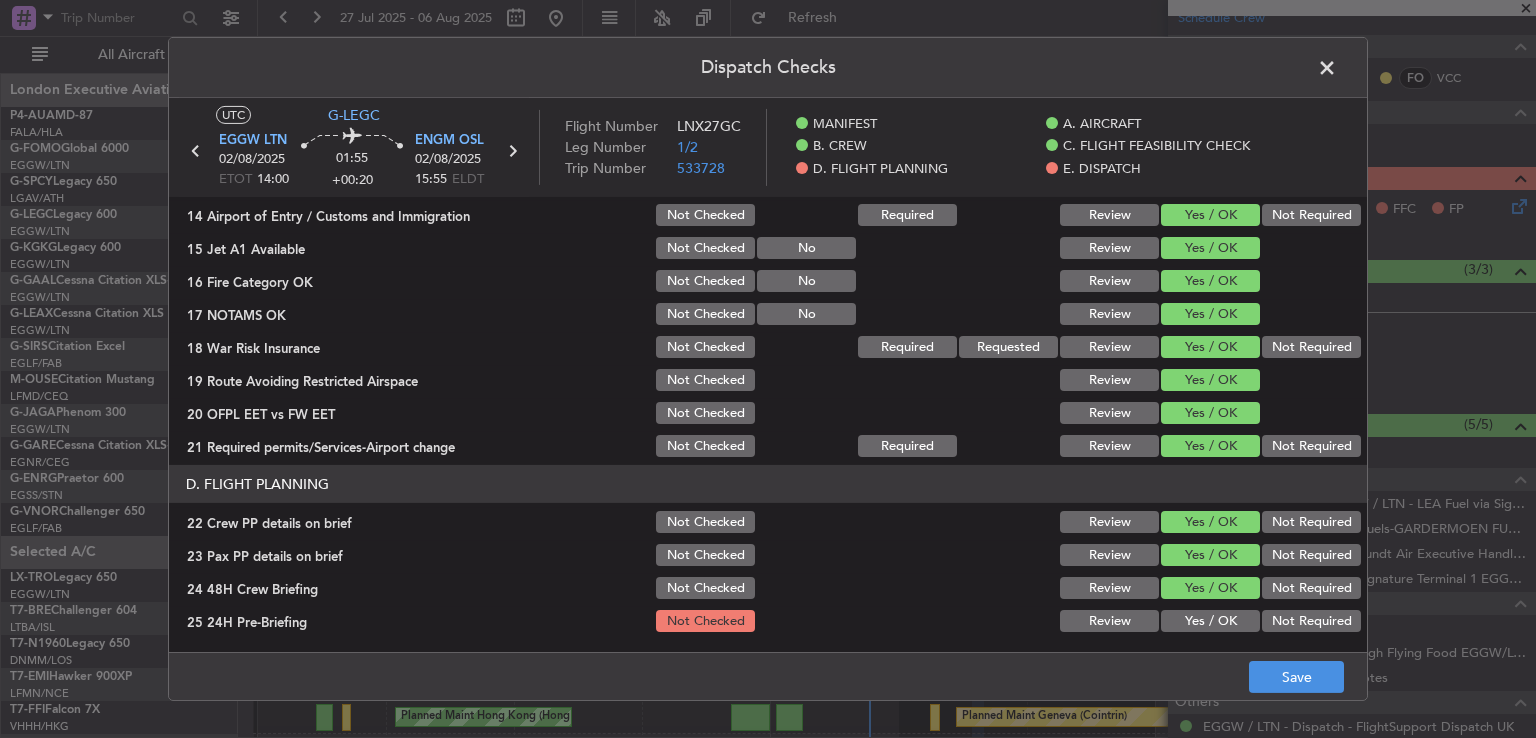 scroll, scrollTop: 698, scrollLeft: 0, axis: vertical 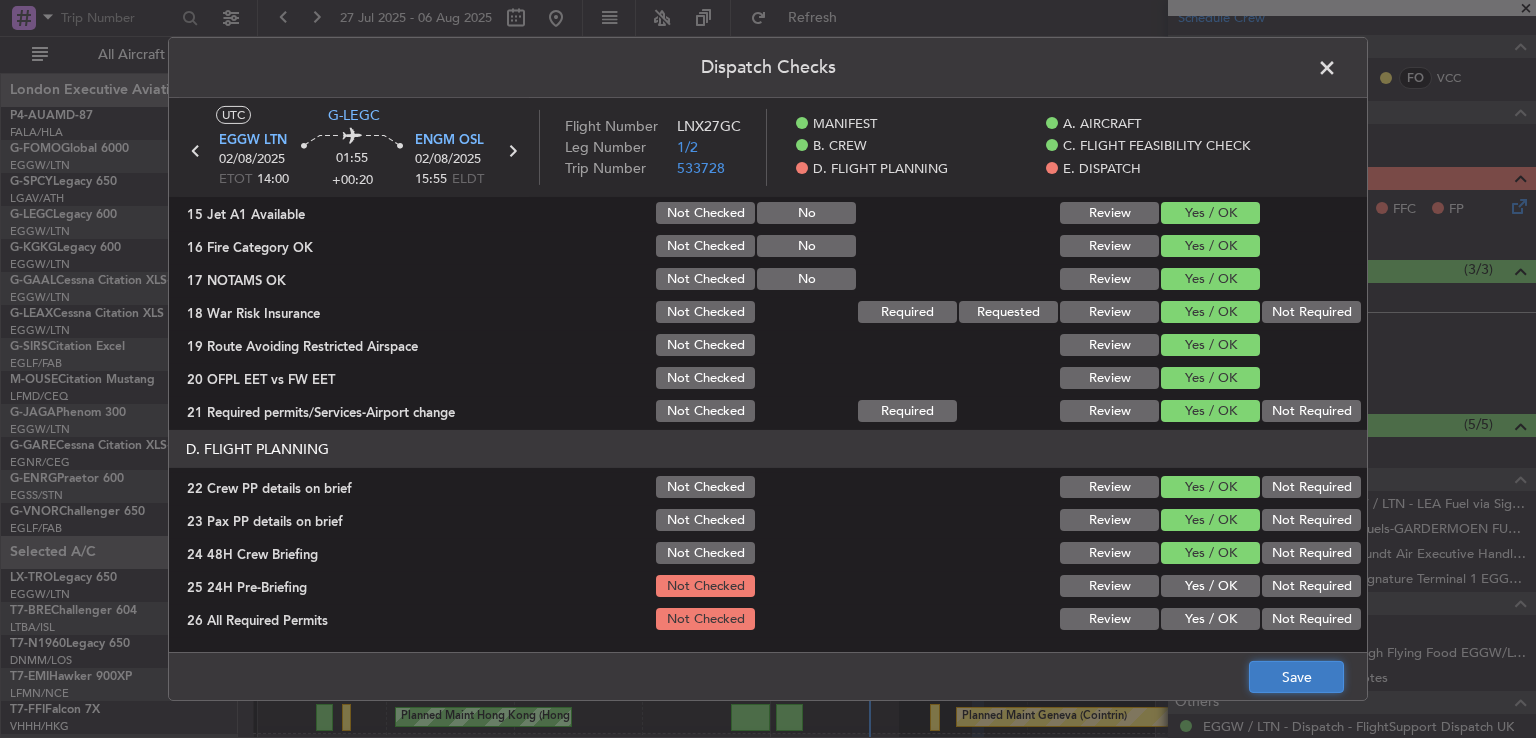 click on "Save" 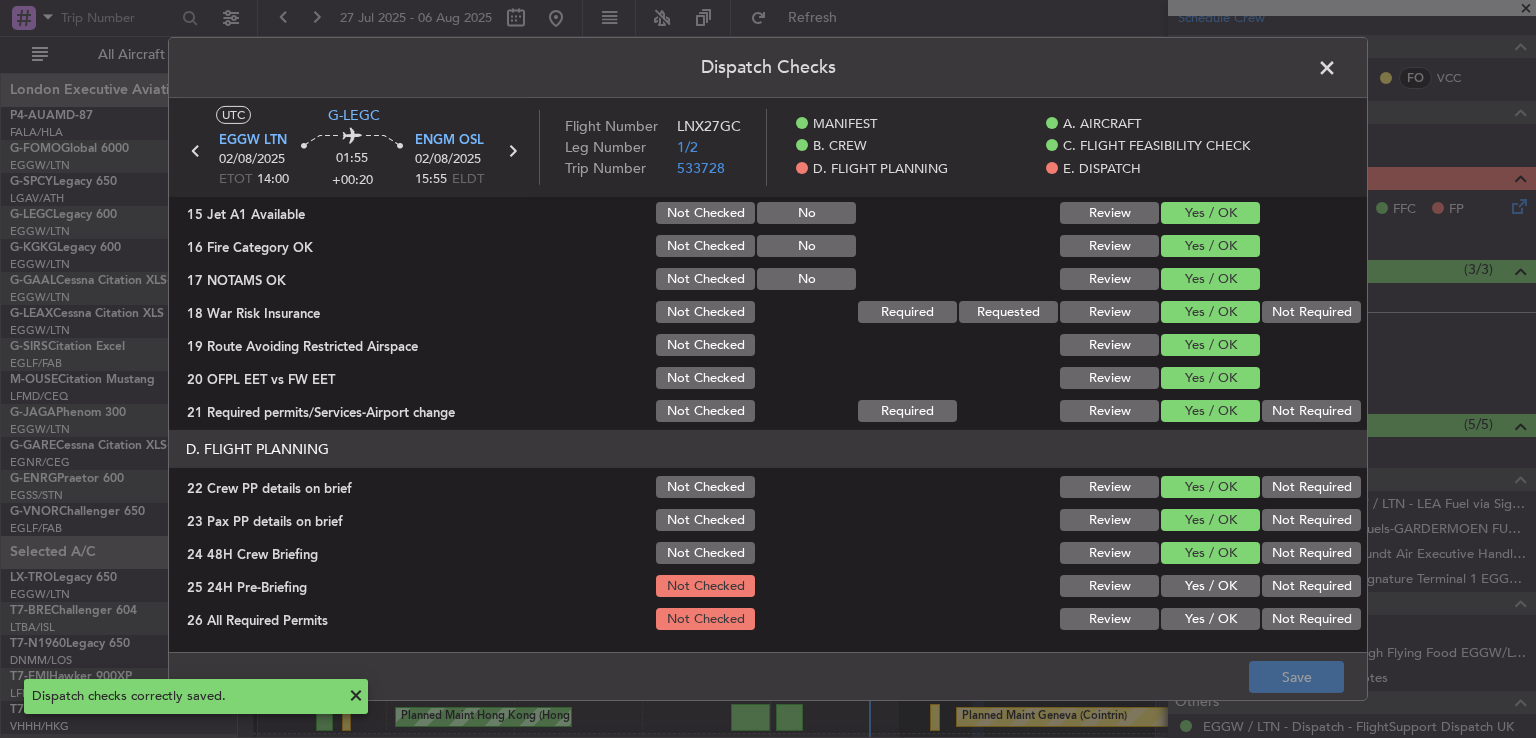 click 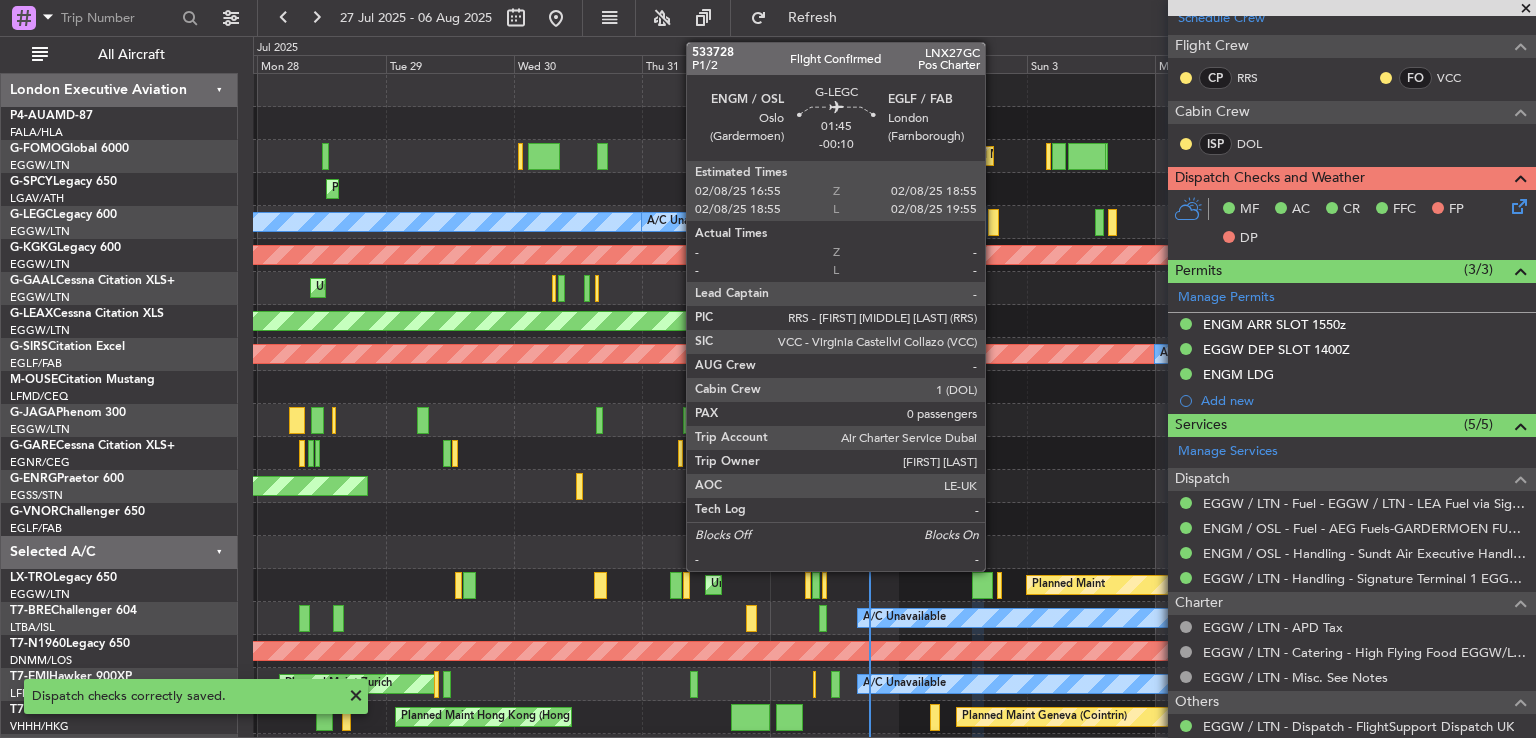 click 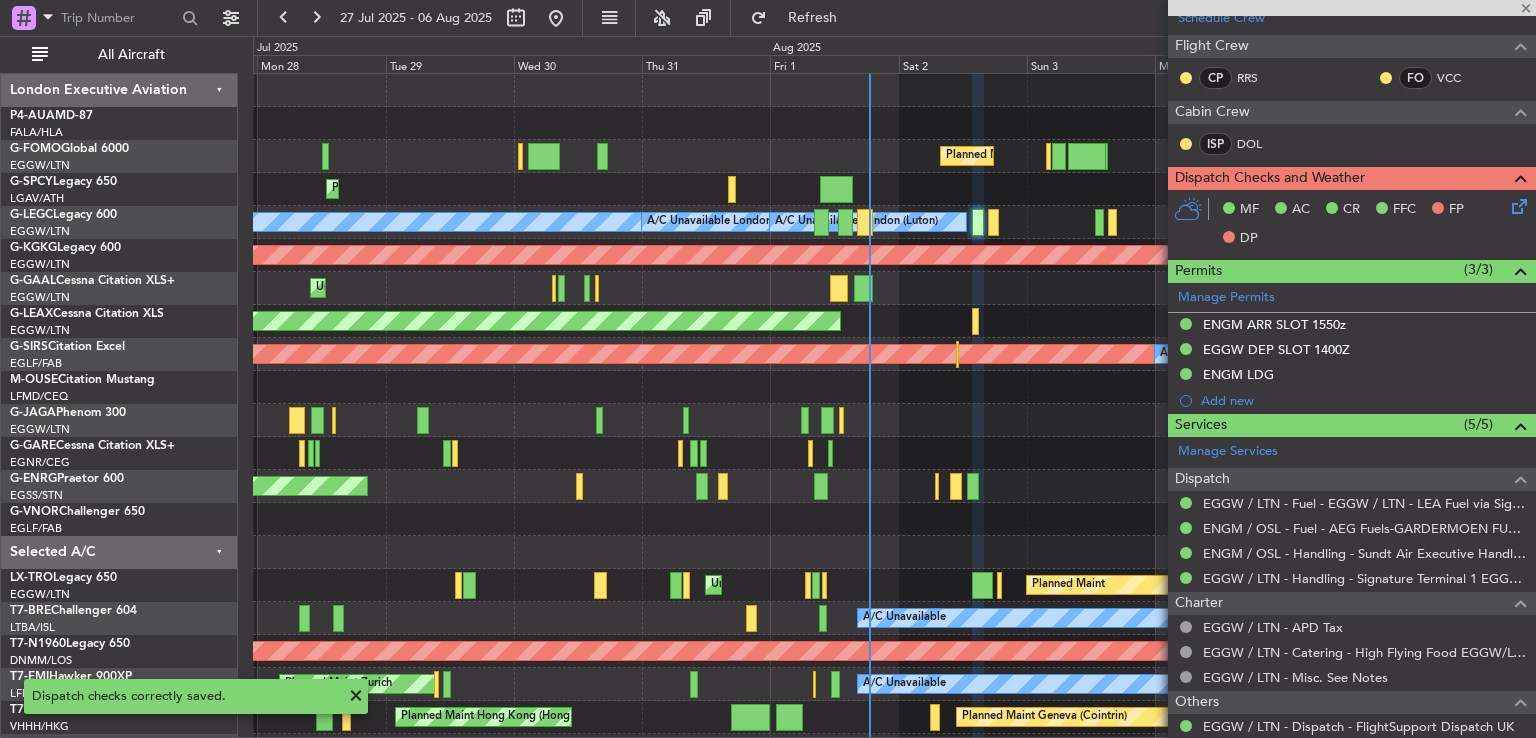 type on "-00:10" 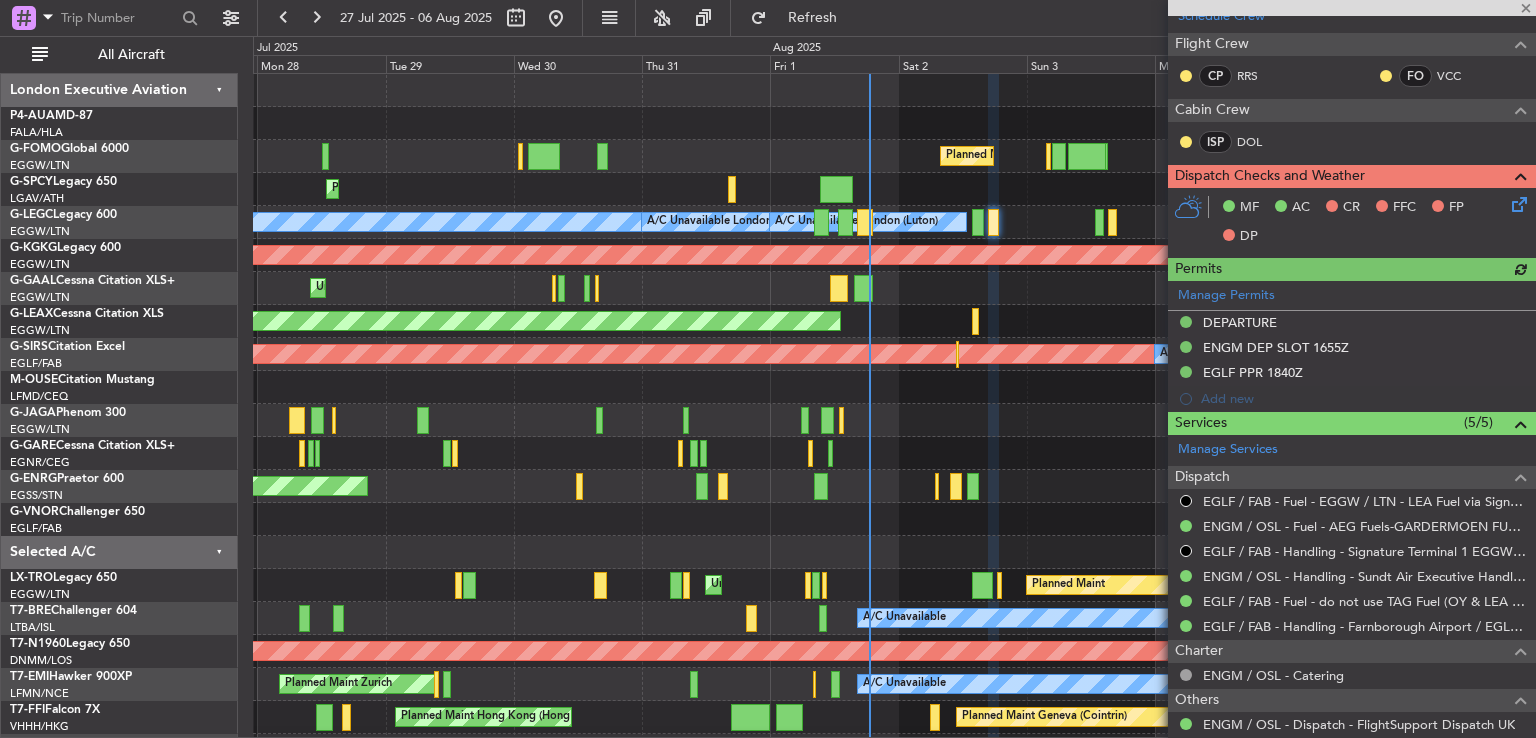 scroll, scrollTop: 343, scrollLeft: 0, axis: vertical 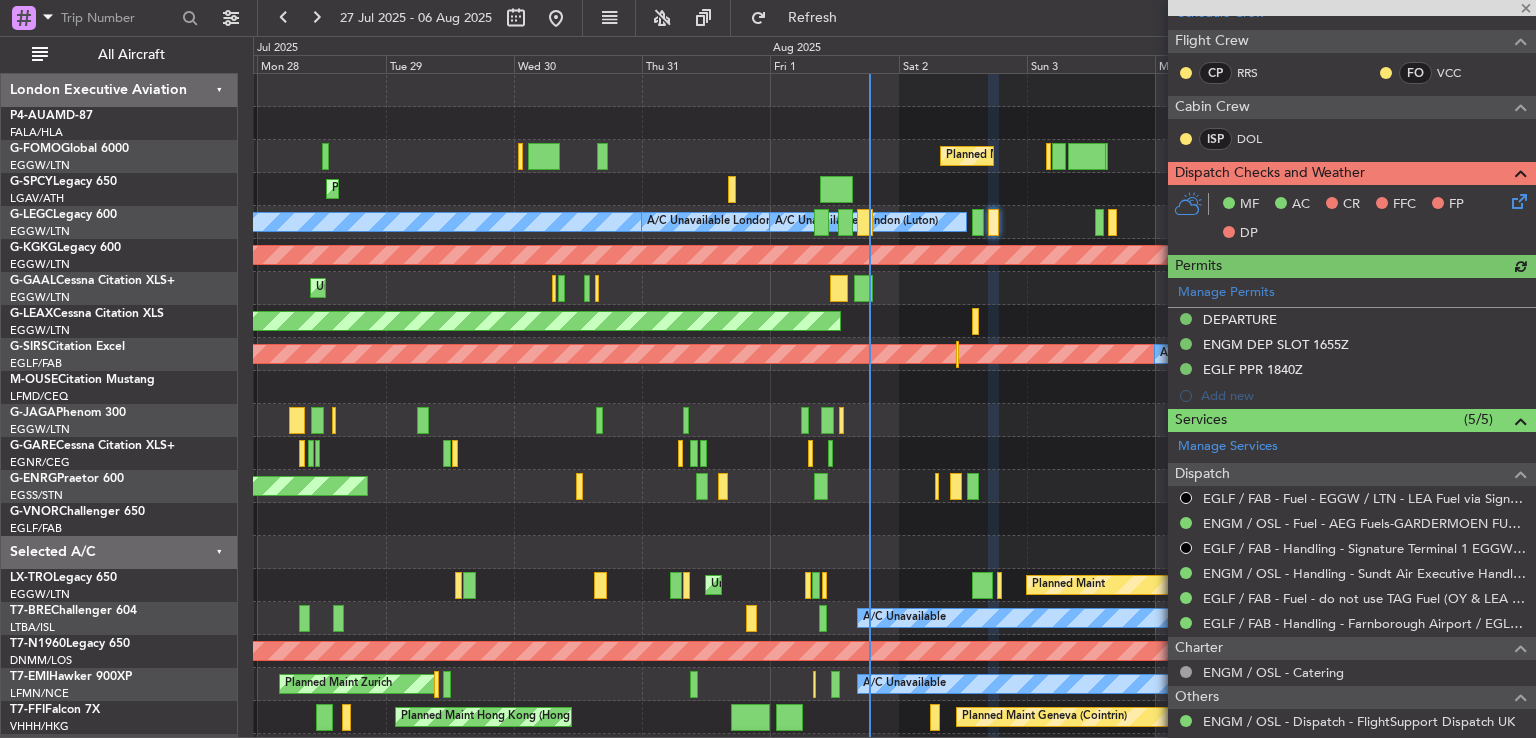 click 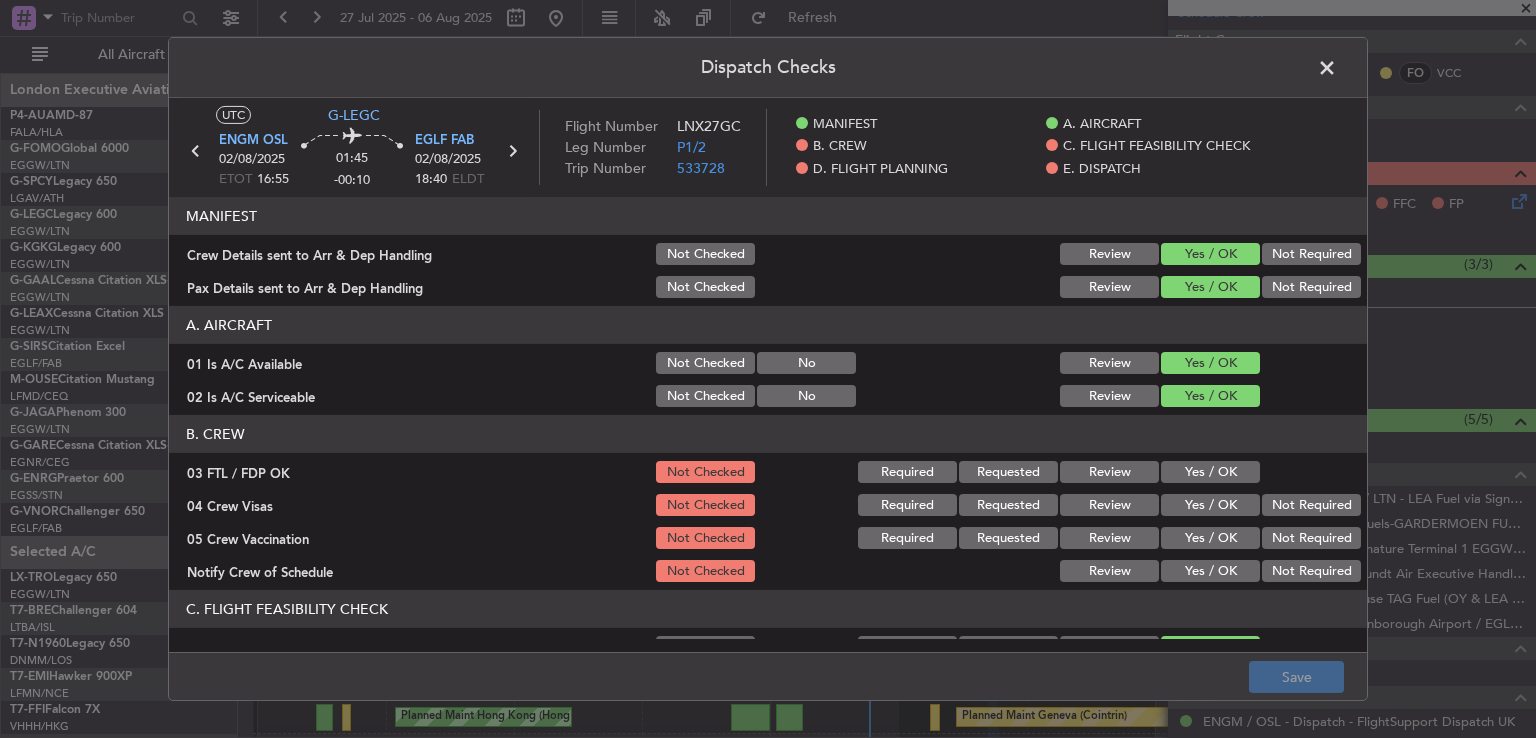 click on "Yes / OK" 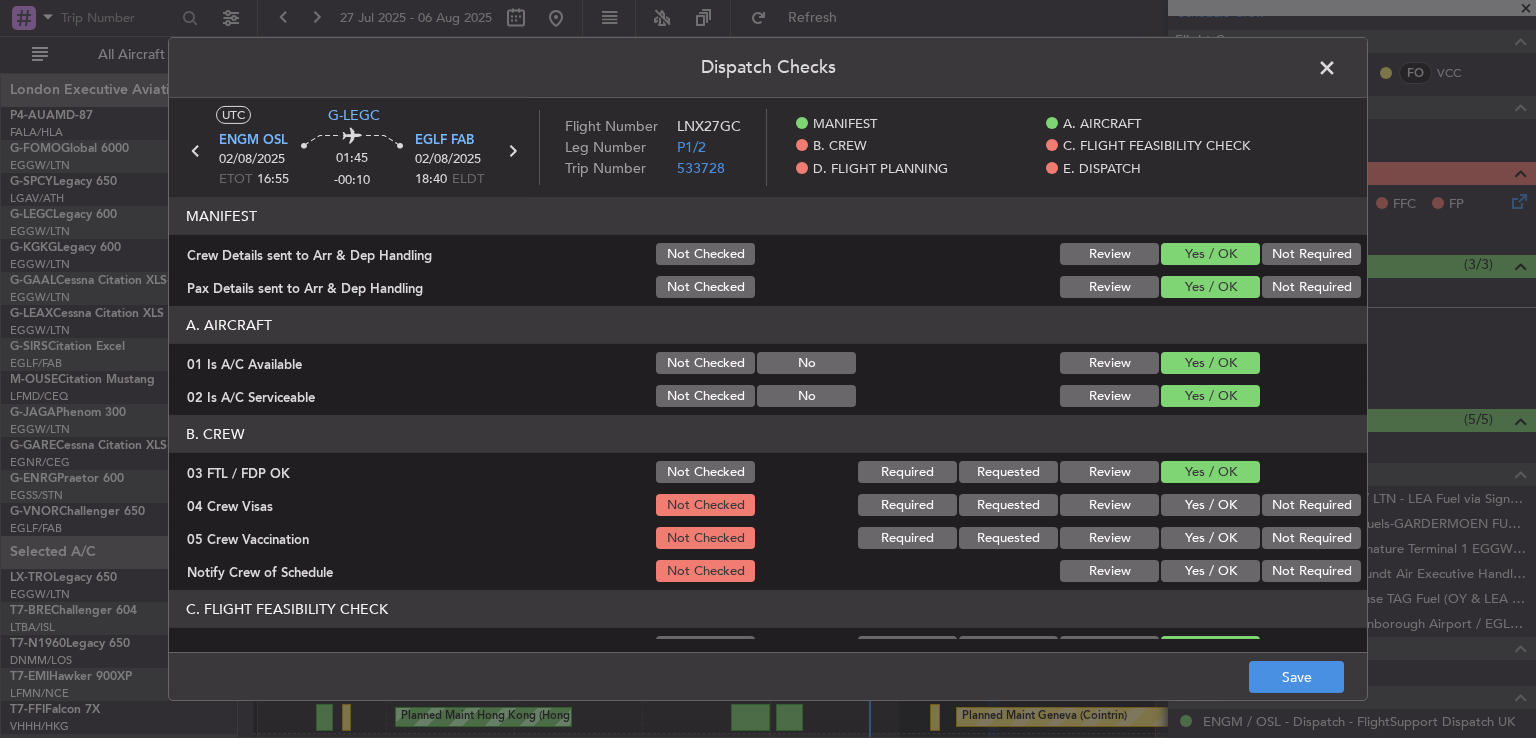 click on "Not Required" 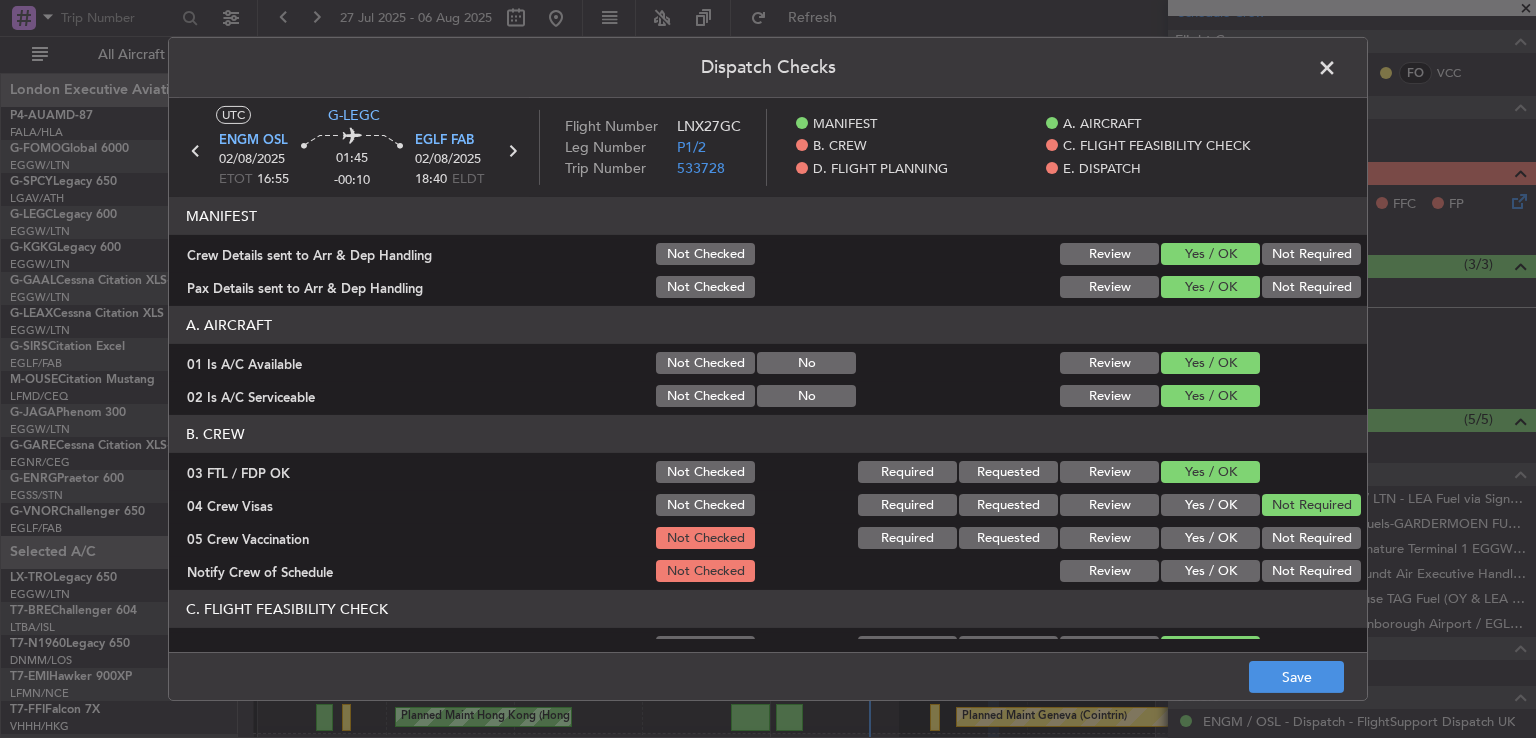 click on "Not Required" 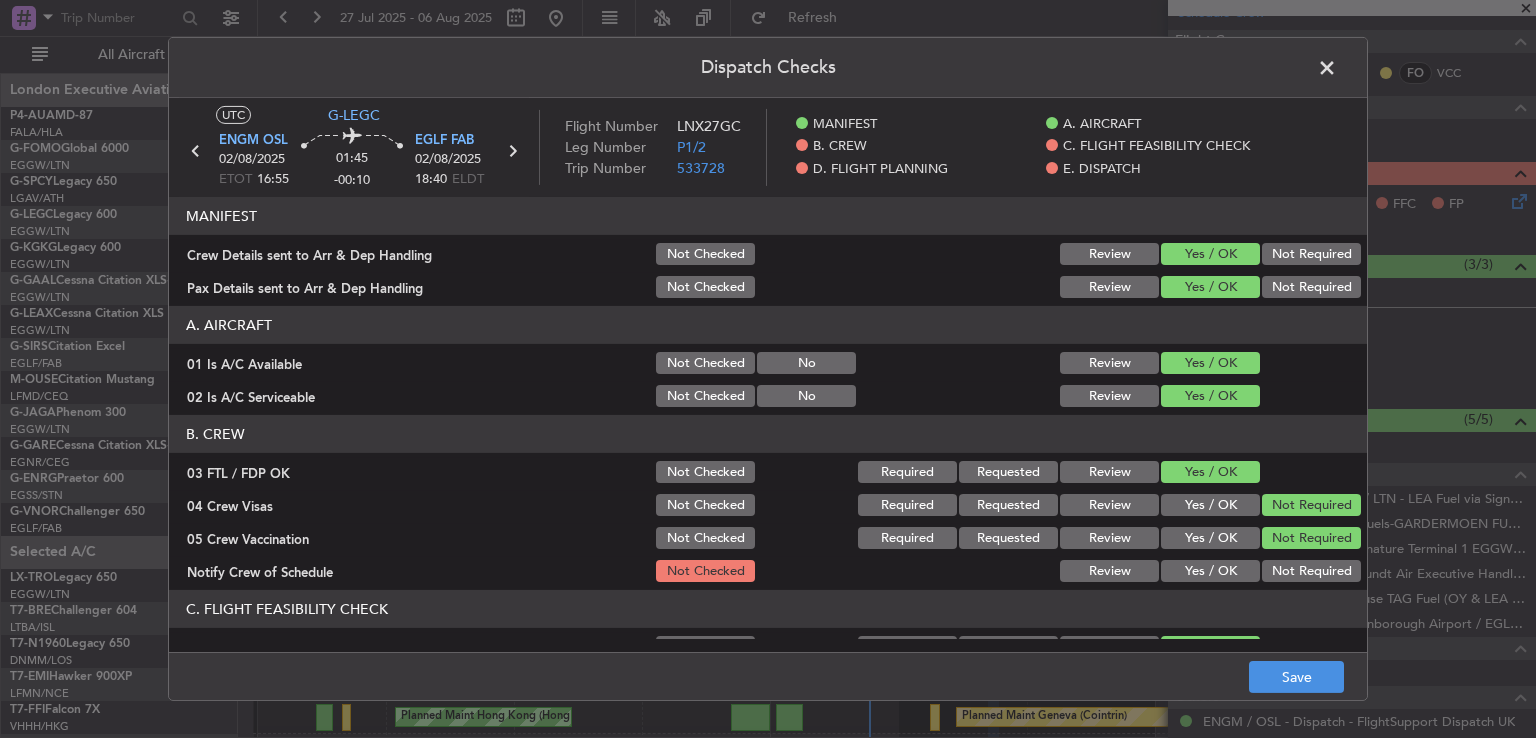 click on "Yes / OK" 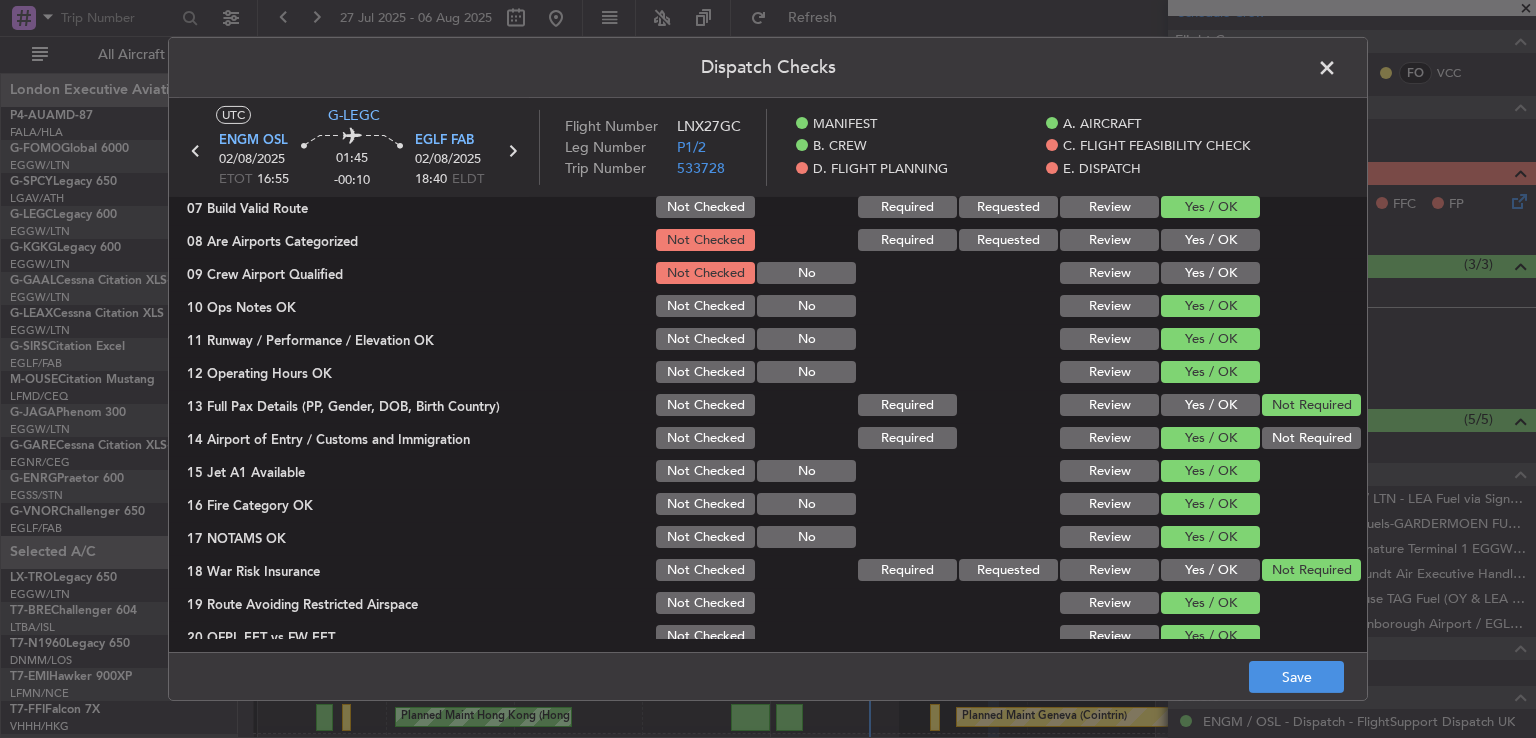 scroll, scrollTop: 444, scrollLeft: 0, axis: vertical 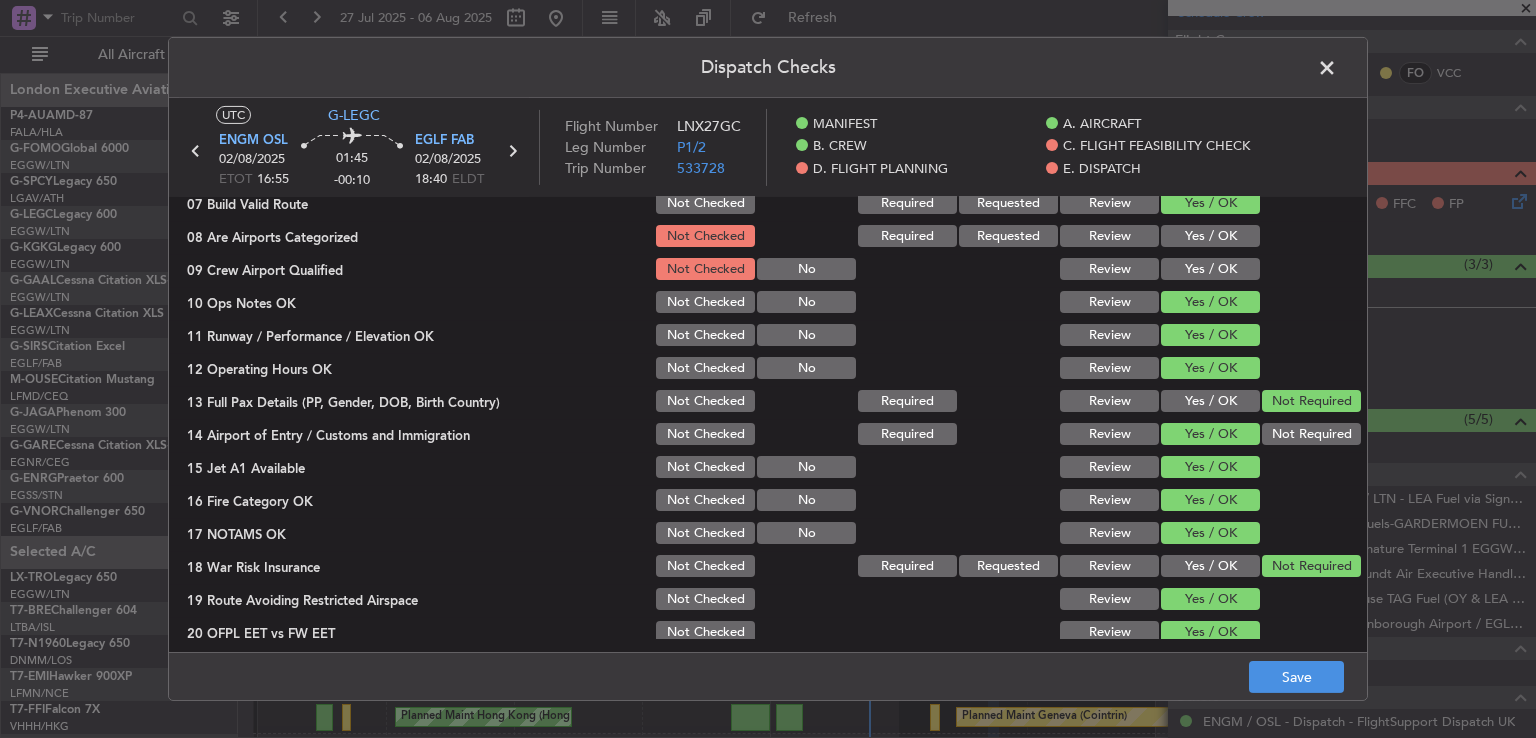 click on "Yes / OK" 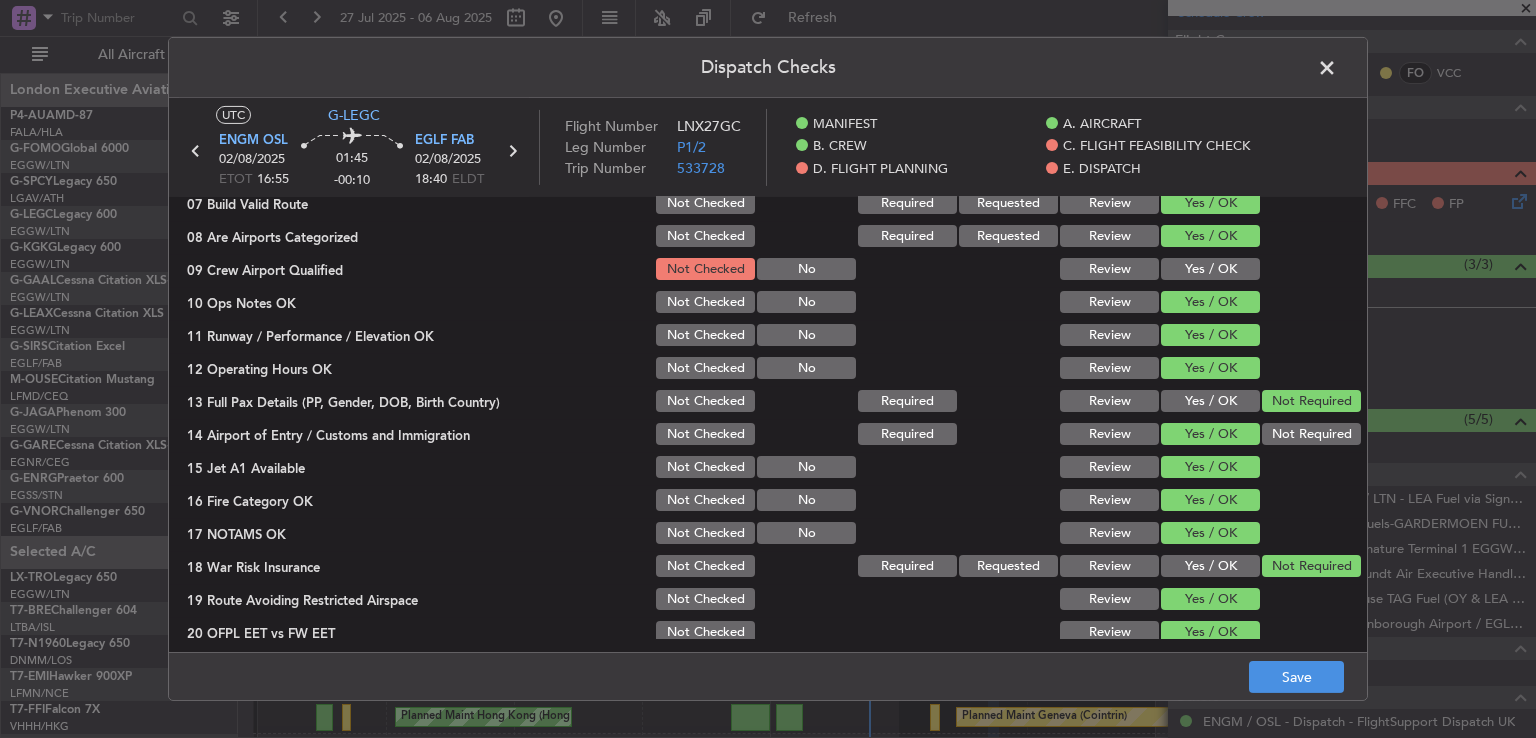 click on "Yes / OK" 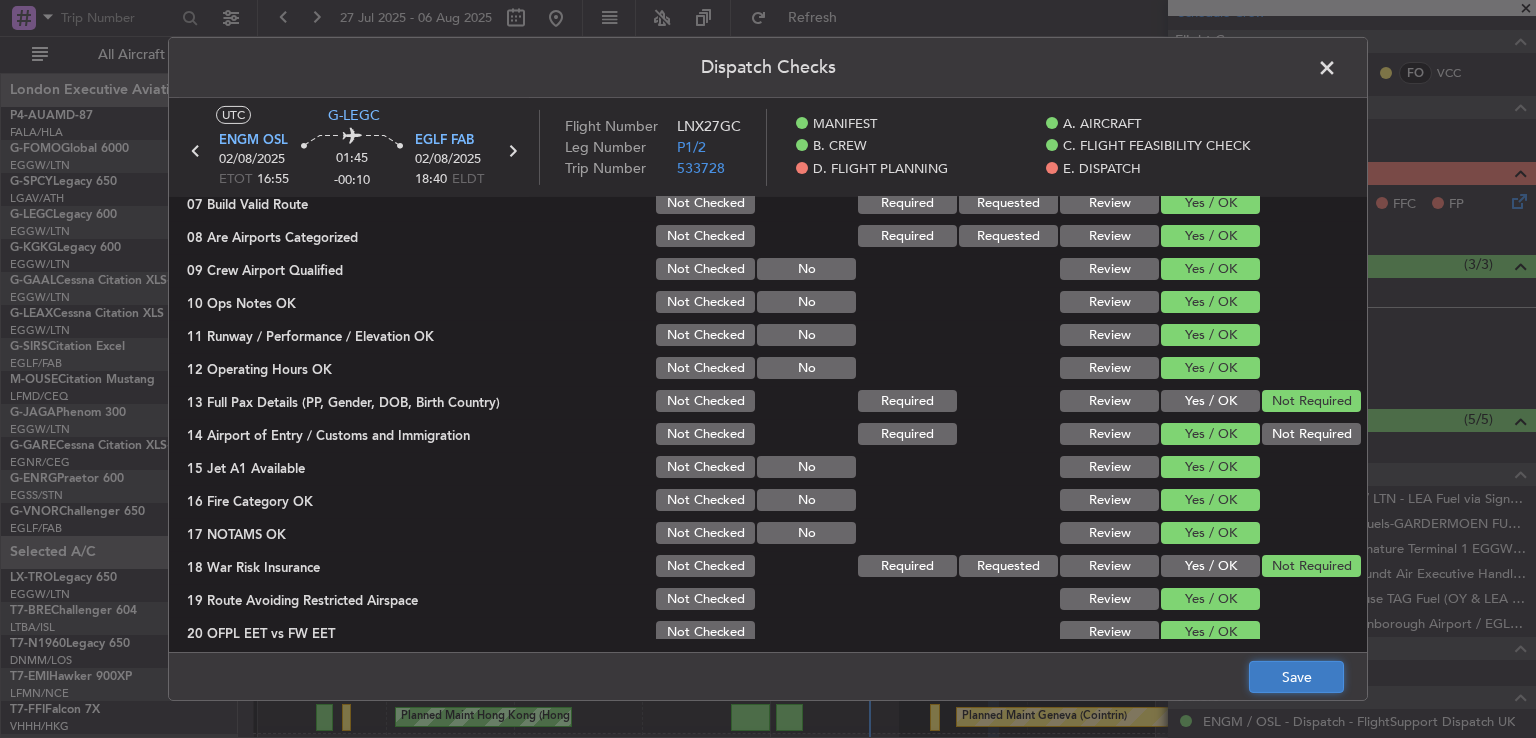 click on "Save" 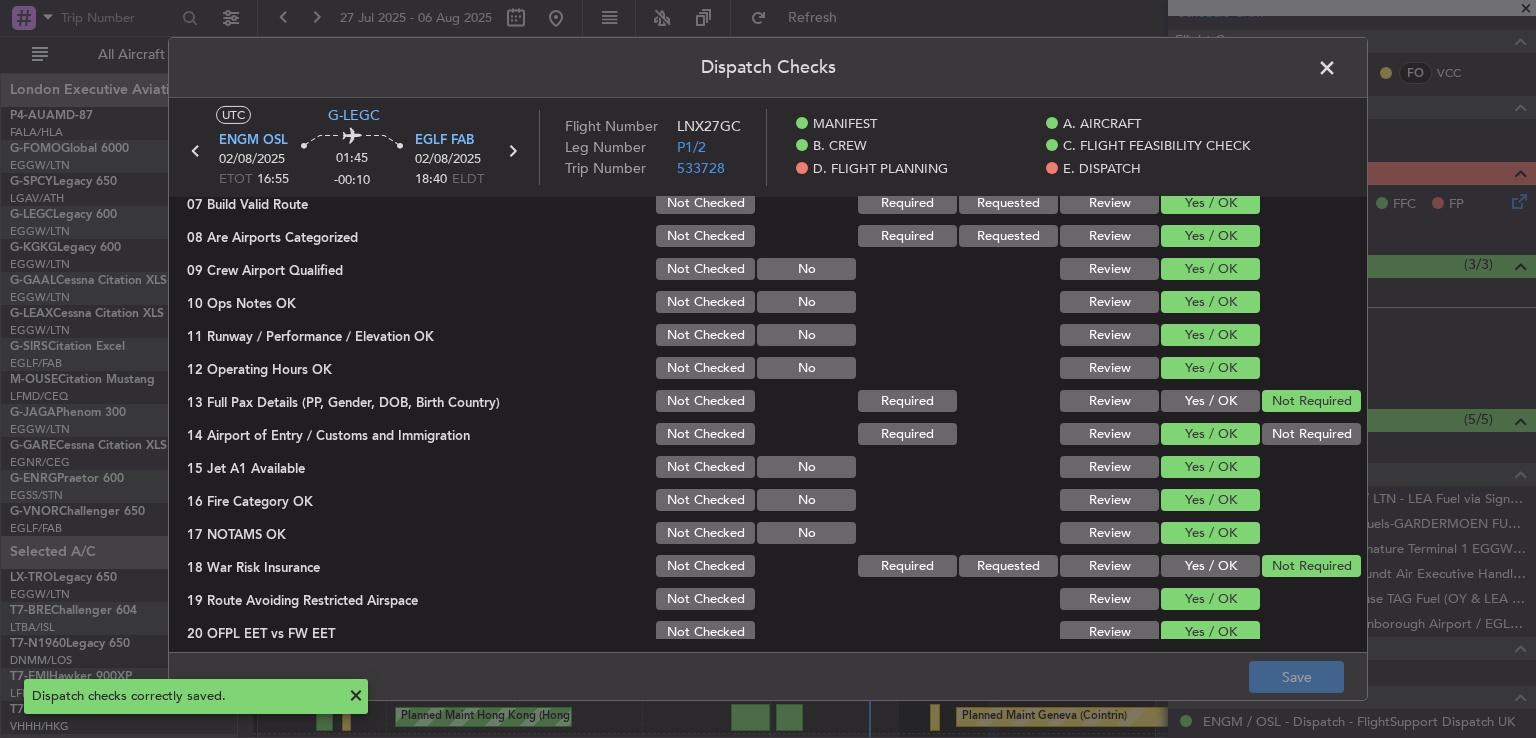 click 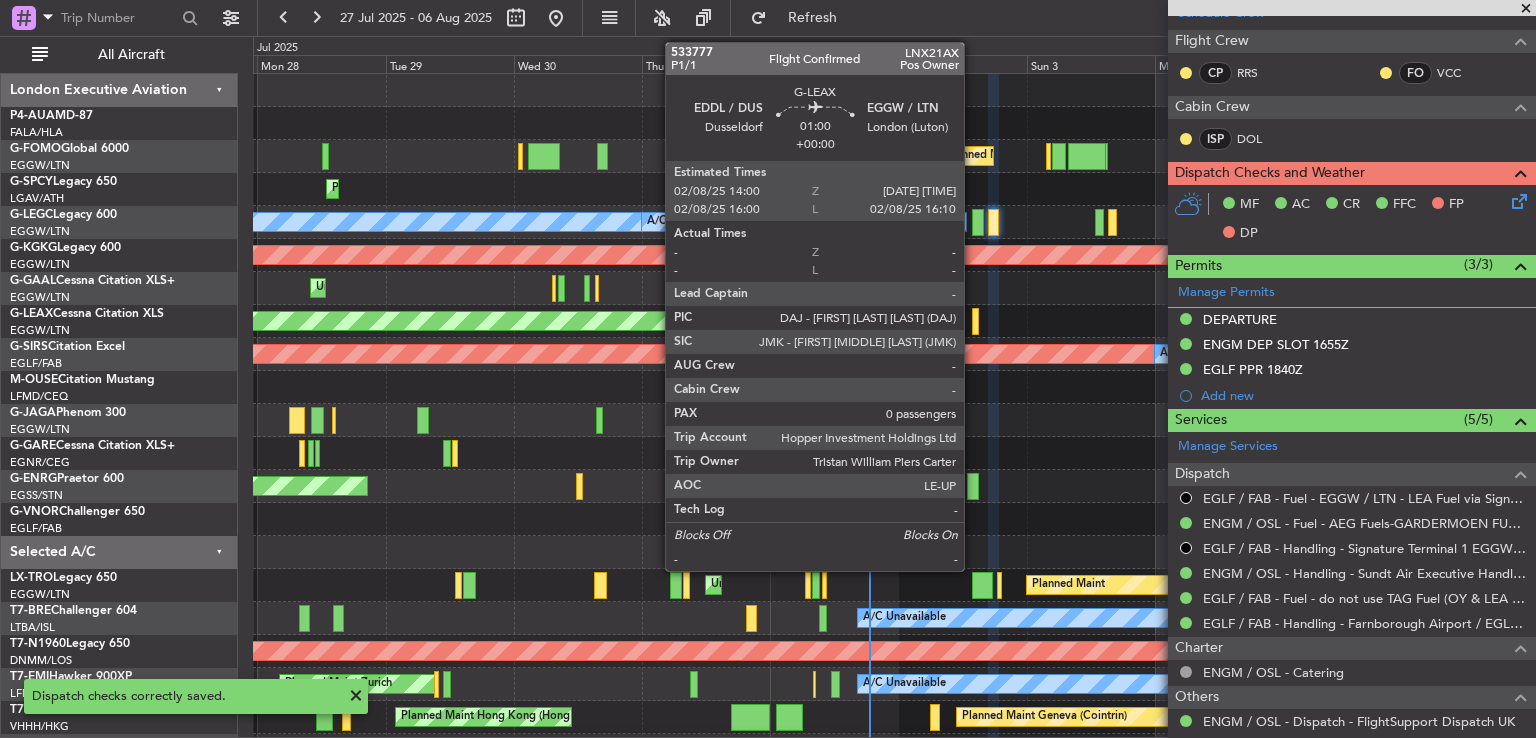 click 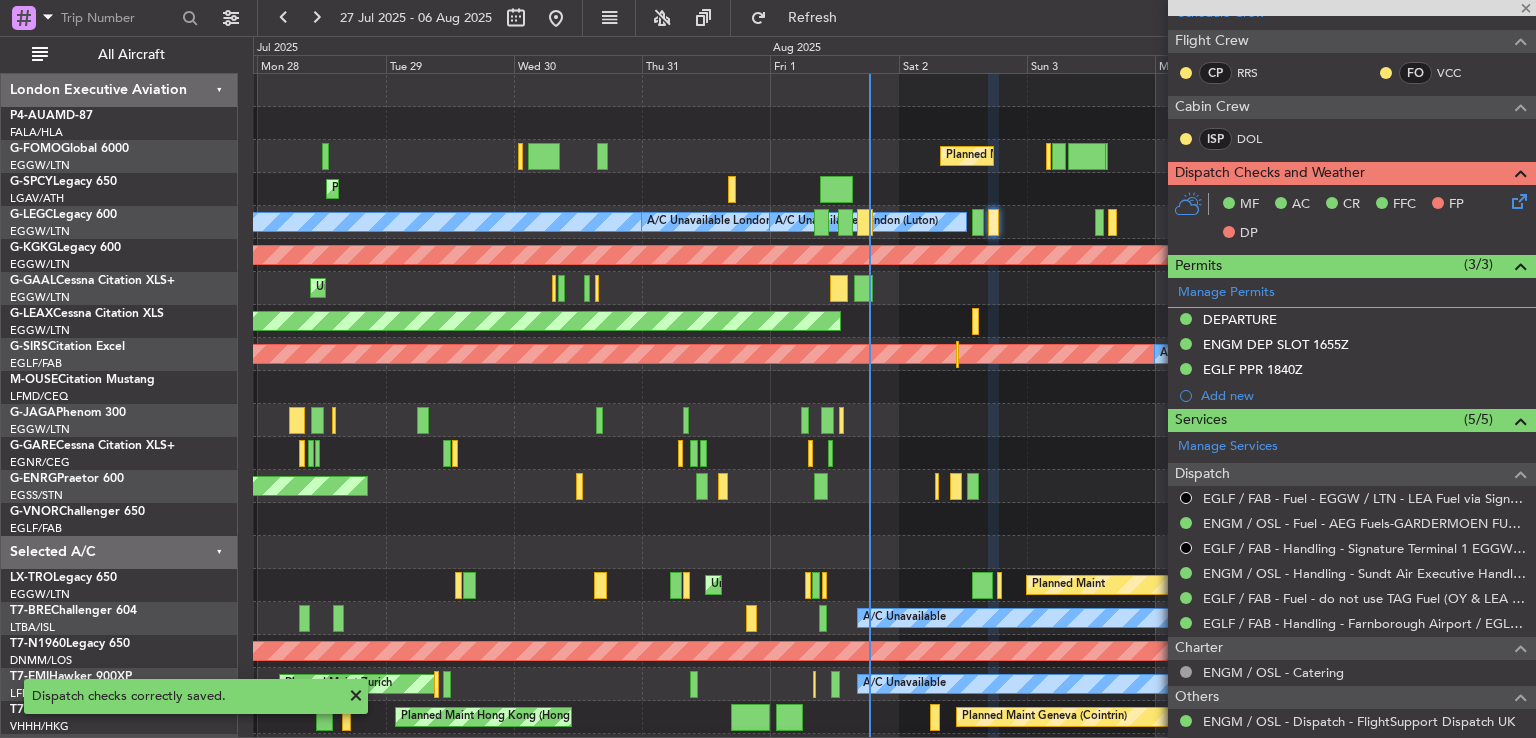type 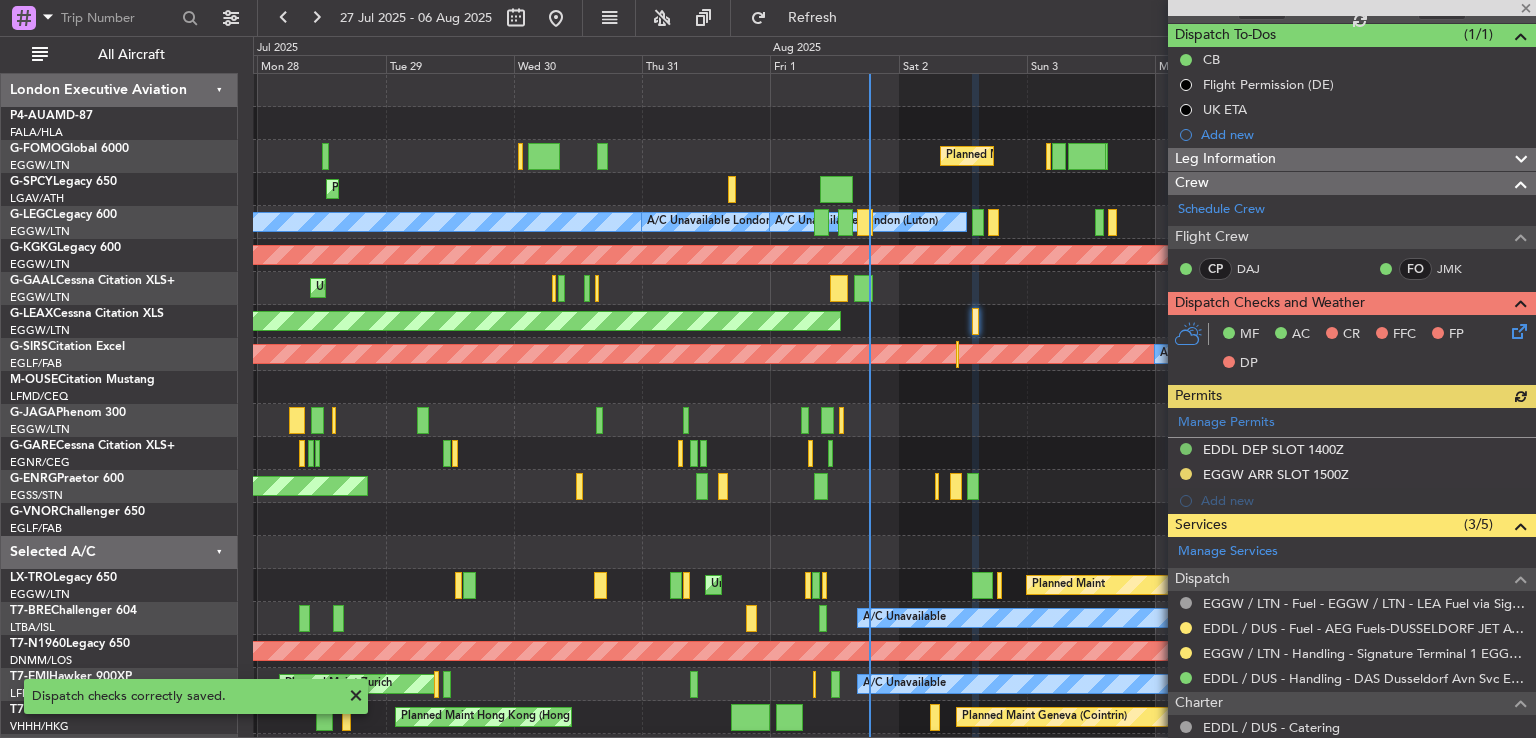 scroll, scrollTop: 170, scrollLeft: 0, axis: vertical 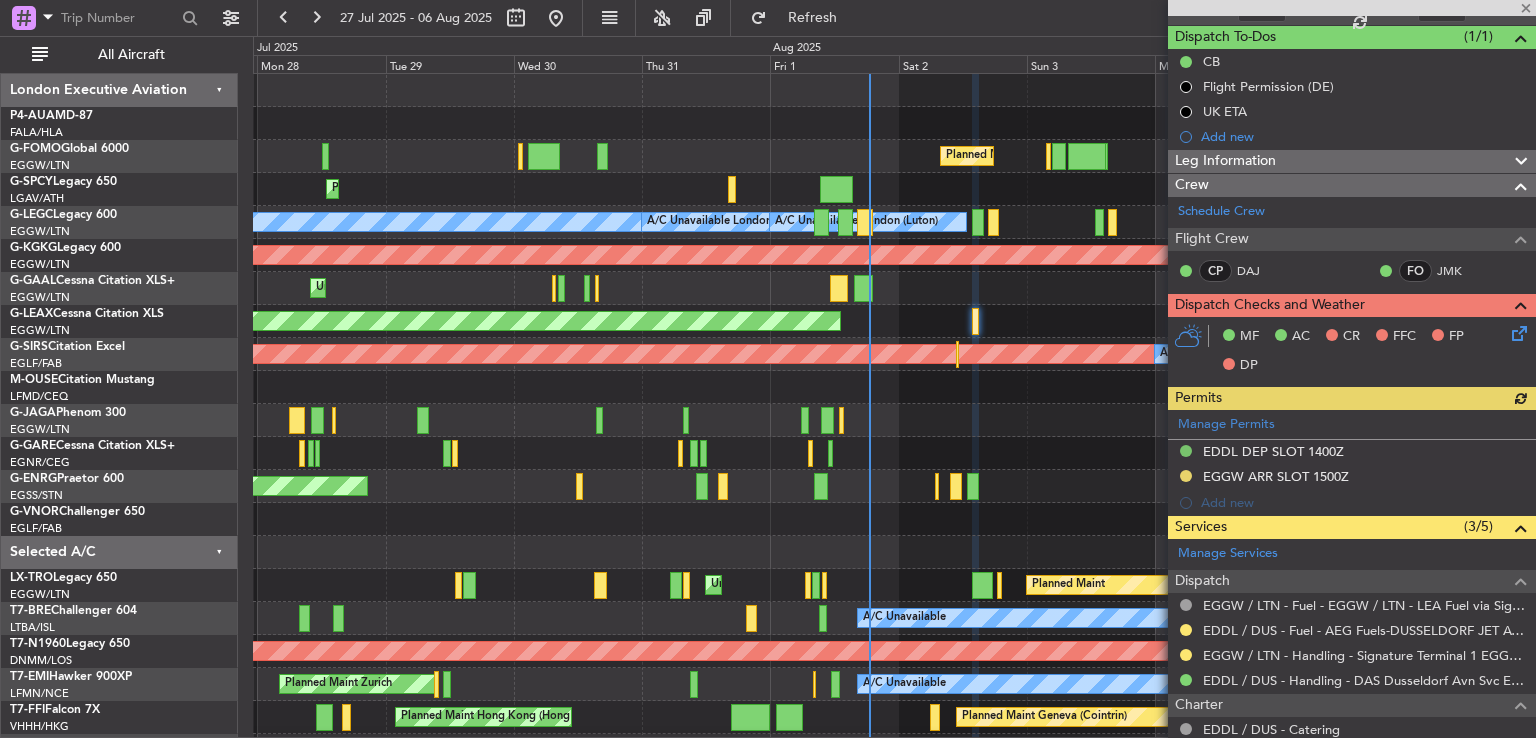 click 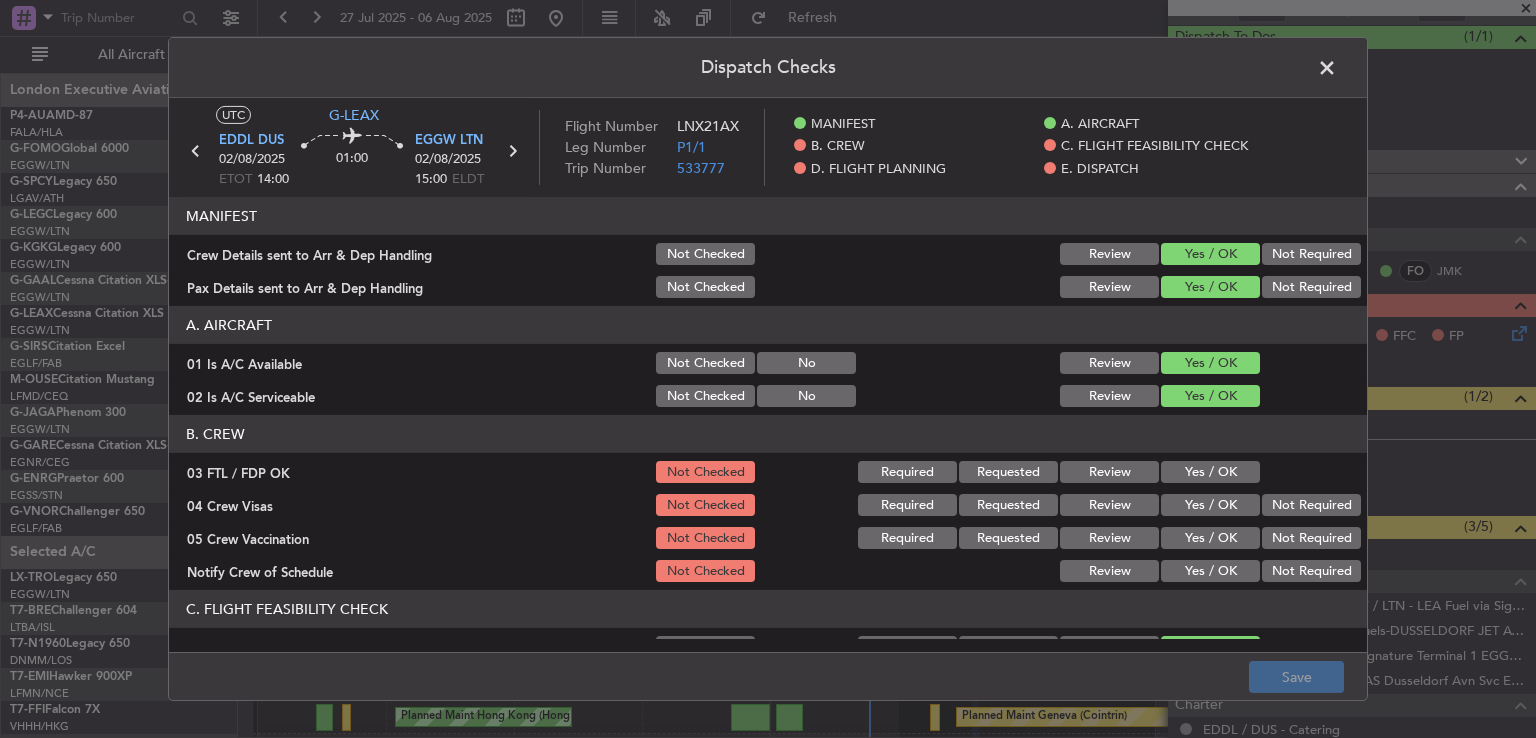 click on "Yes / OK" 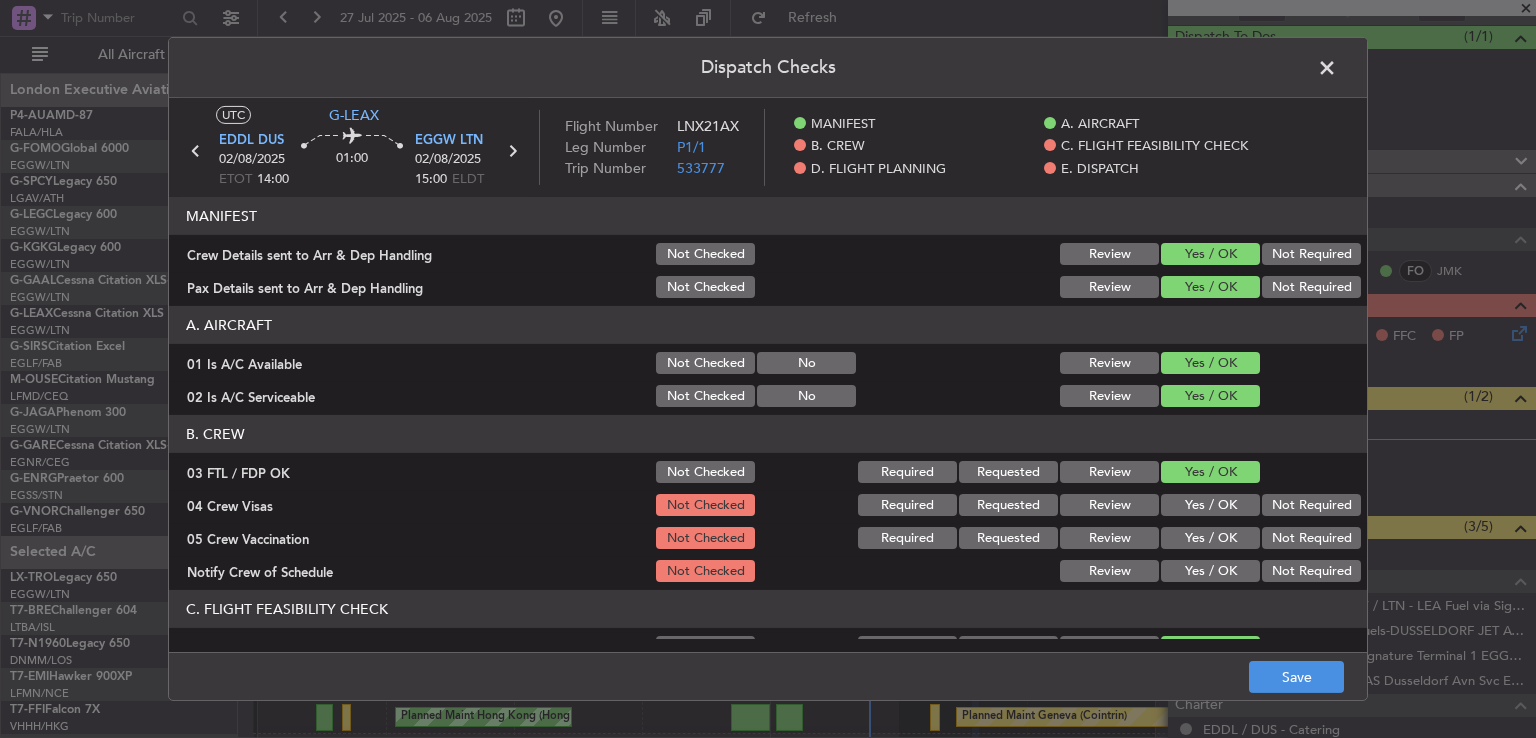 click on "Not Required" 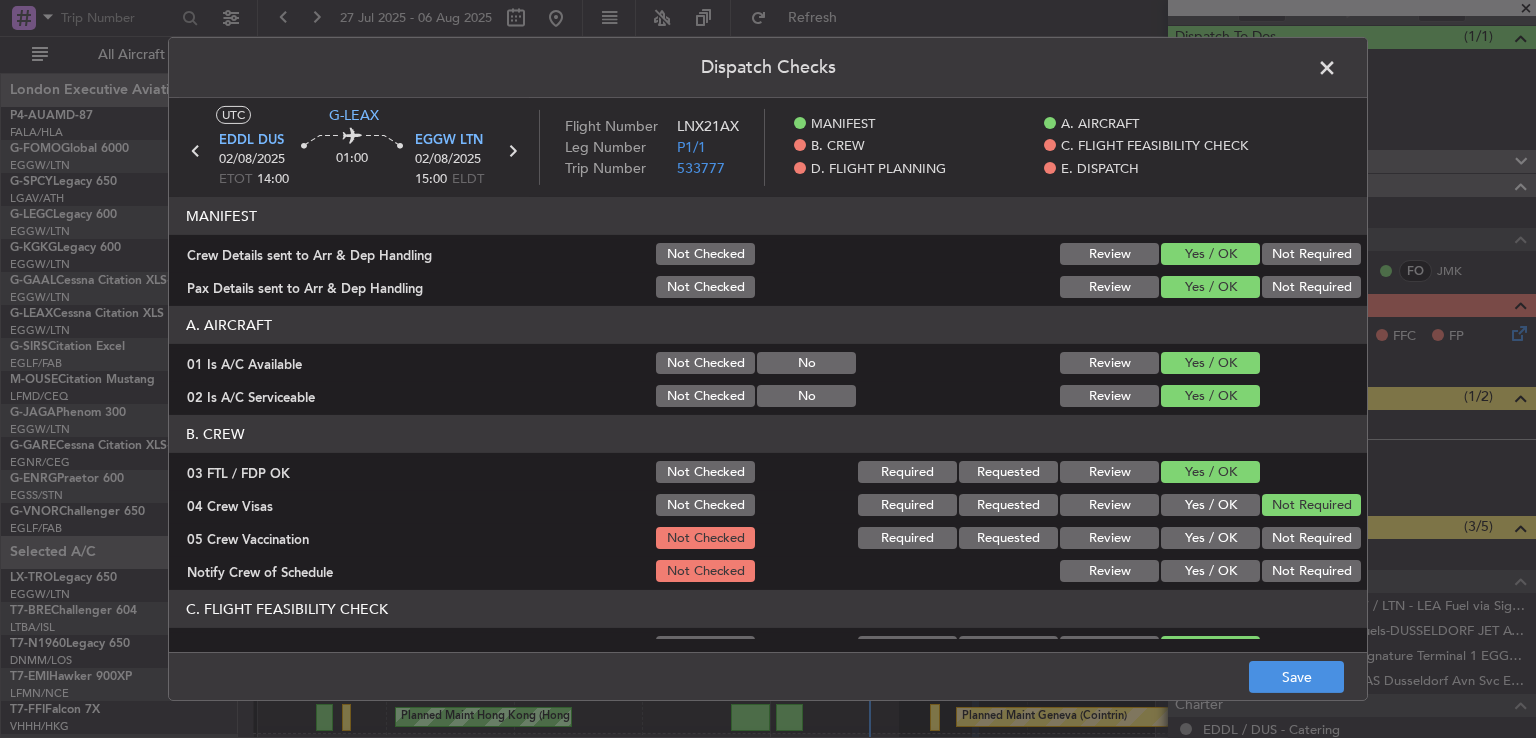 click on "B. CREW   03 FTL / FDP OK  Not Checked Required Requested Review Yes / OK  04 Crew Visas  Not Checked Required Requested Review Yes / OK Not Required  05 Crew Vaccination  Not Checked Required Requested Review Yes / OK Not Required  Notify Crew of Schedule  Not Checked Review Yes / OK Not Required" 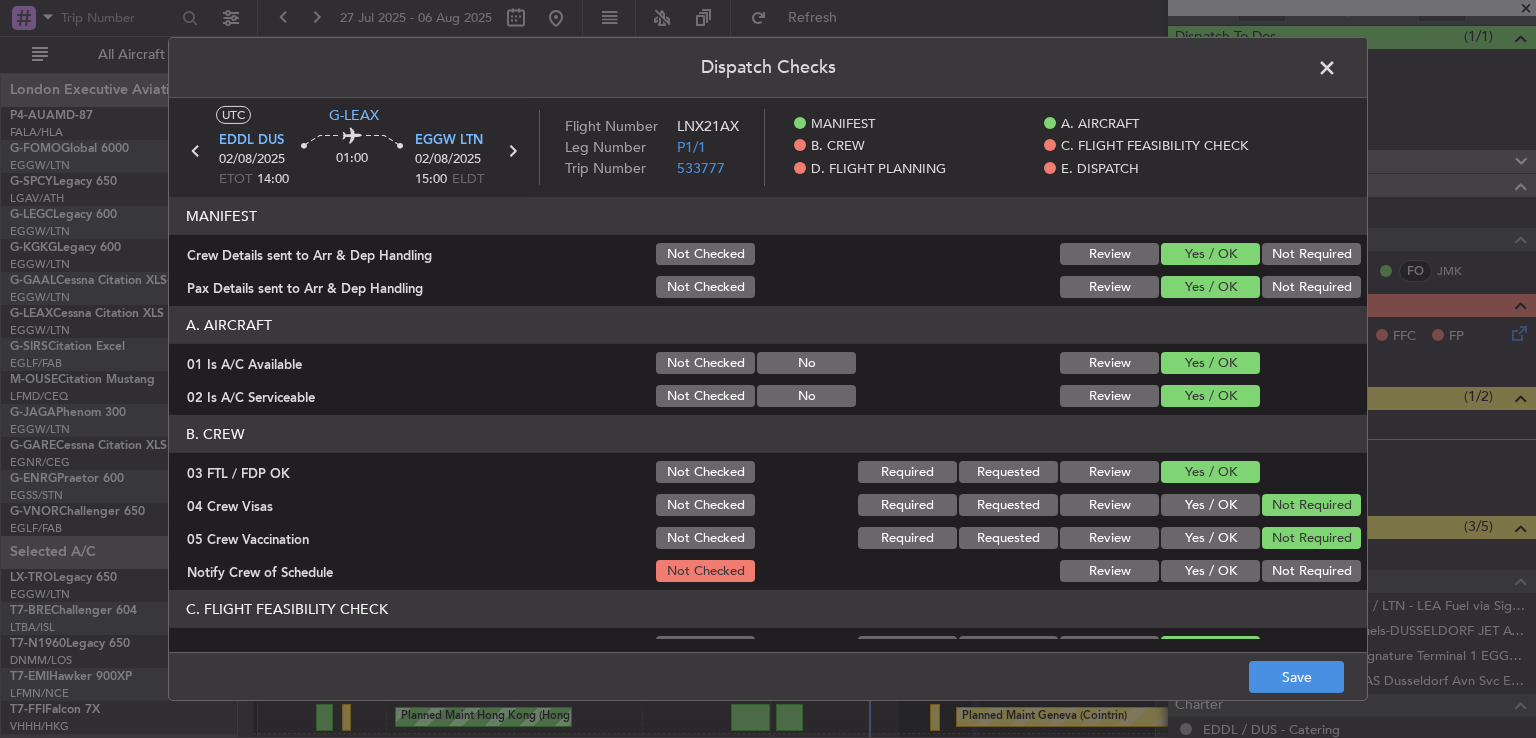 click on "Yes / OK" 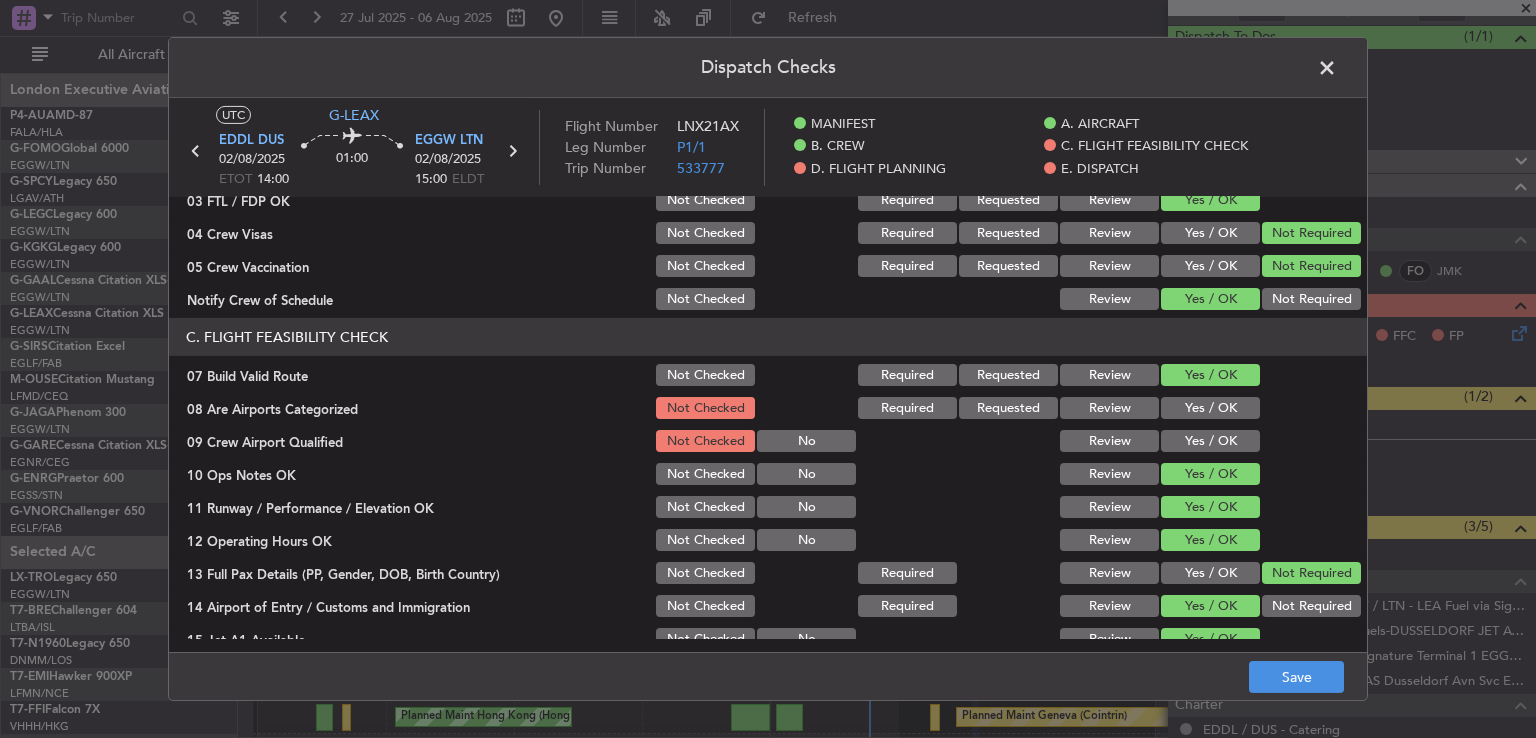 scroll, scrollTop: 342, scrollLeft: 0, axis: vertical 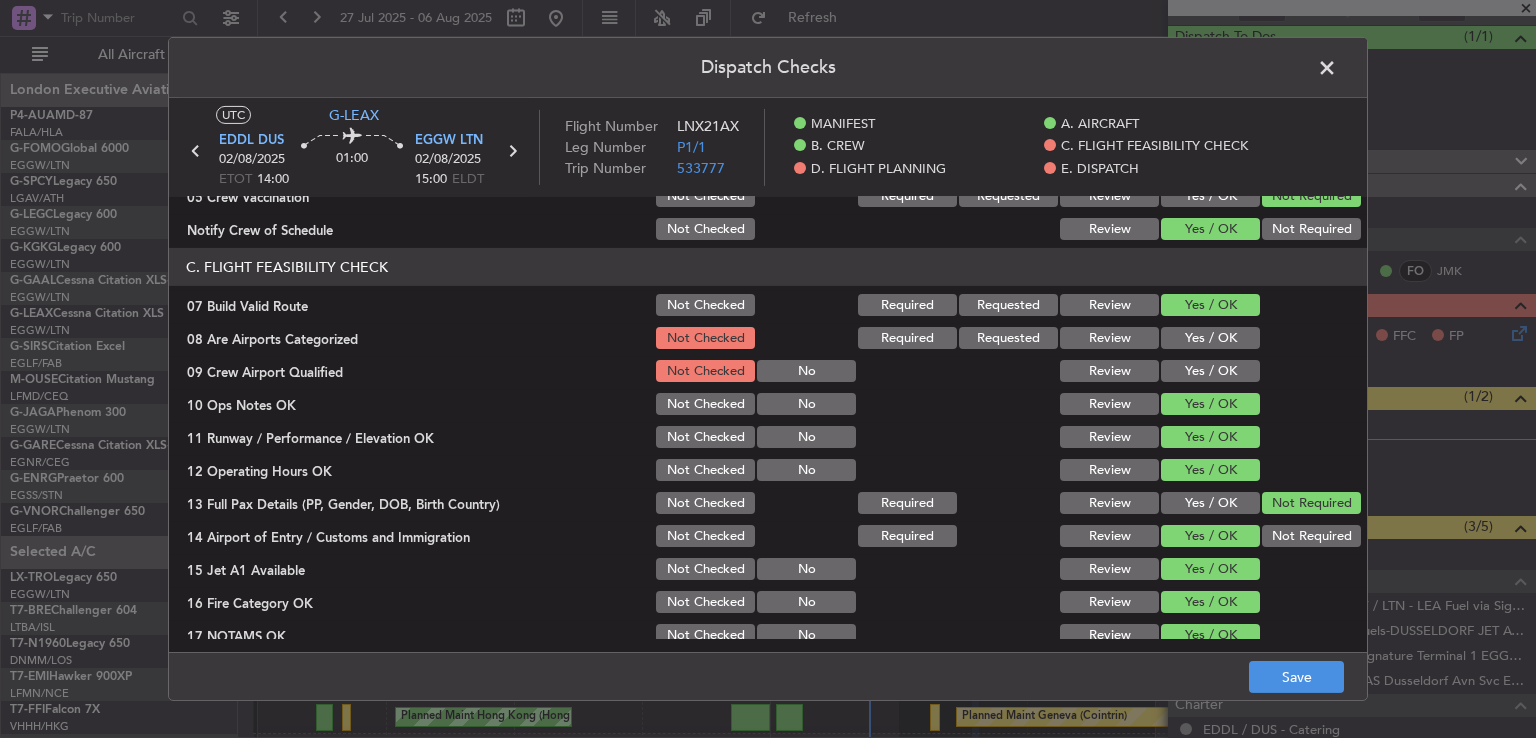 click on "Yes / OK" 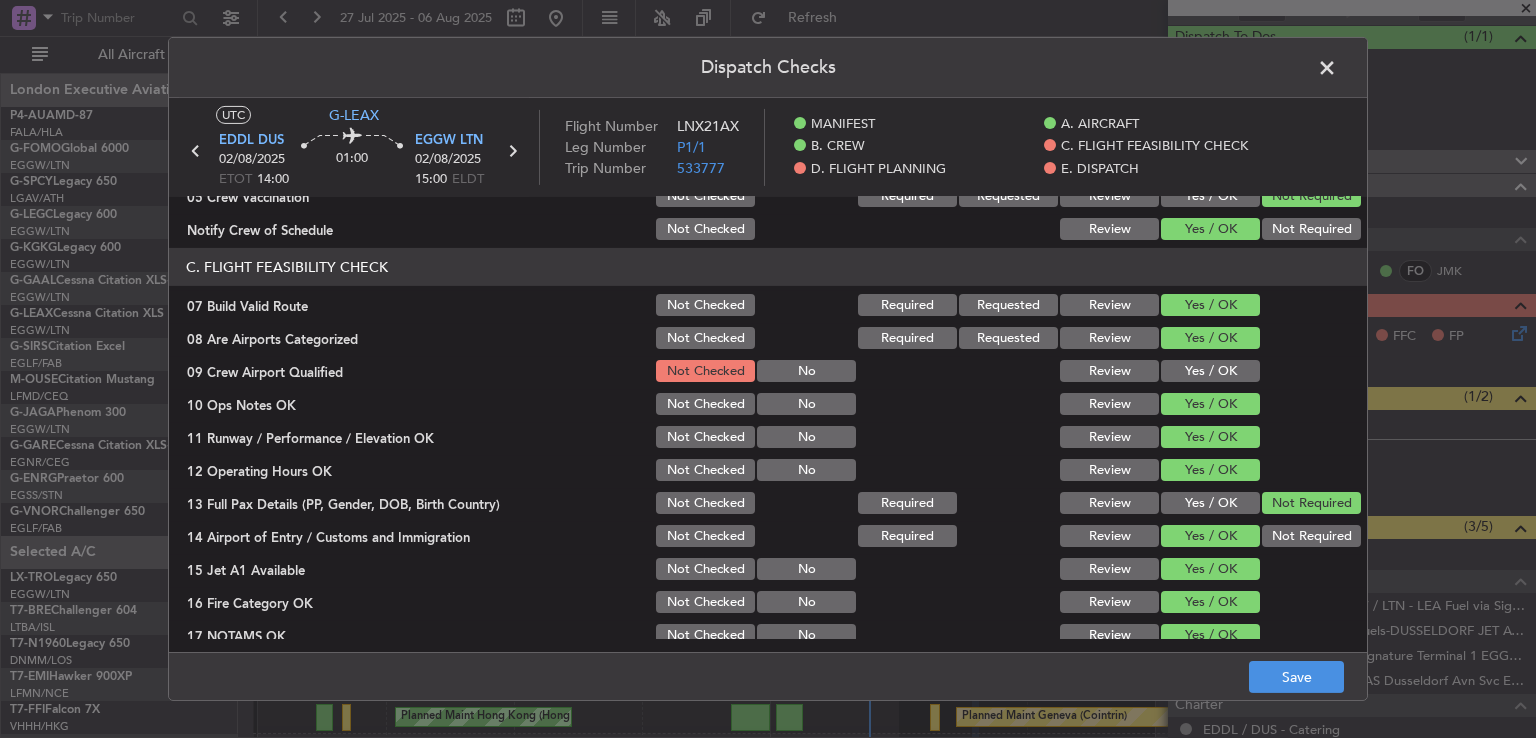 click on "Yes / OK" 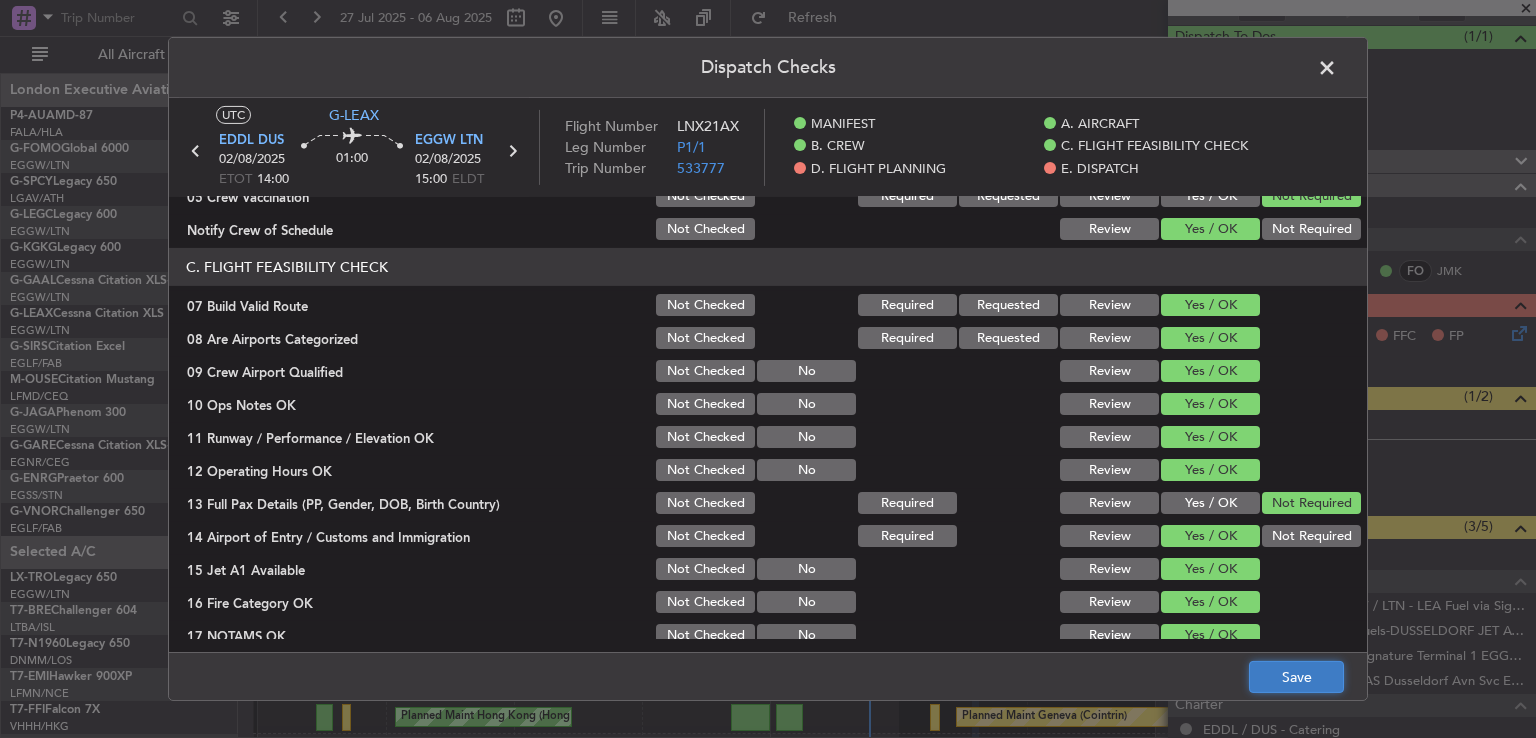 click on "Save" 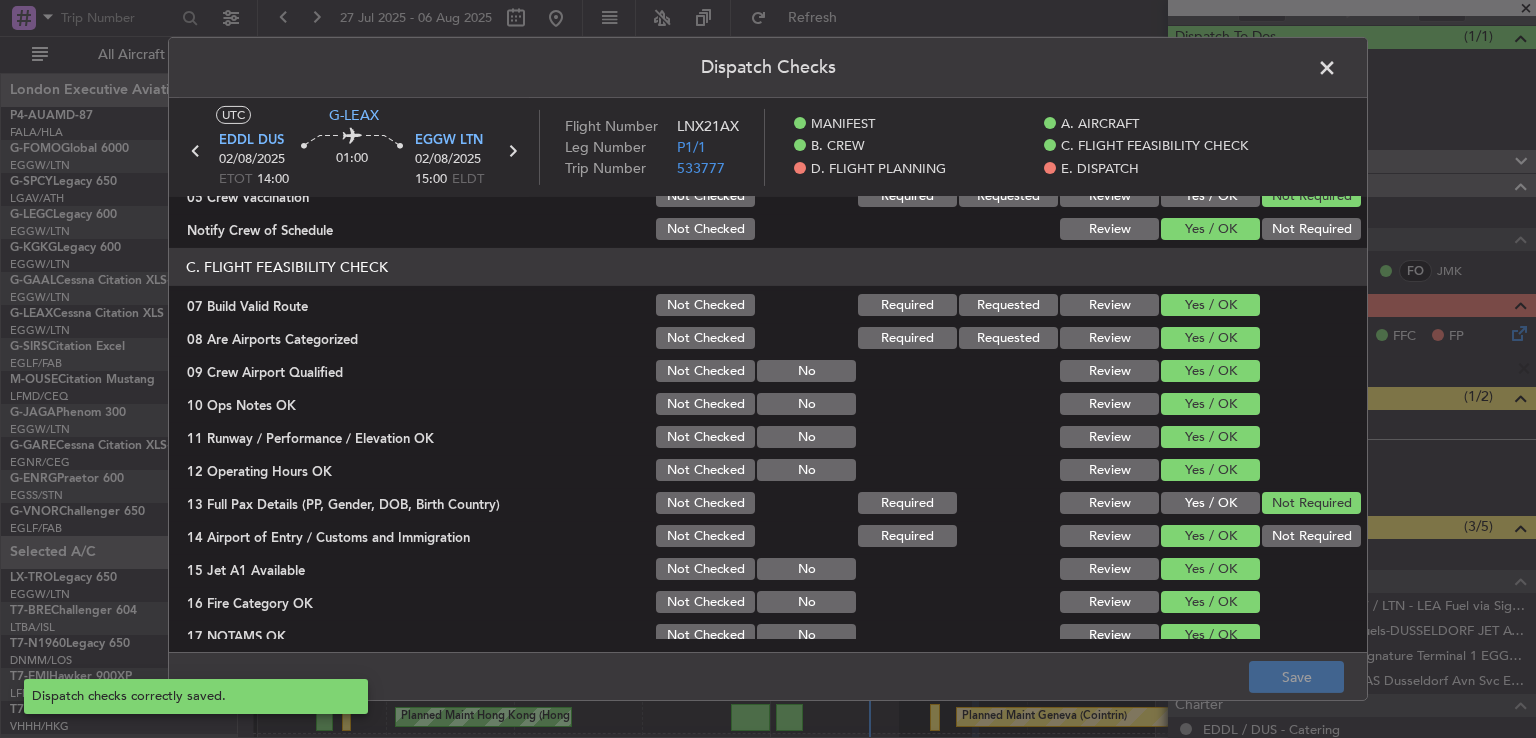 click 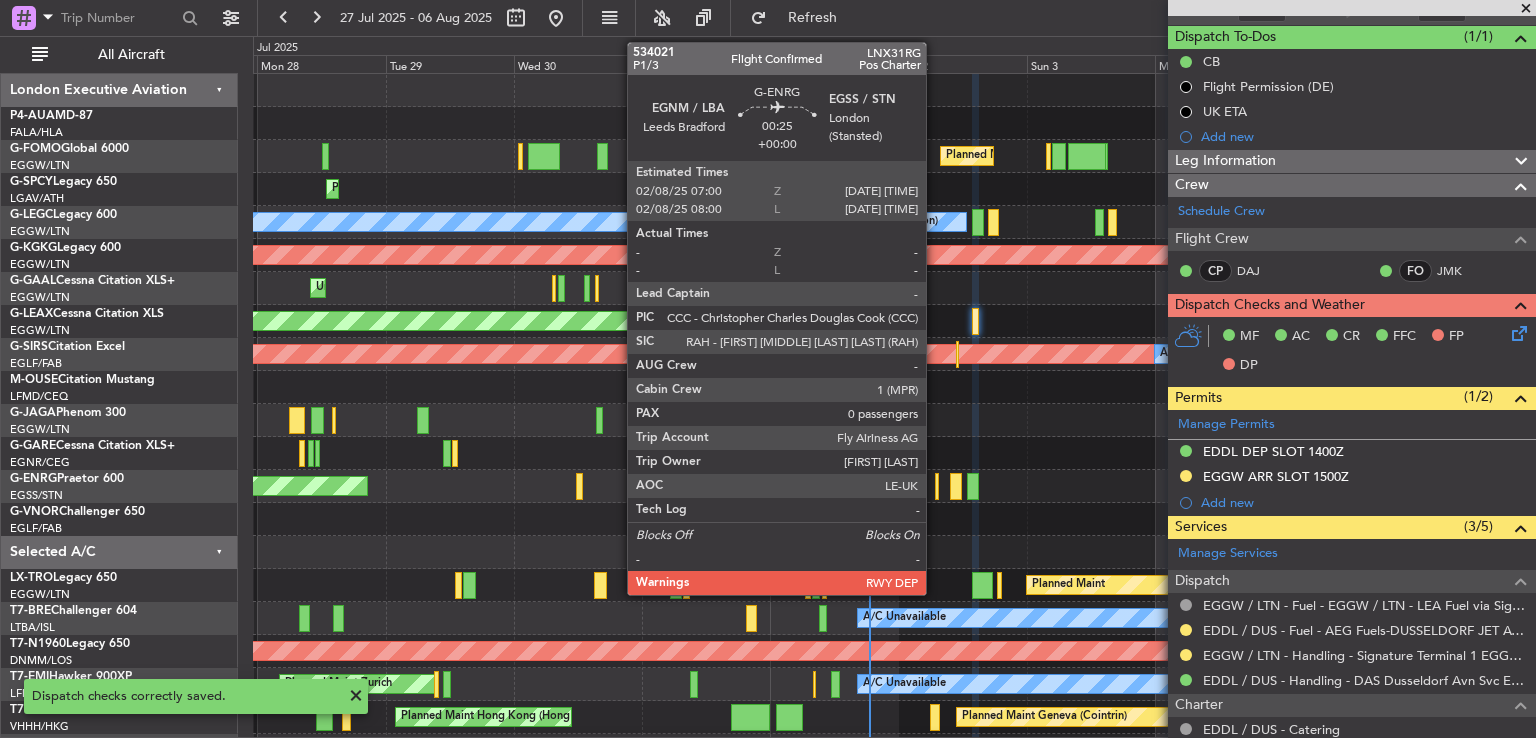 click 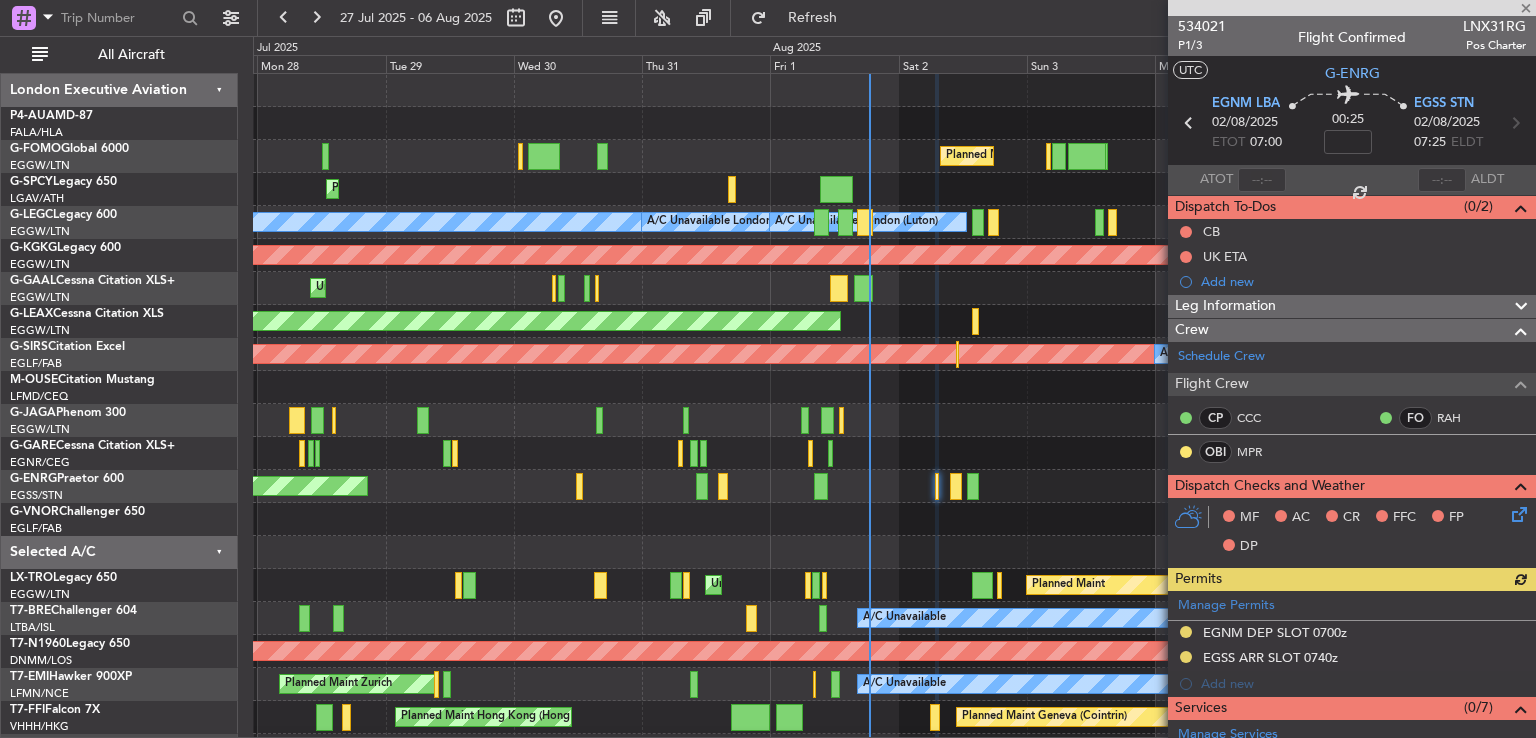 scroll, scrollTop: 188, scrollLeft: 0, axis: vertical 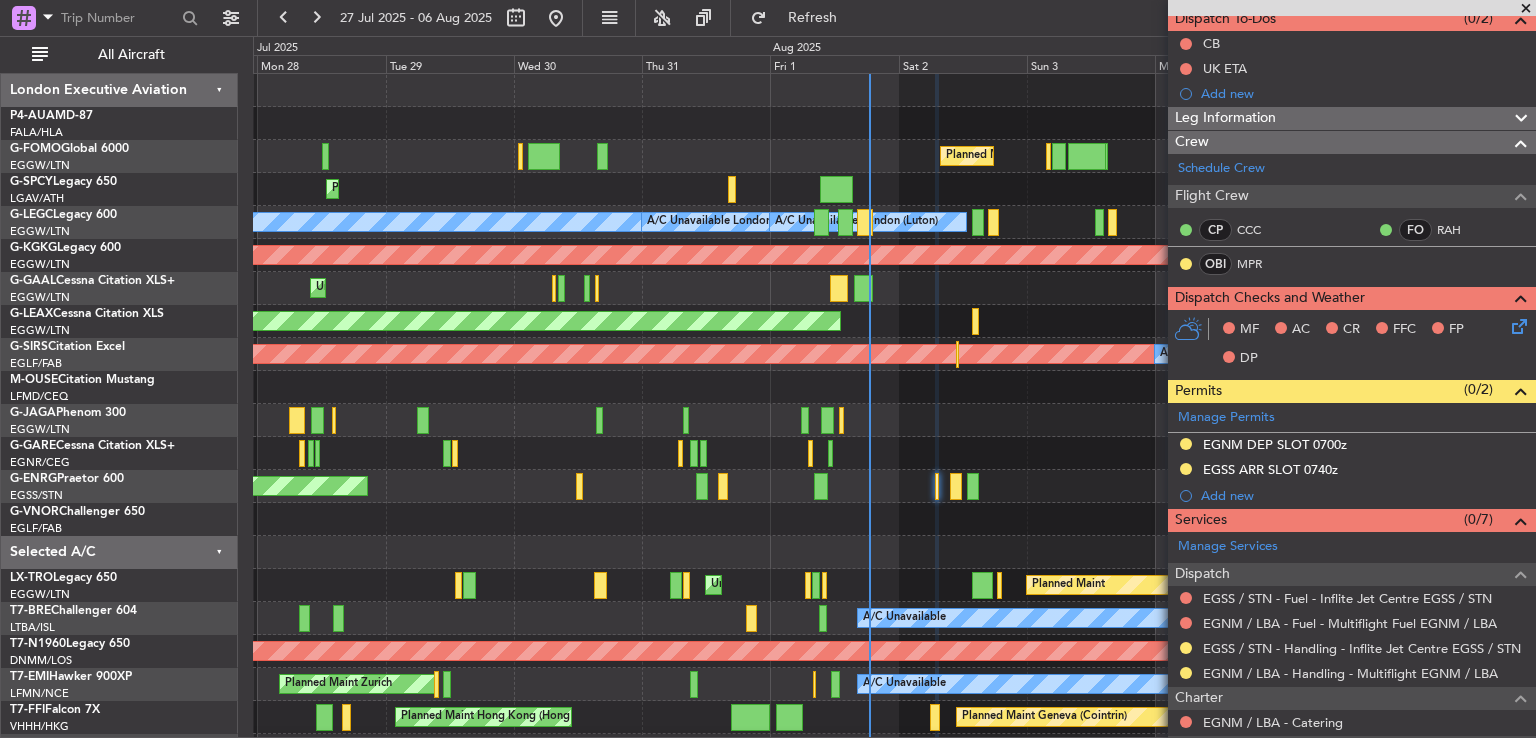 click 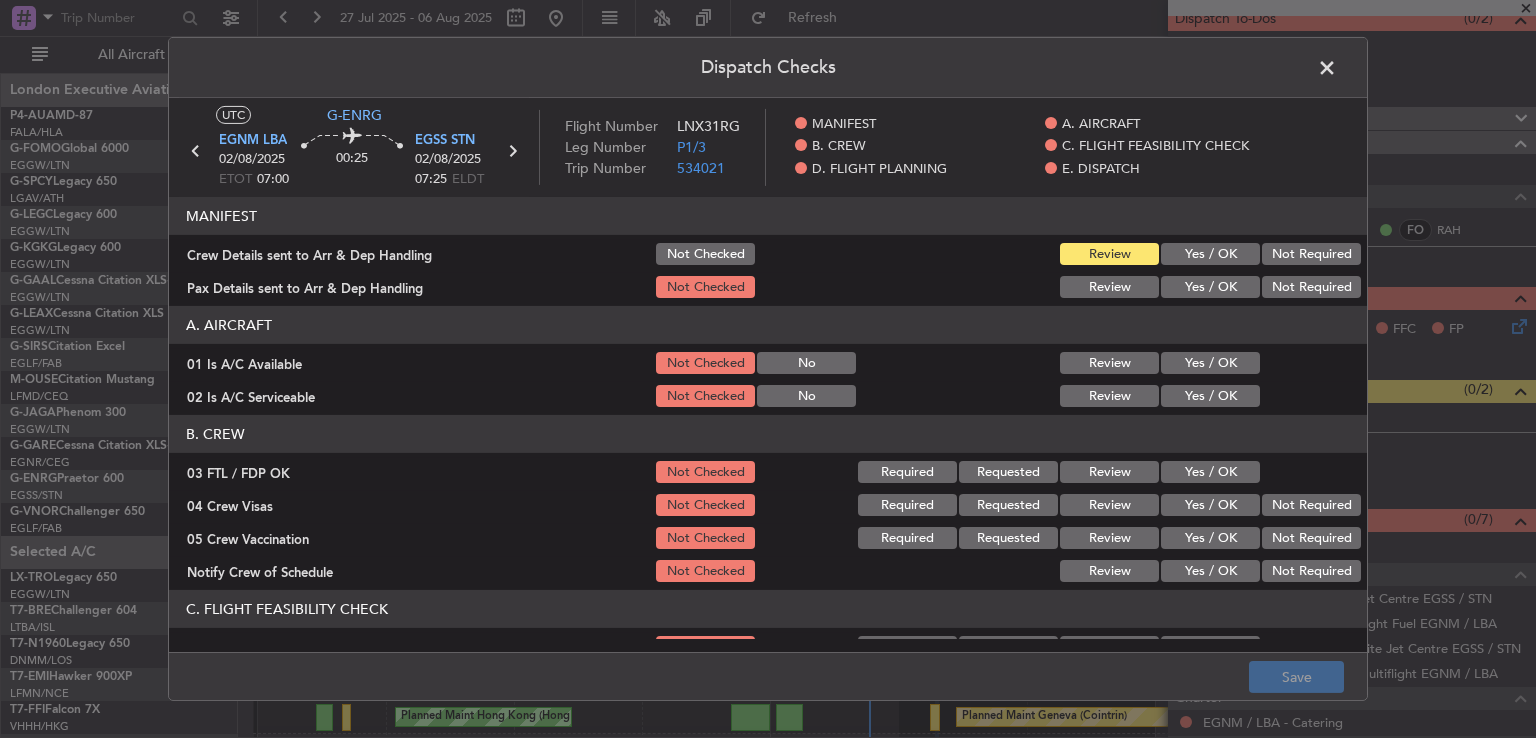 click on "Yes / OK" 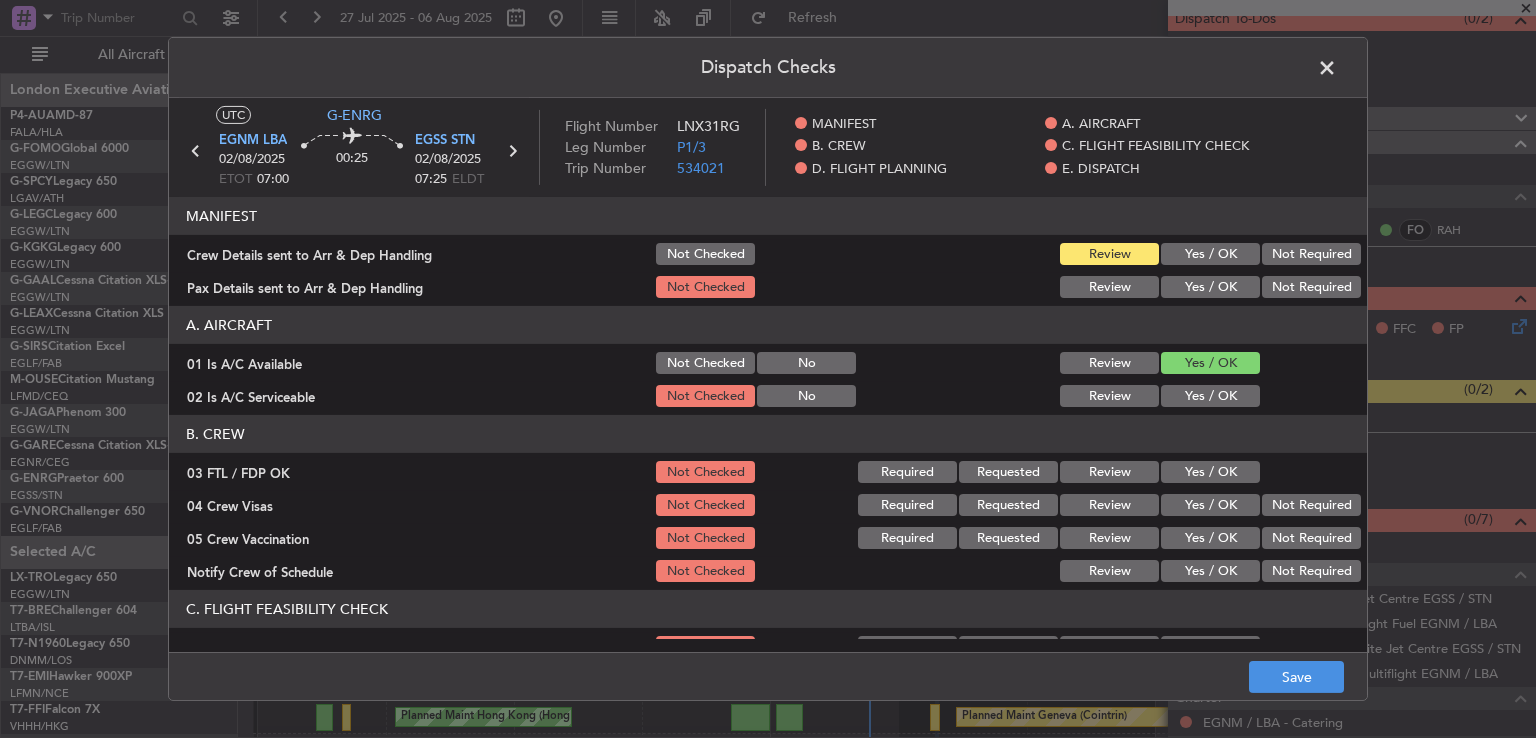 click on "Yes / OK" 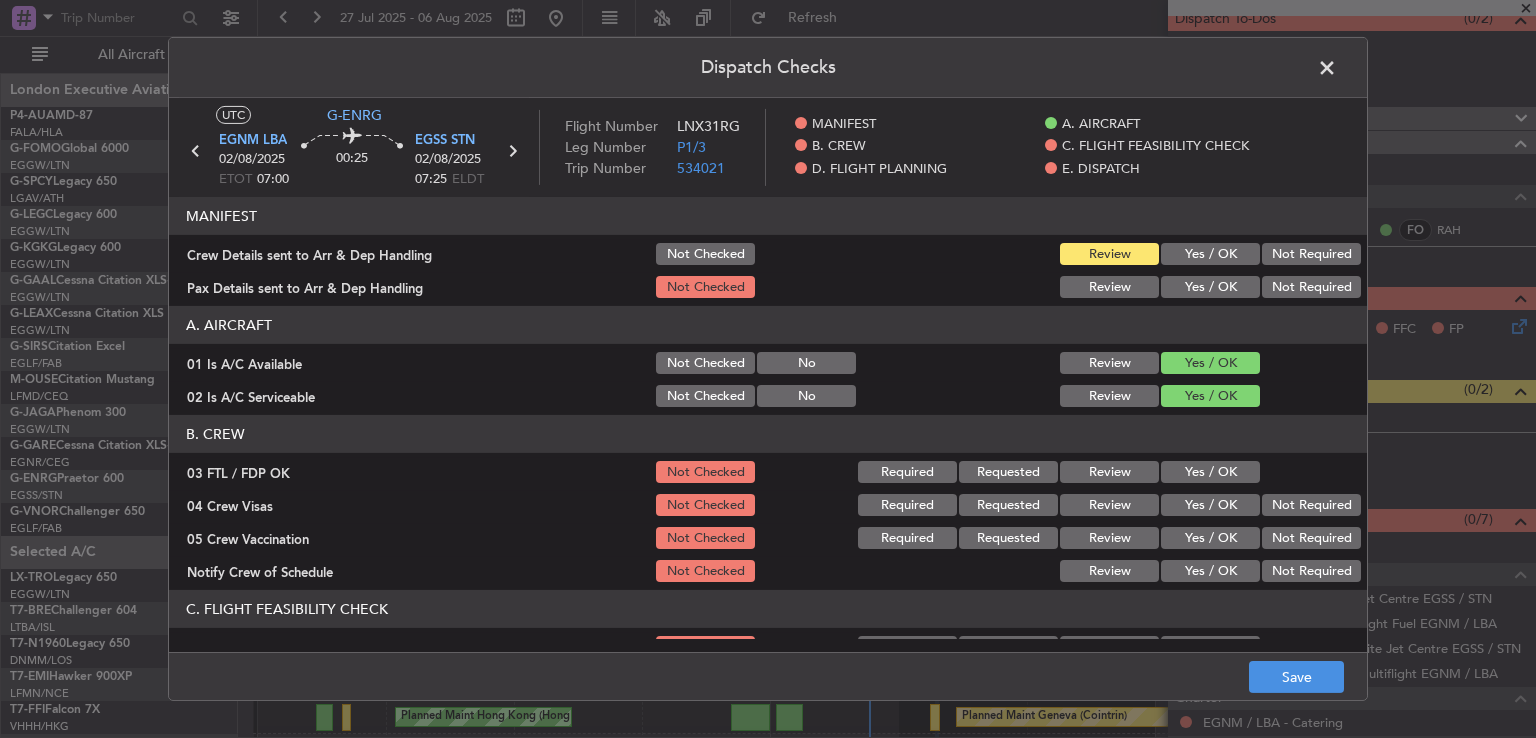 click on "Yes / OK" 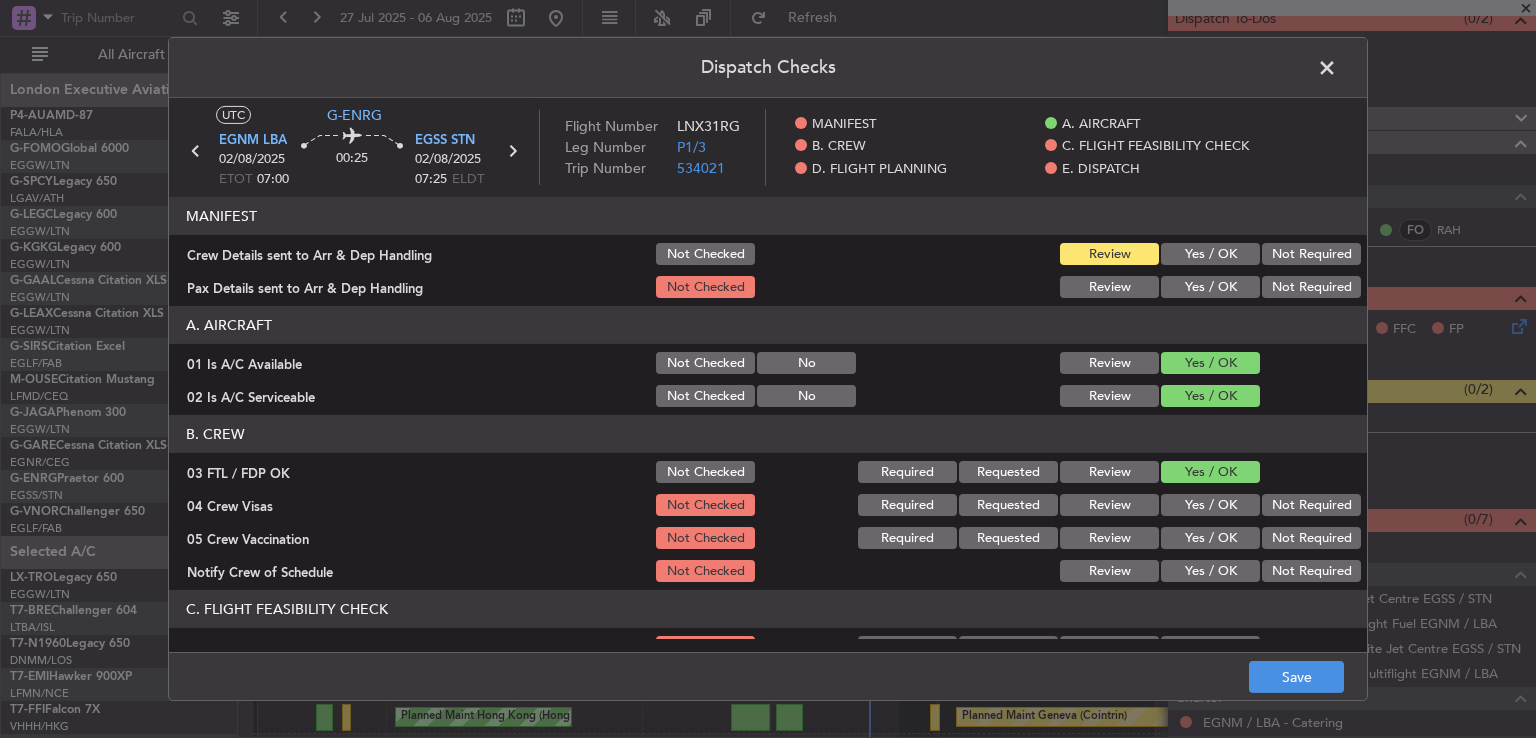 click on "Not Required" 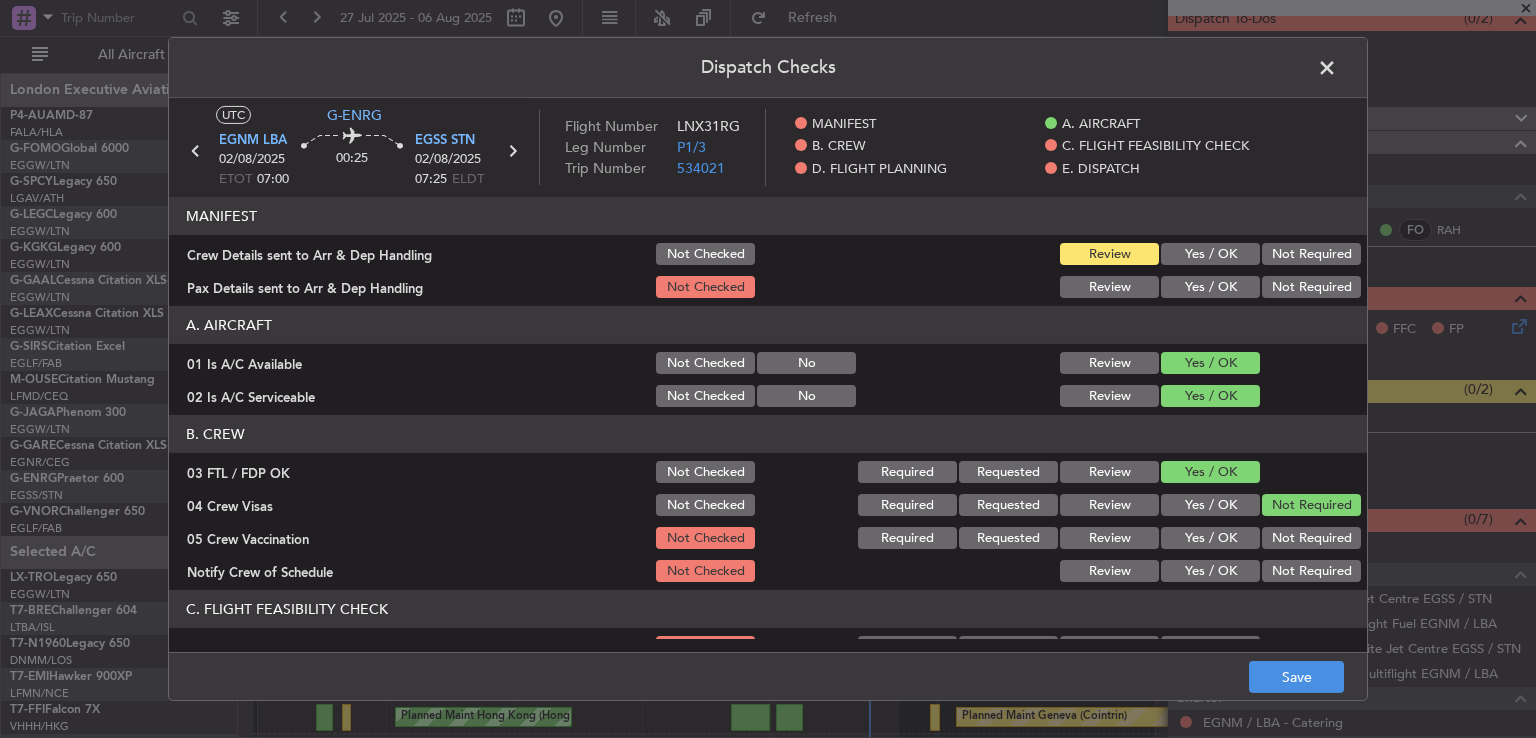 click on "Not Required" 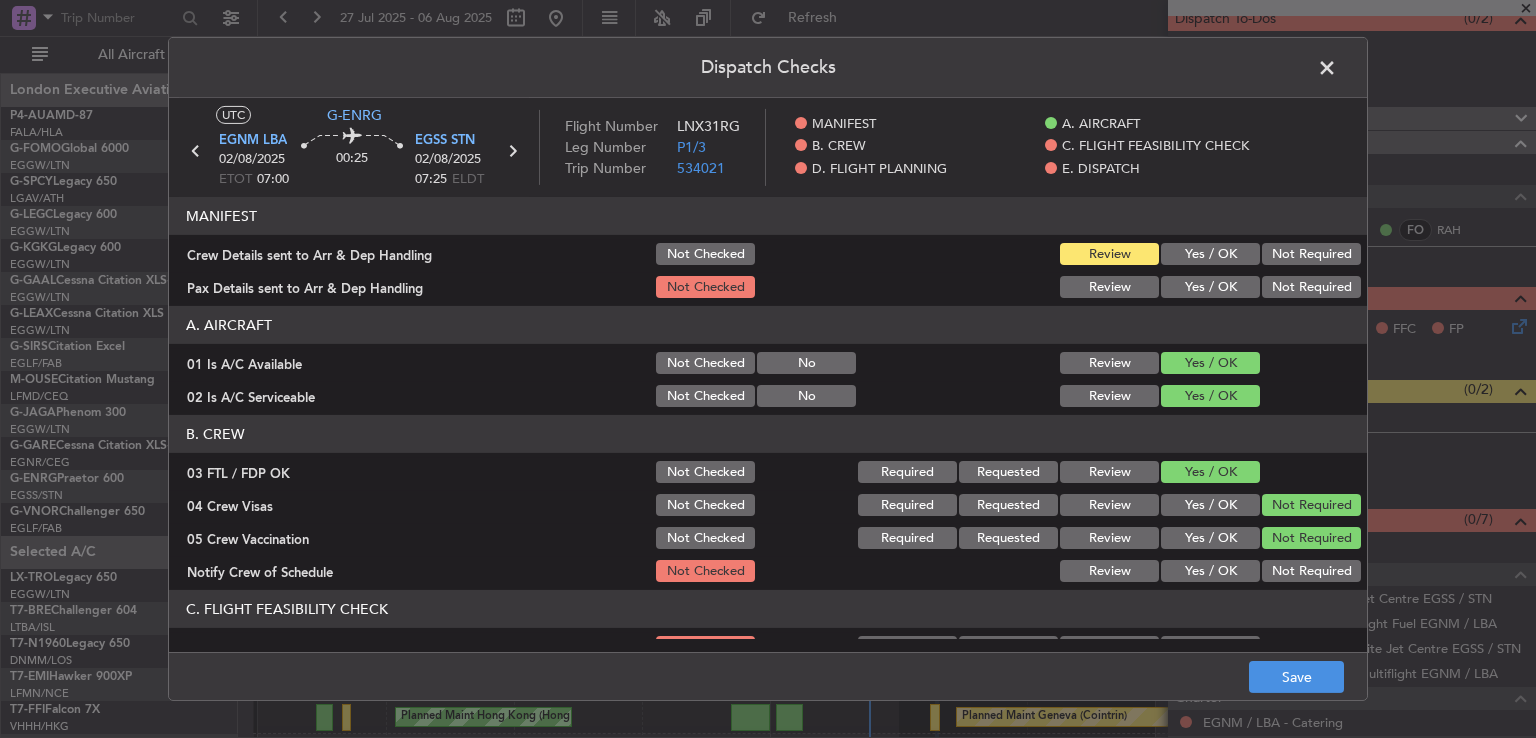 click on "Yes / OK" 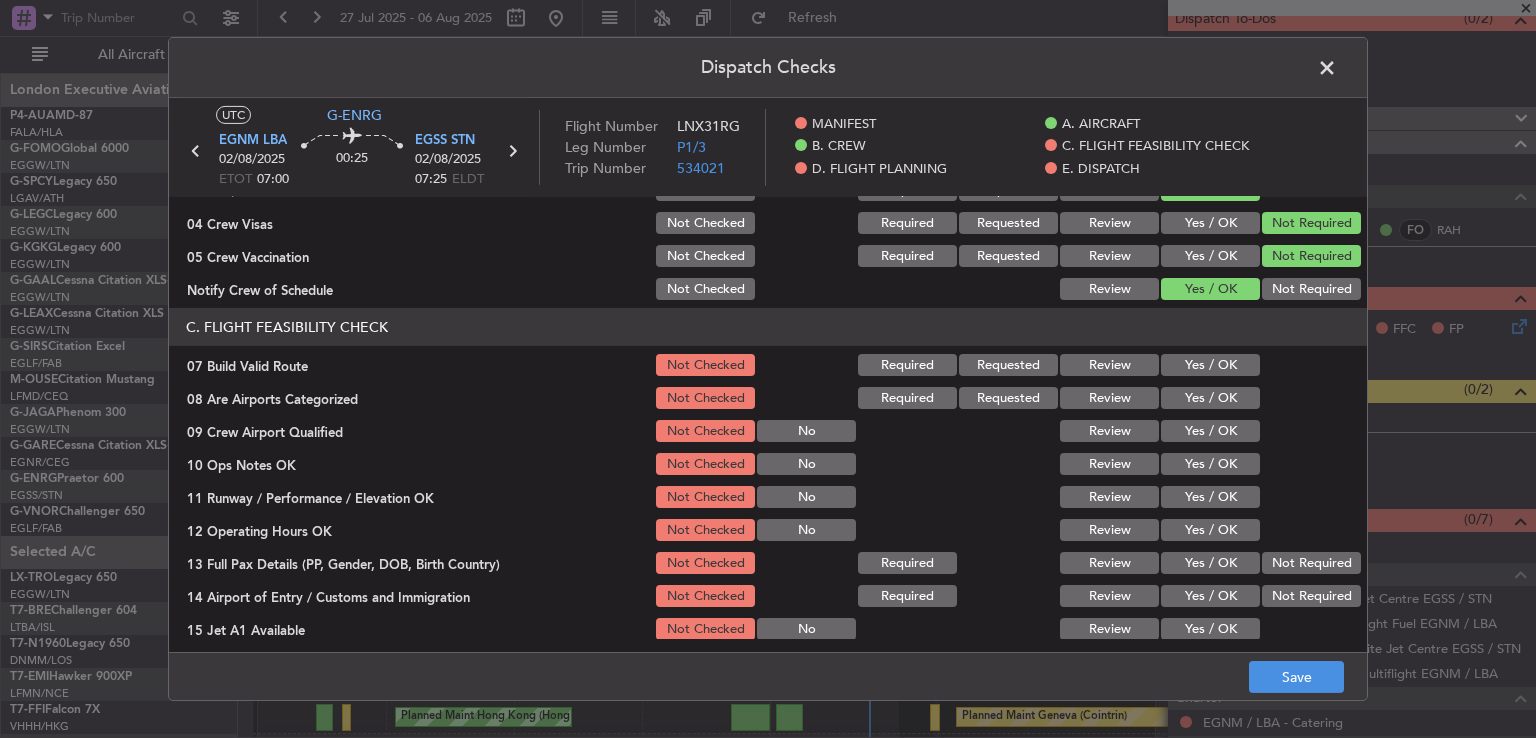 scroll, scrollTop: 363, scrollLeft: 0, axis: vertical 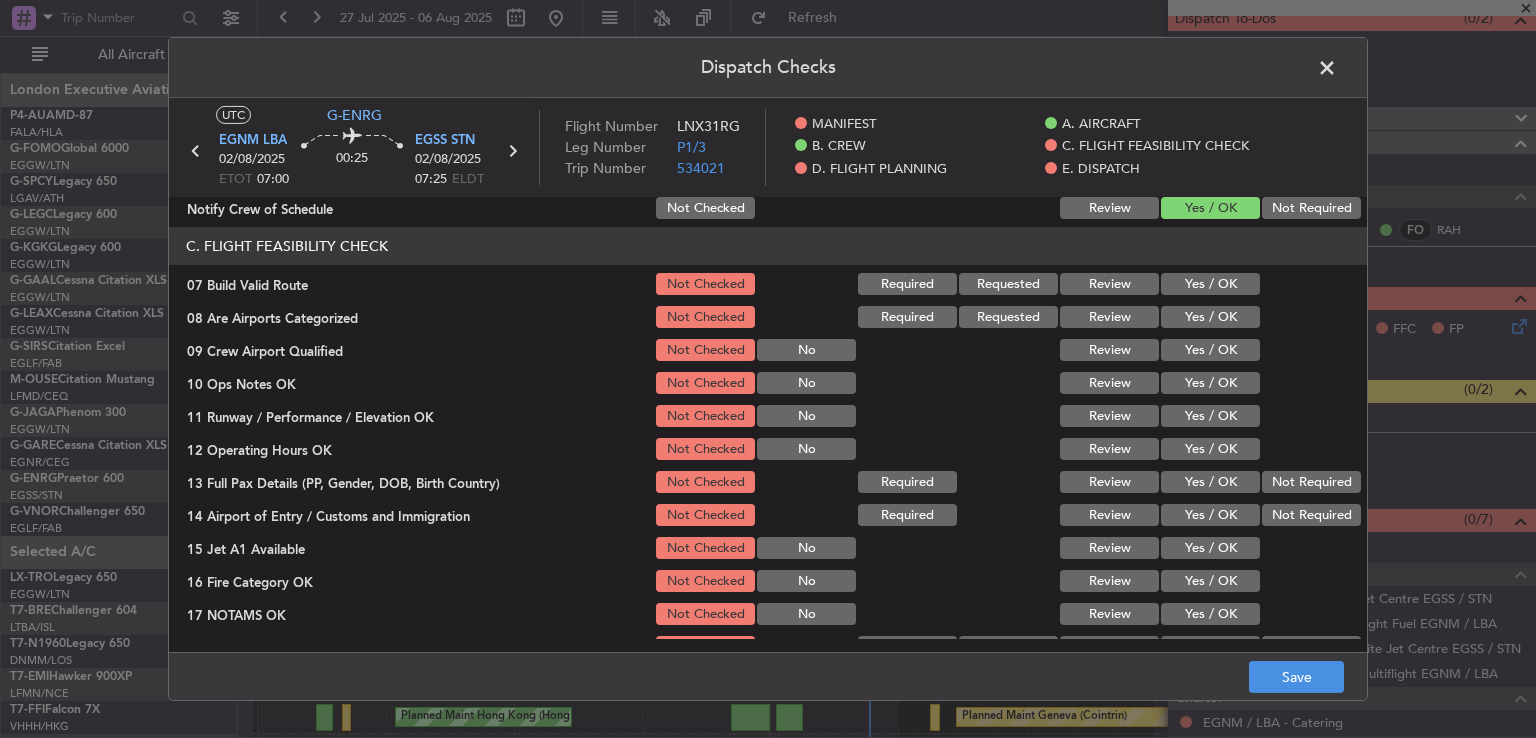 click on "Yes / OK" 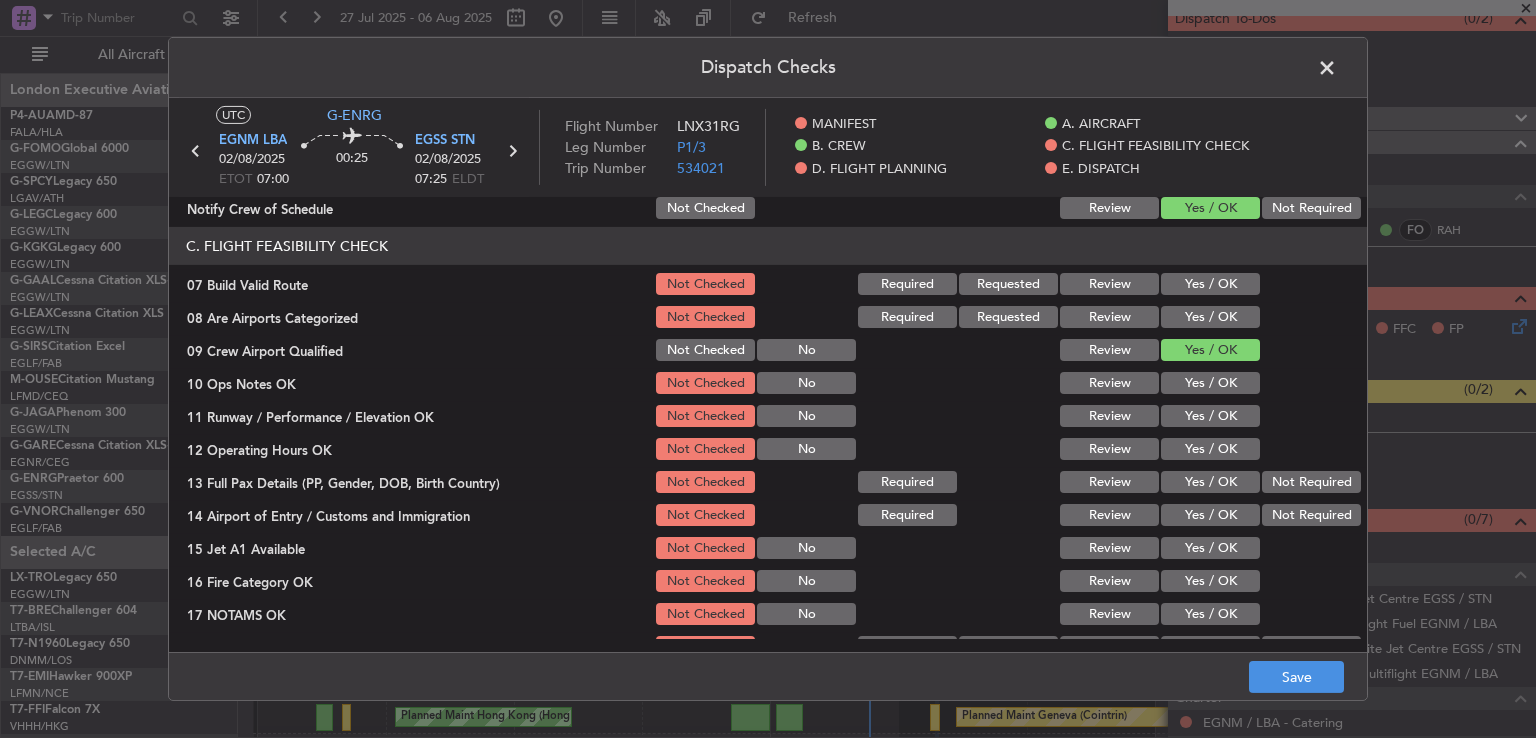 click on "Yes / OK" 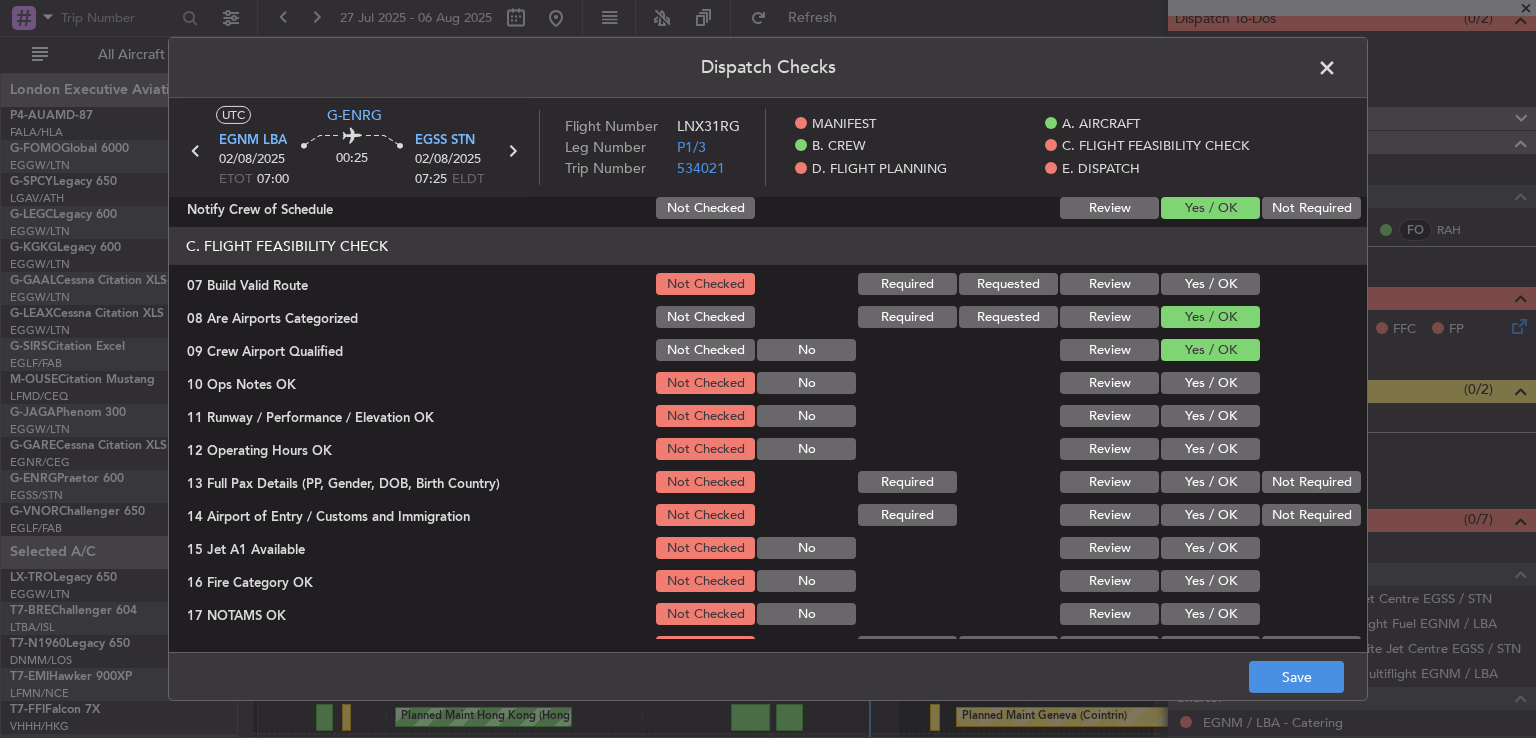 click on "Yes / OK" 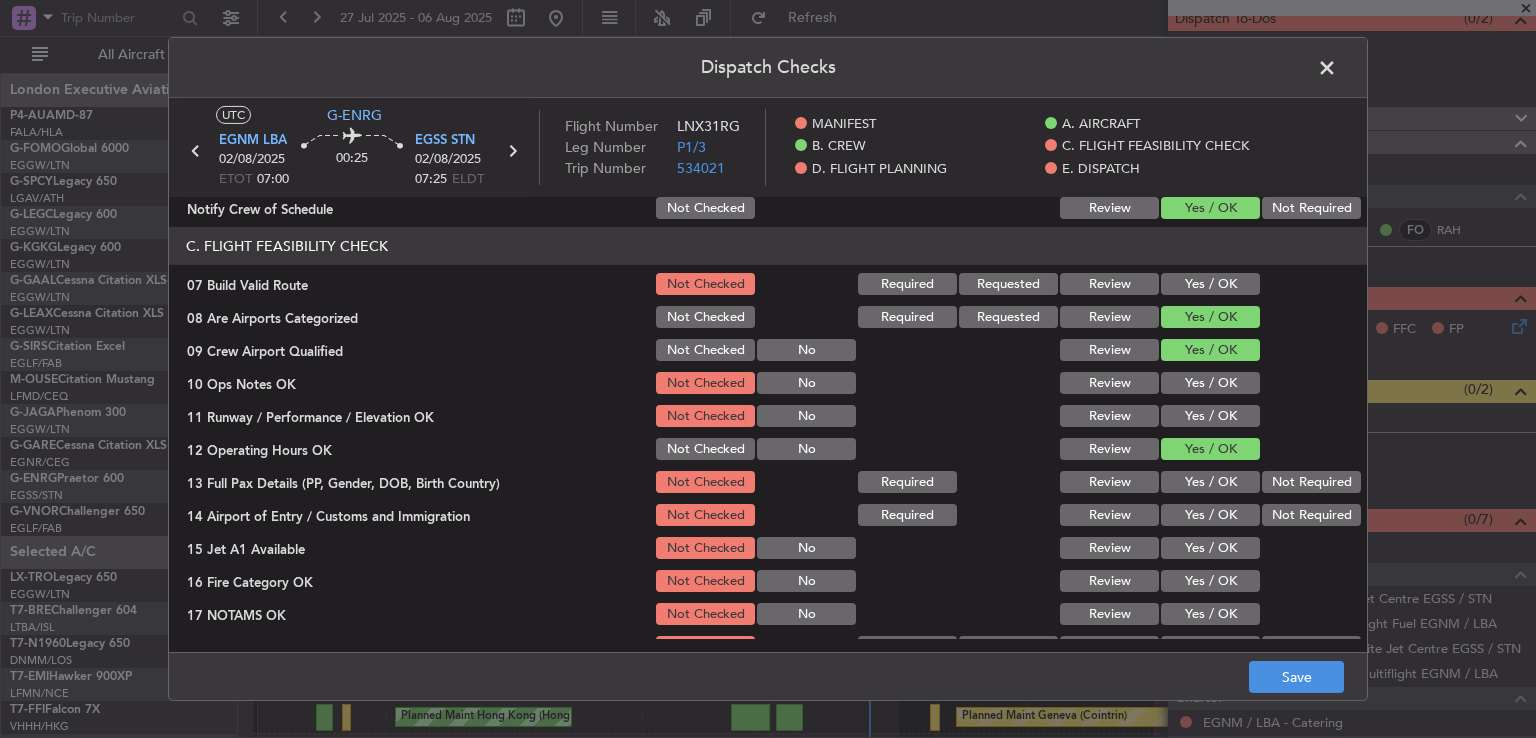 click on "Not Required" 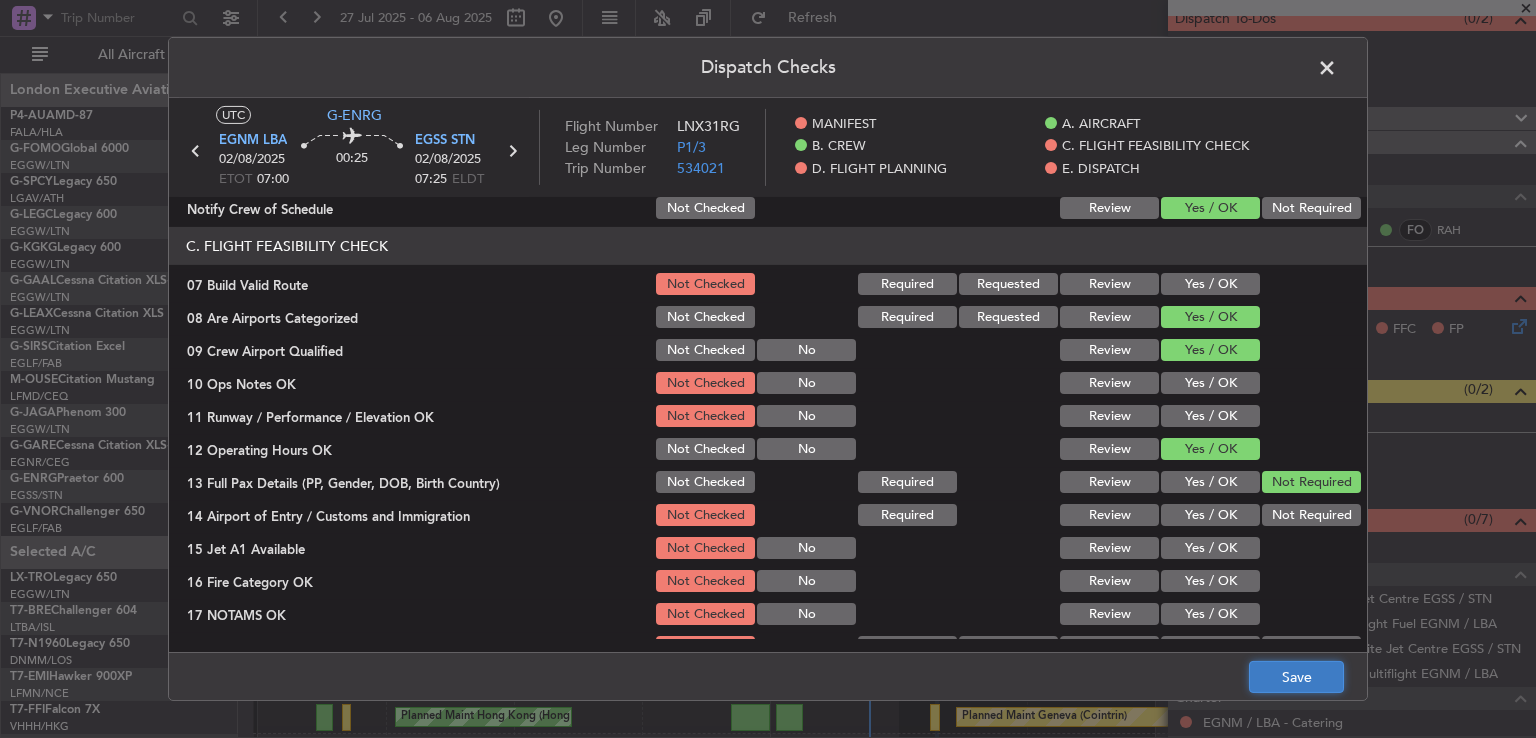 click on "Save" 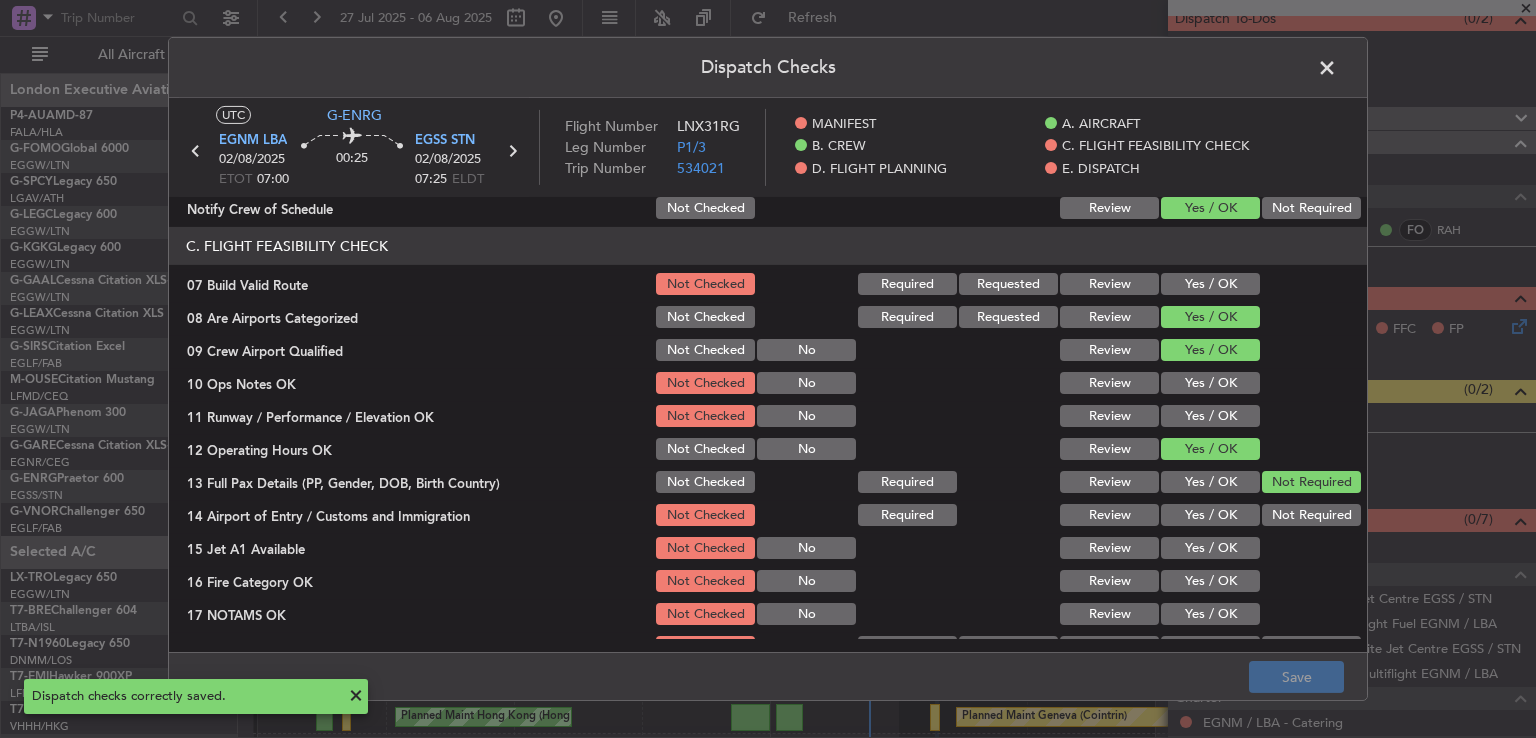 scroll, scrollTop: 521, scrollLeft: 0, axis: vertical 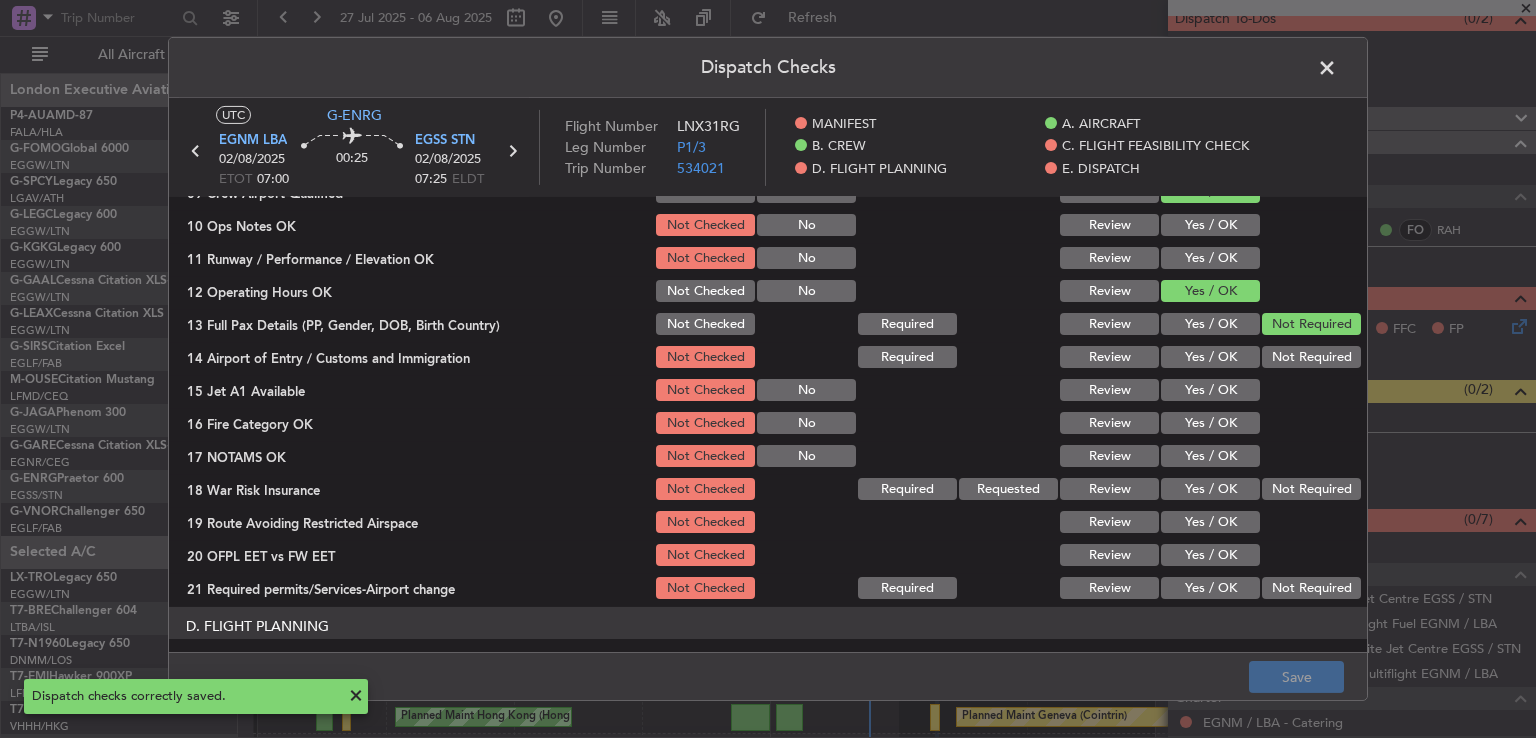 click on "Not Required" 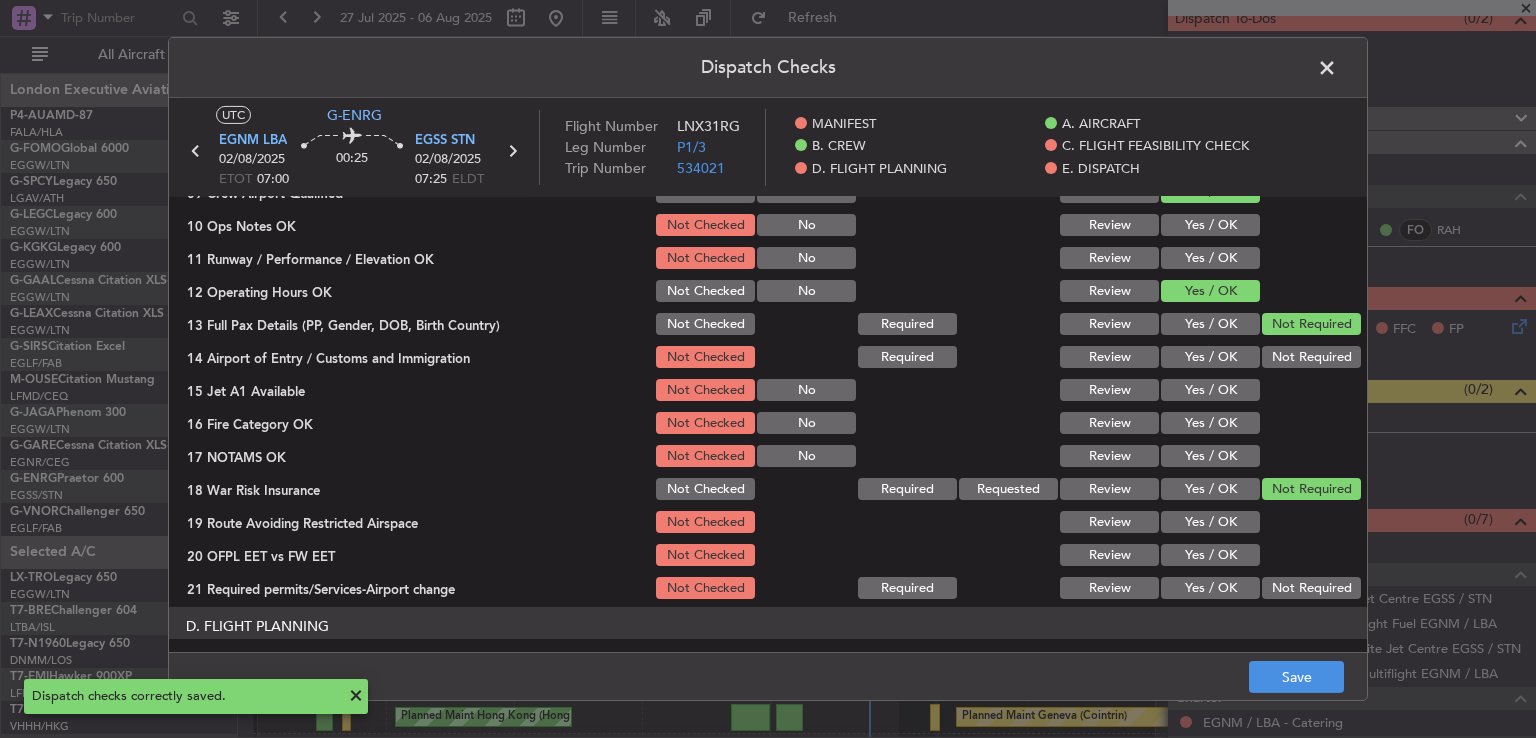 click on "Not Checked" 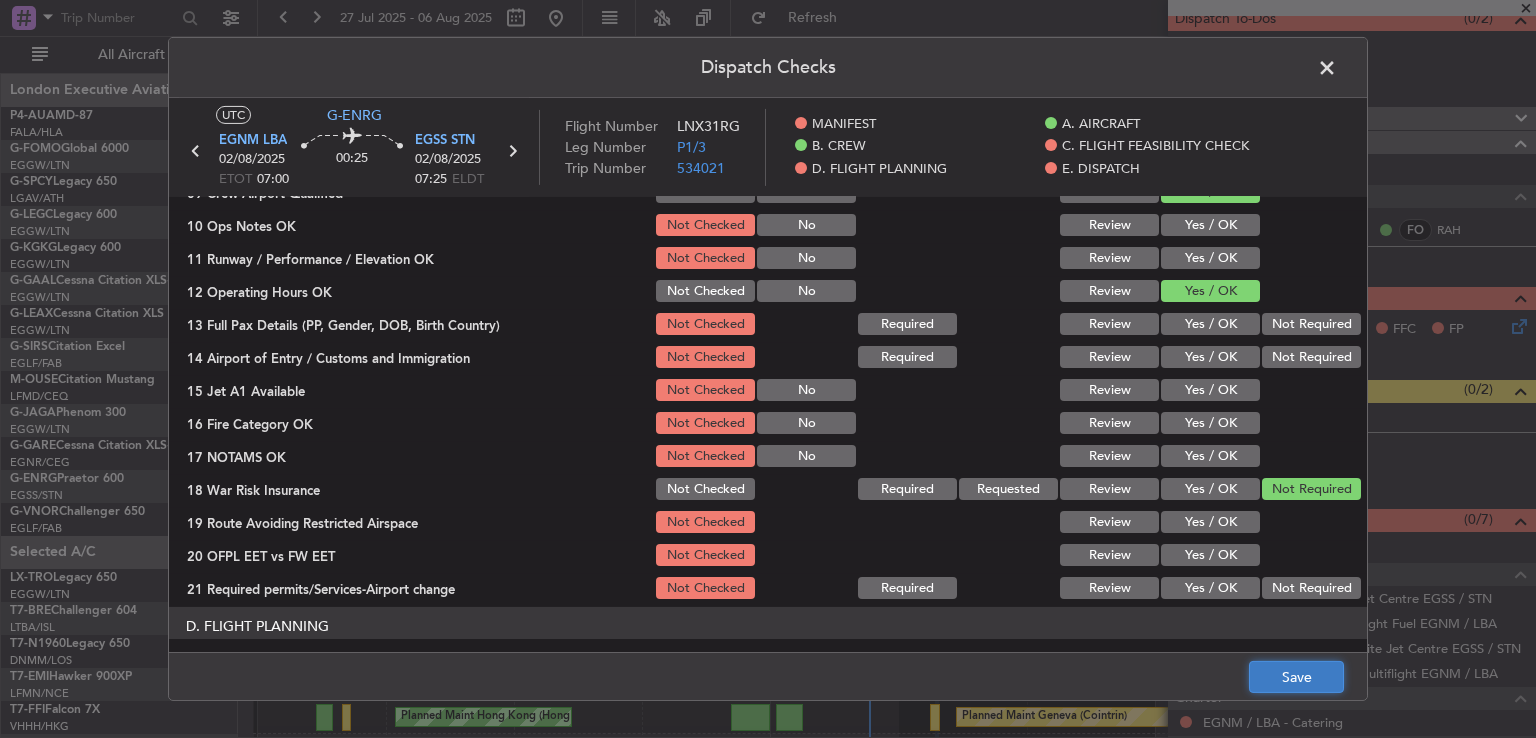 click on "Save" 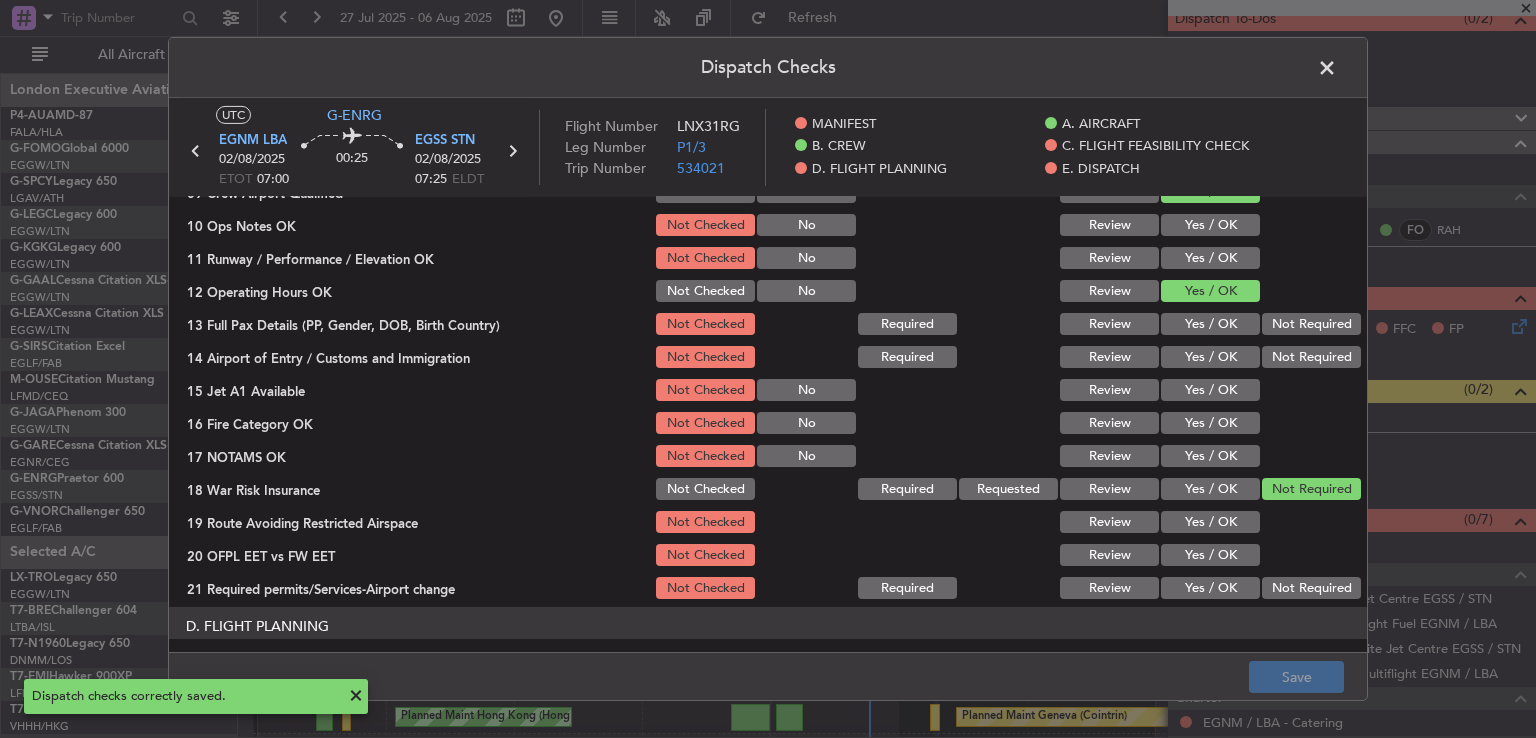 click 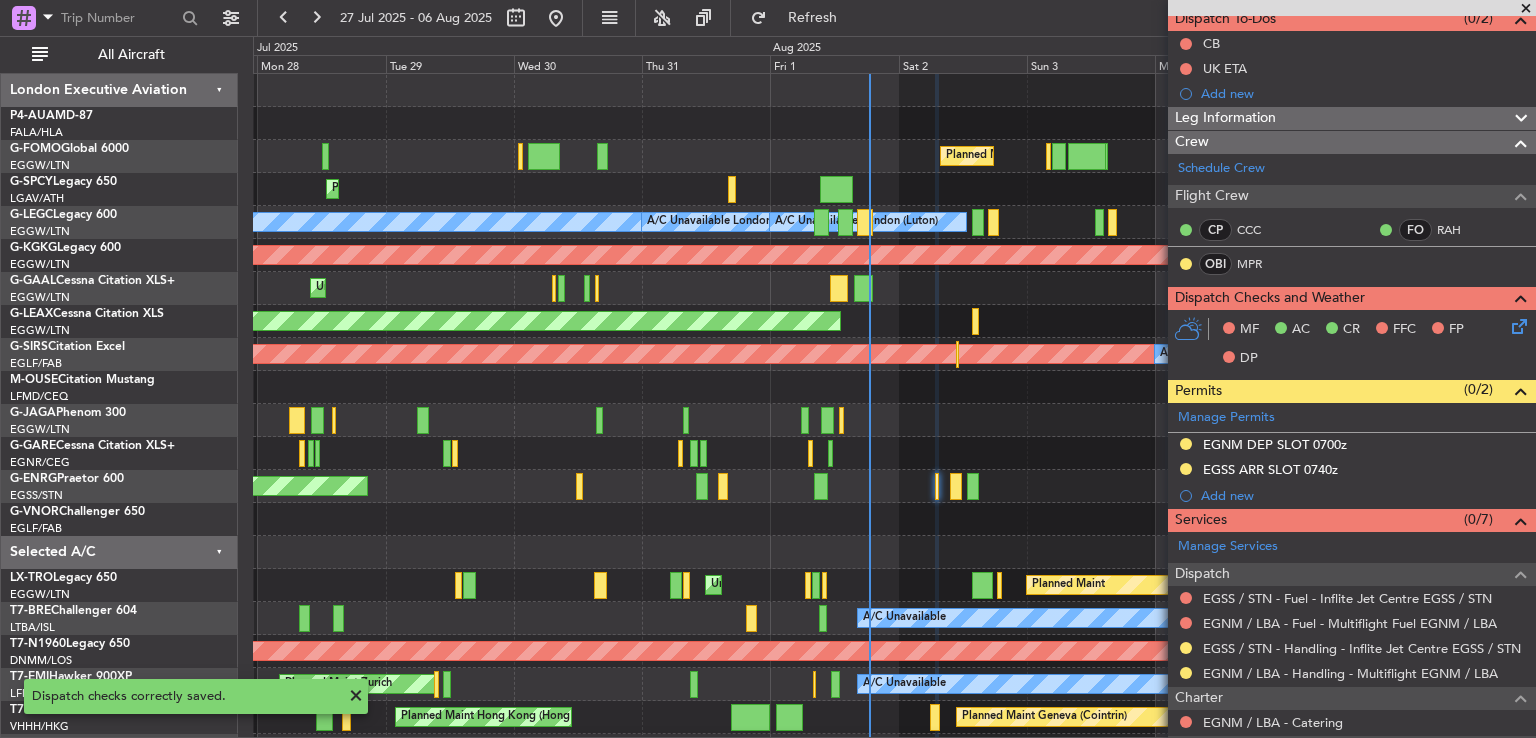 click at bounding box center (1526, 9) 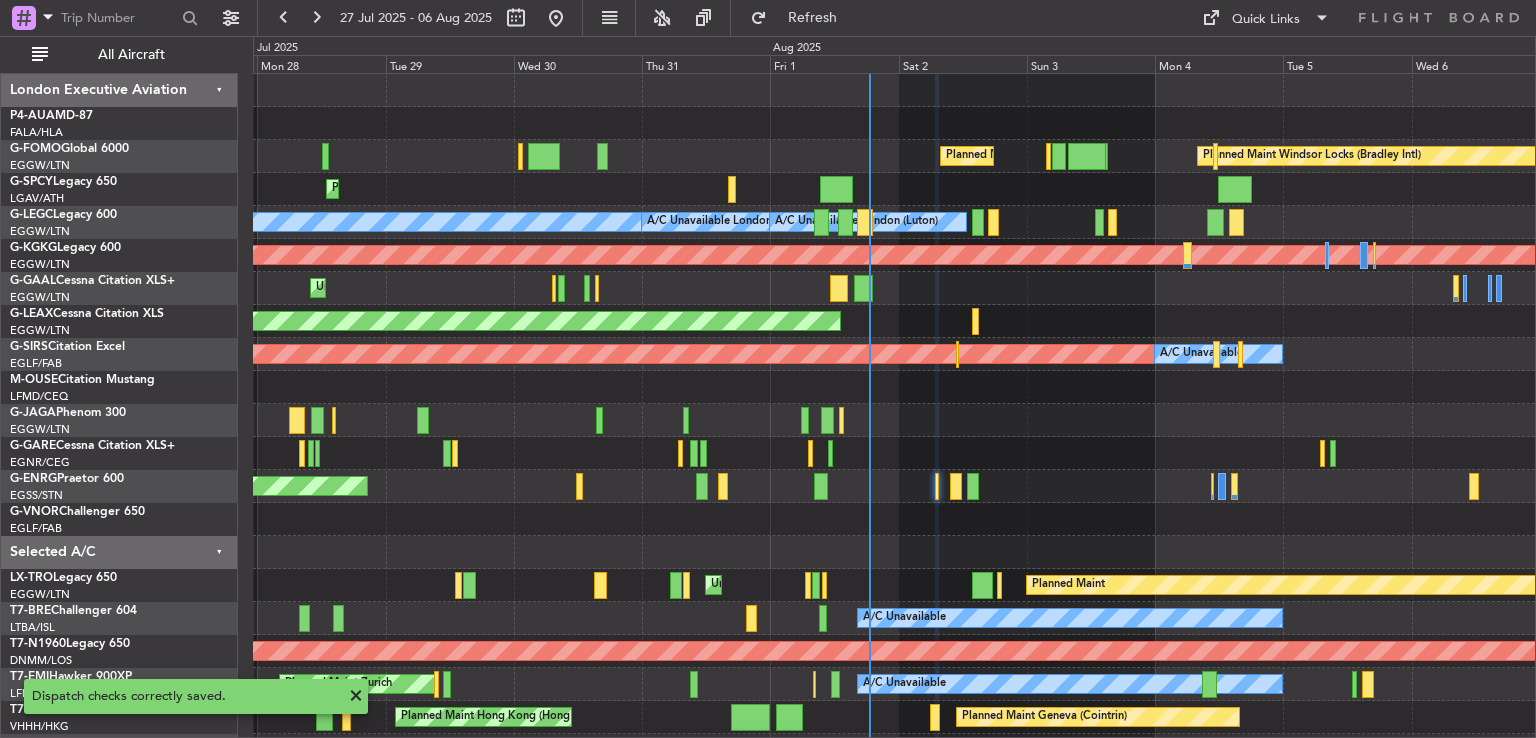 scroll, scrollTop: 0, scrollLeft: 0, axis: both 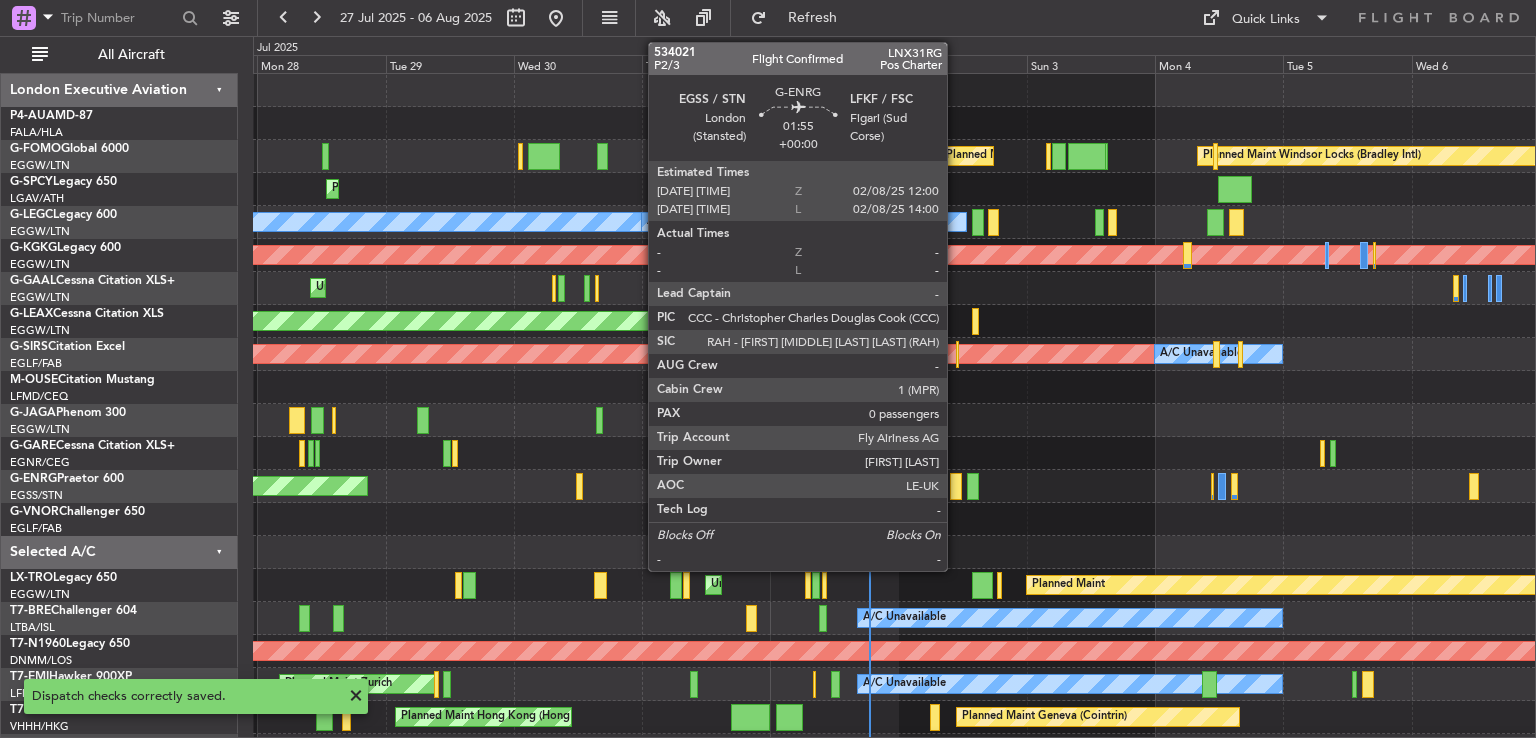 click 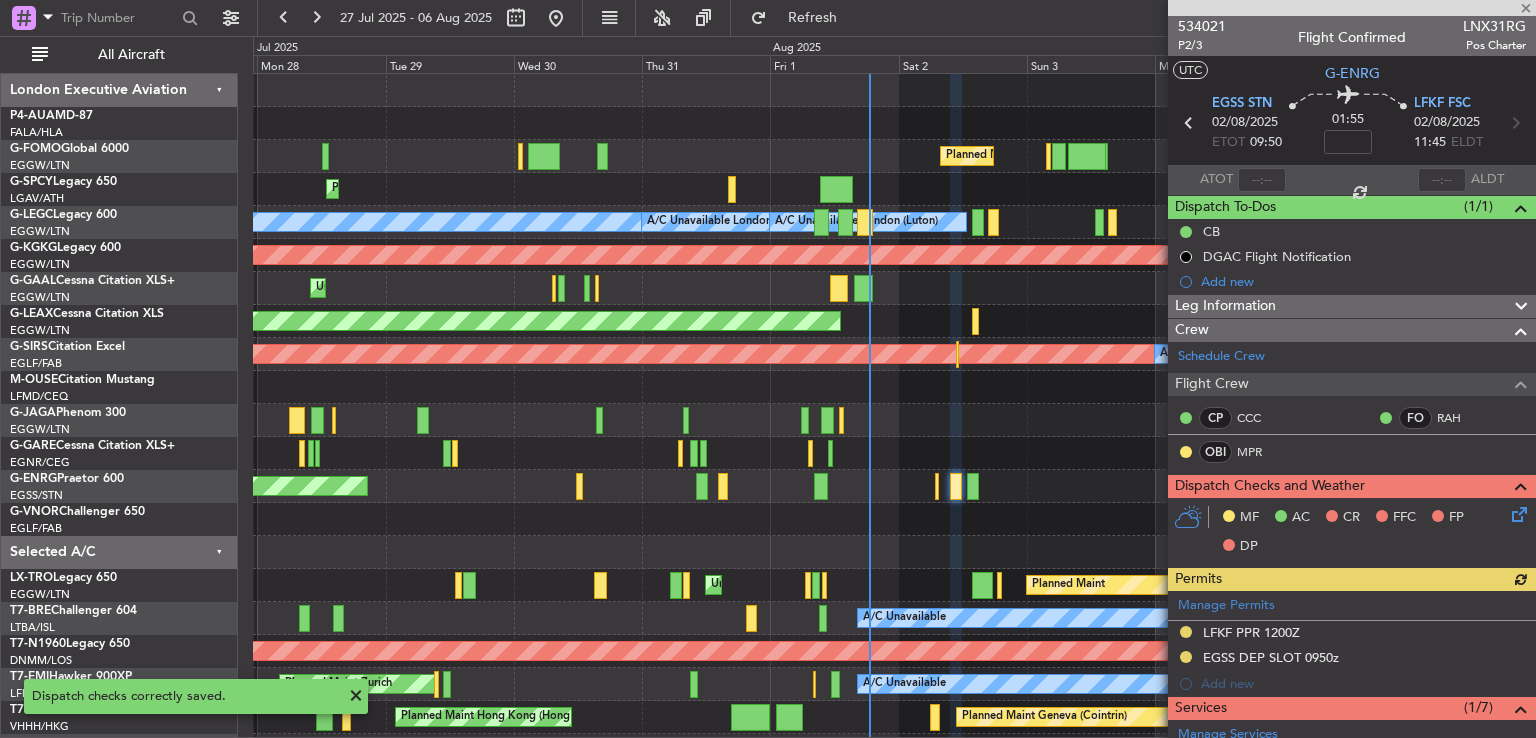 scroll, scrollTop: 242, scrollLeft: 0, axis: vertical 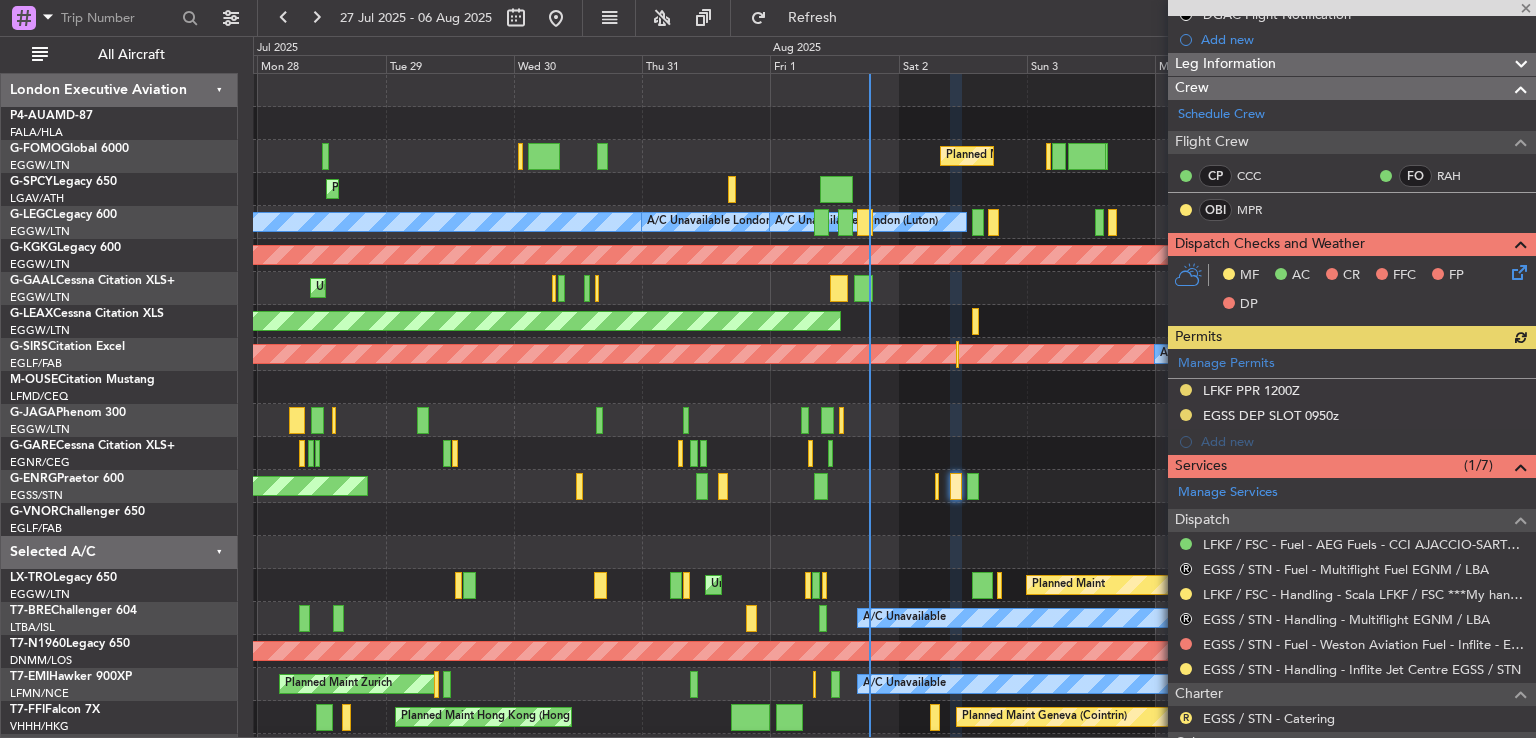 click 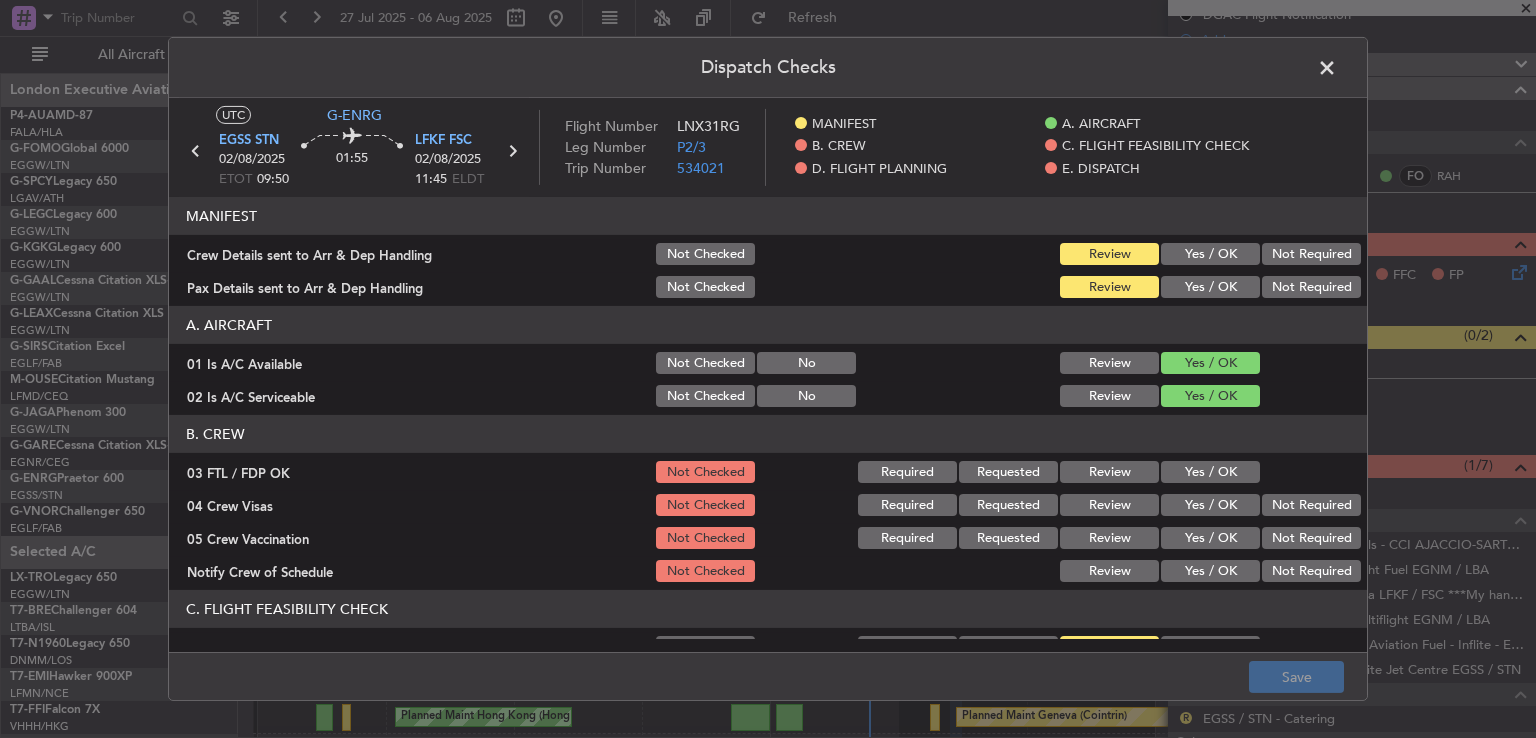 click on "Yes / OK" 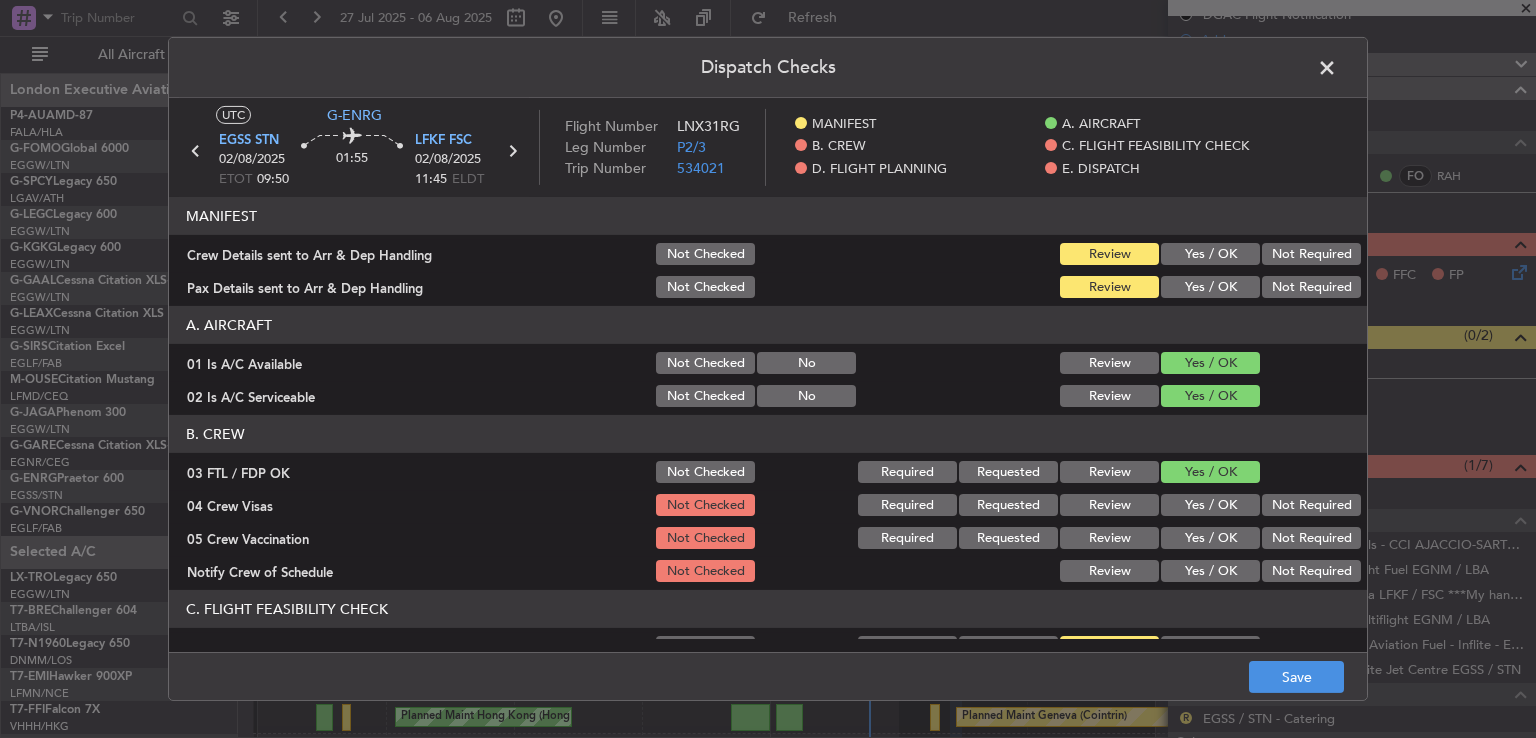 click on "Not Required" 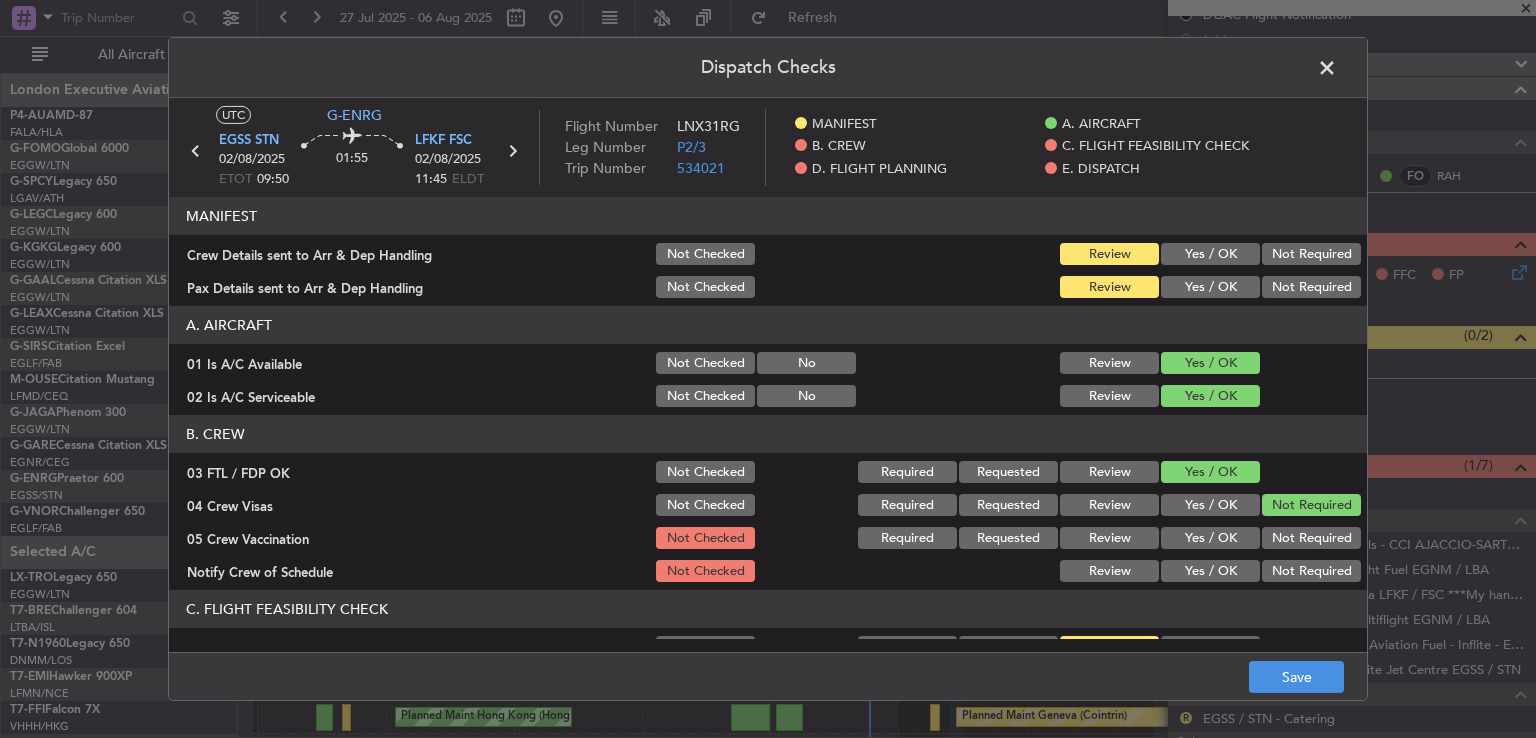 click on "Not Required" 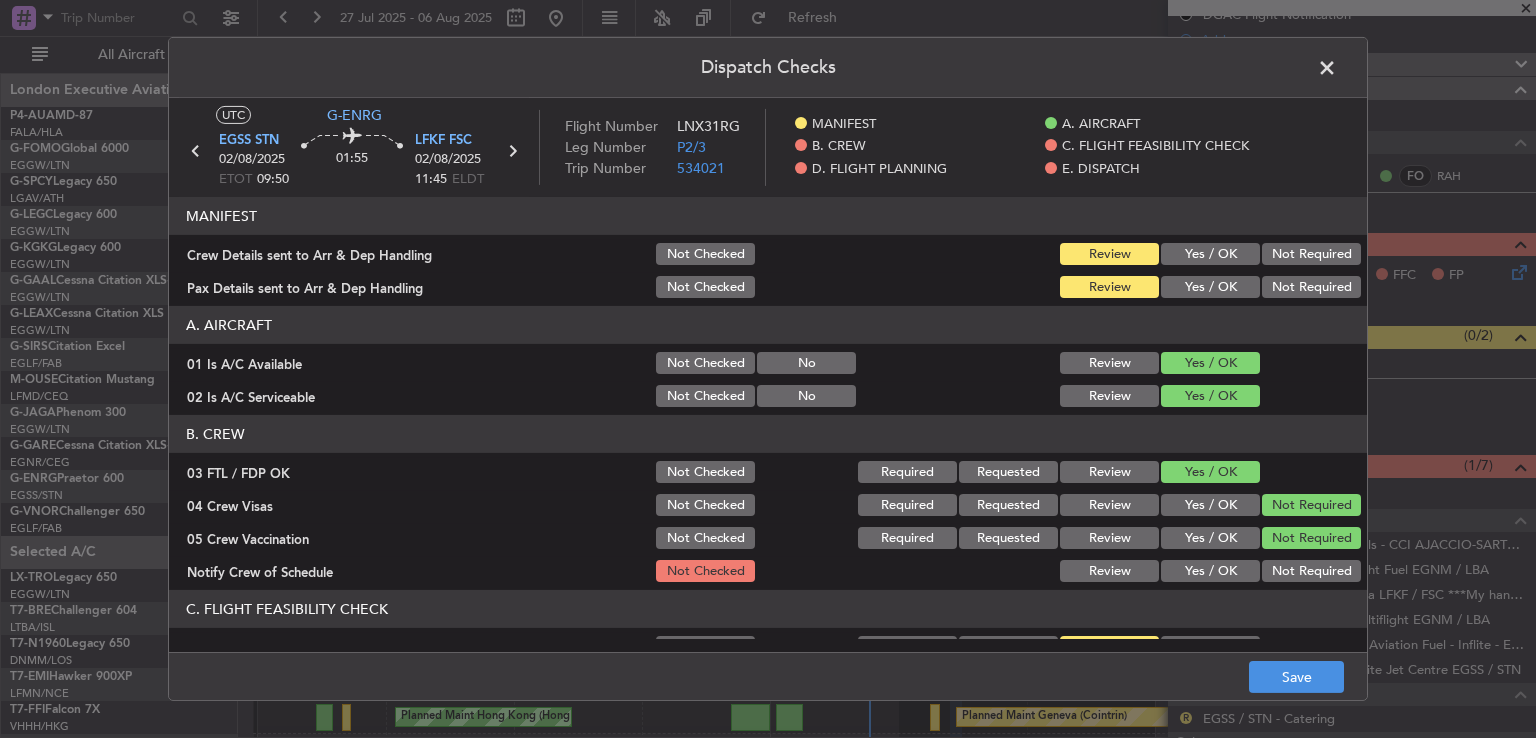 click on "Yes / OK" 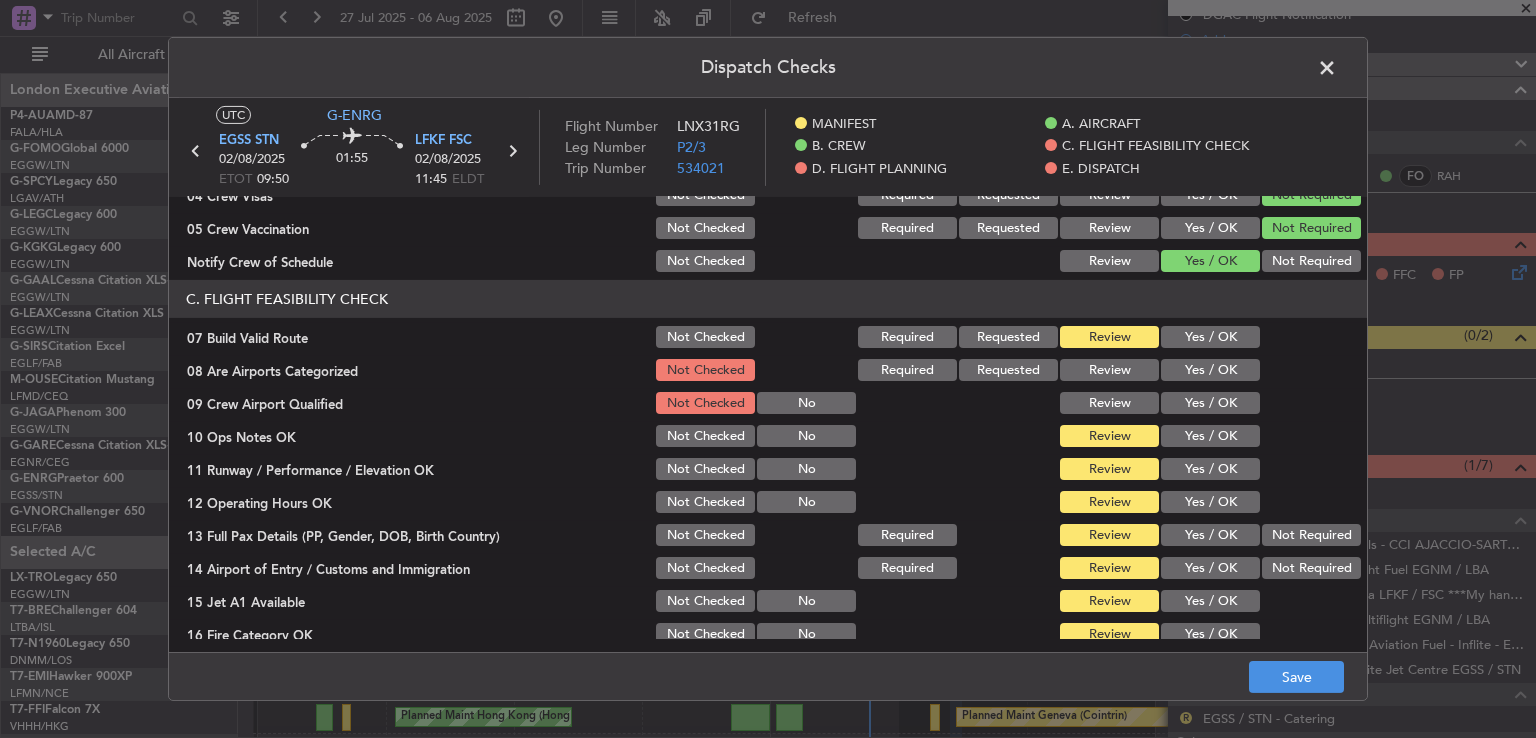 scroll, scrollTop: 317, scrollLeft: 0, axis: vertical 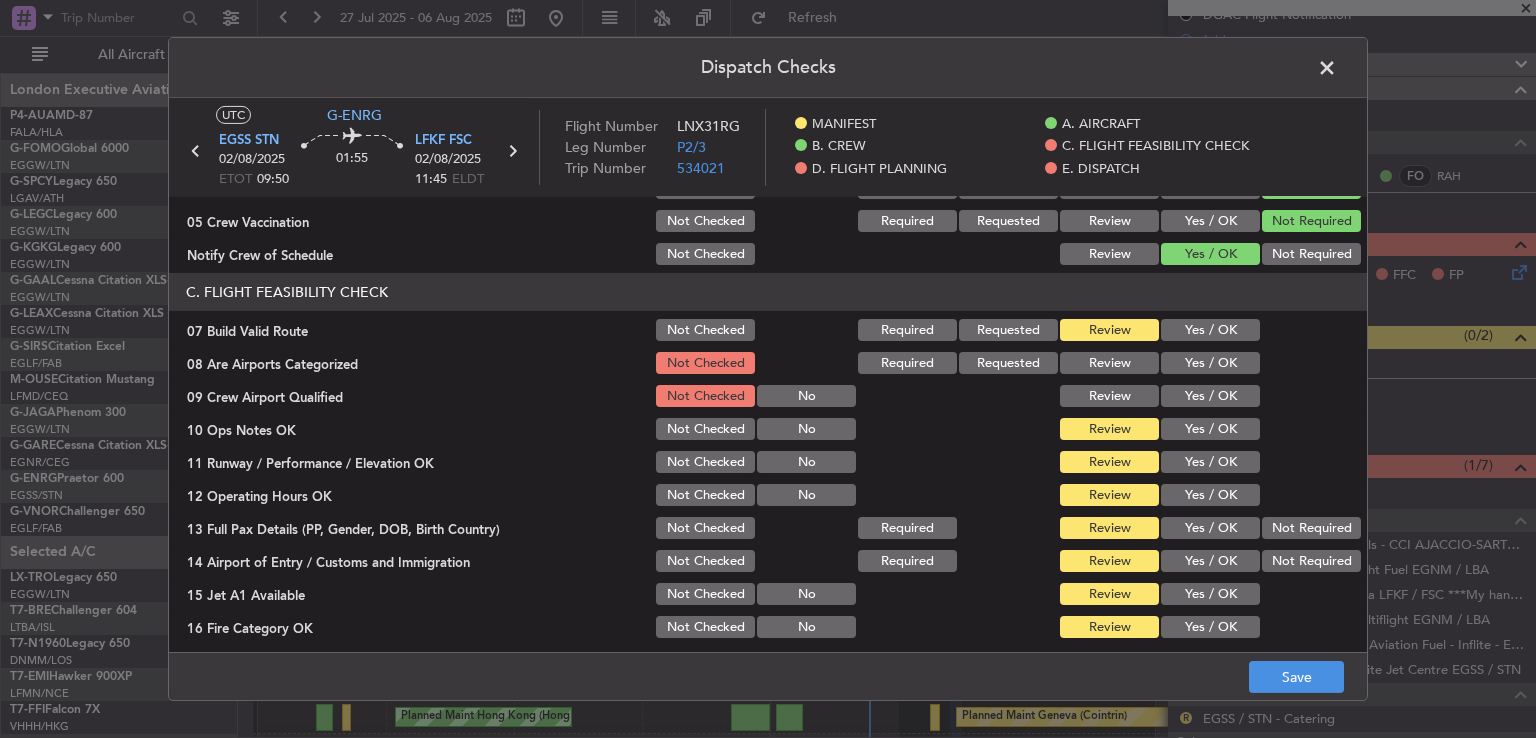 click on "Yes / OK" 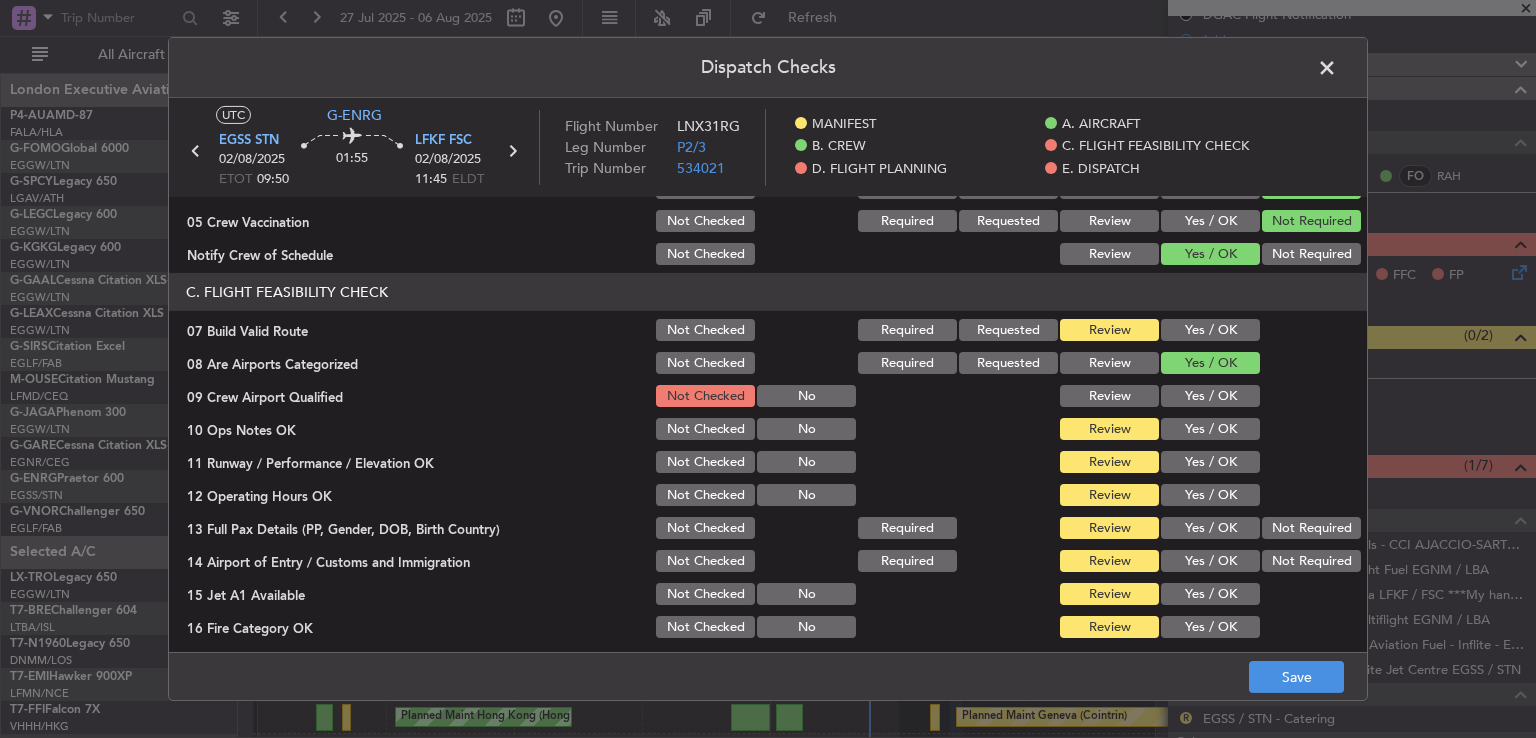 click on "Yes / OK" 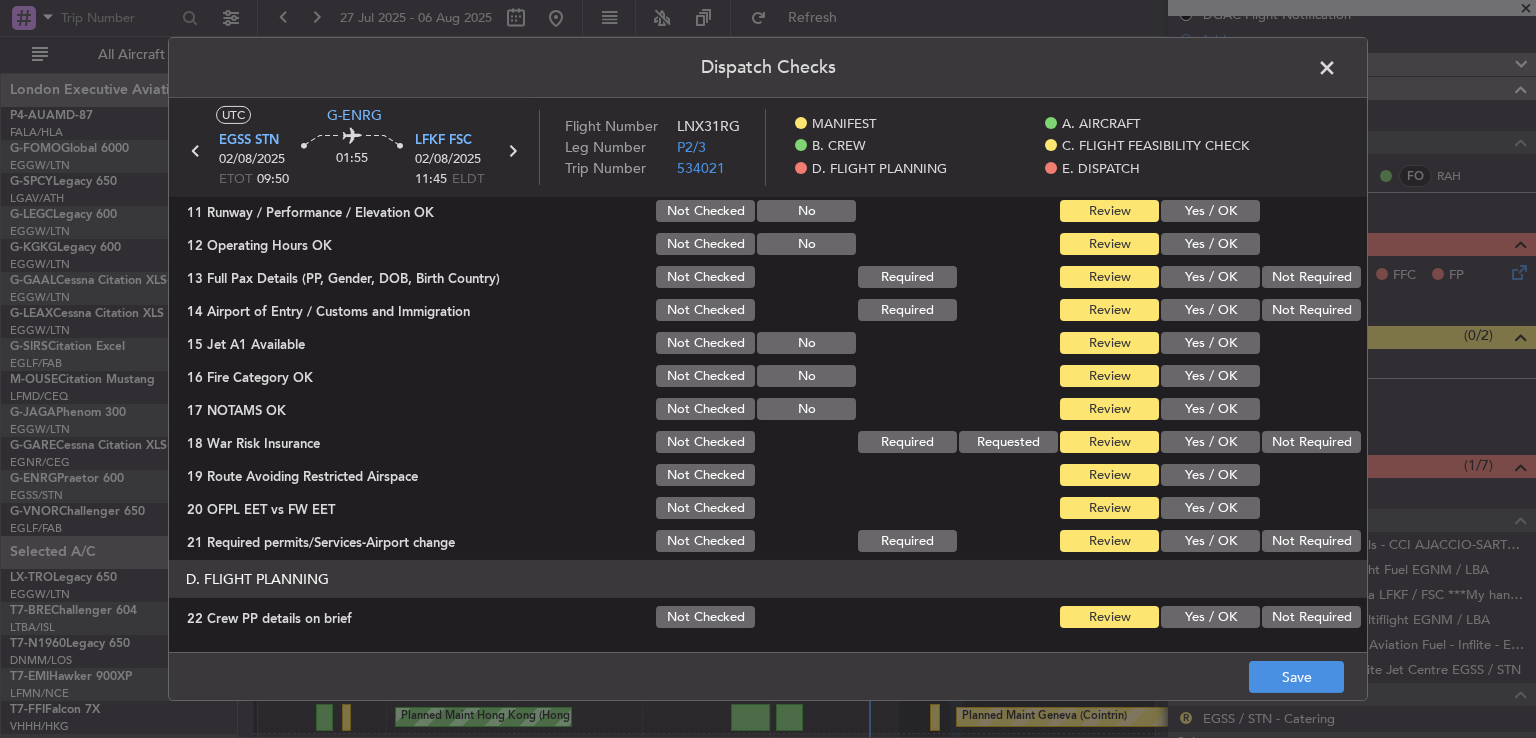 scroll, scrollTop: 576, scrollLeft: 0, axis: vertical 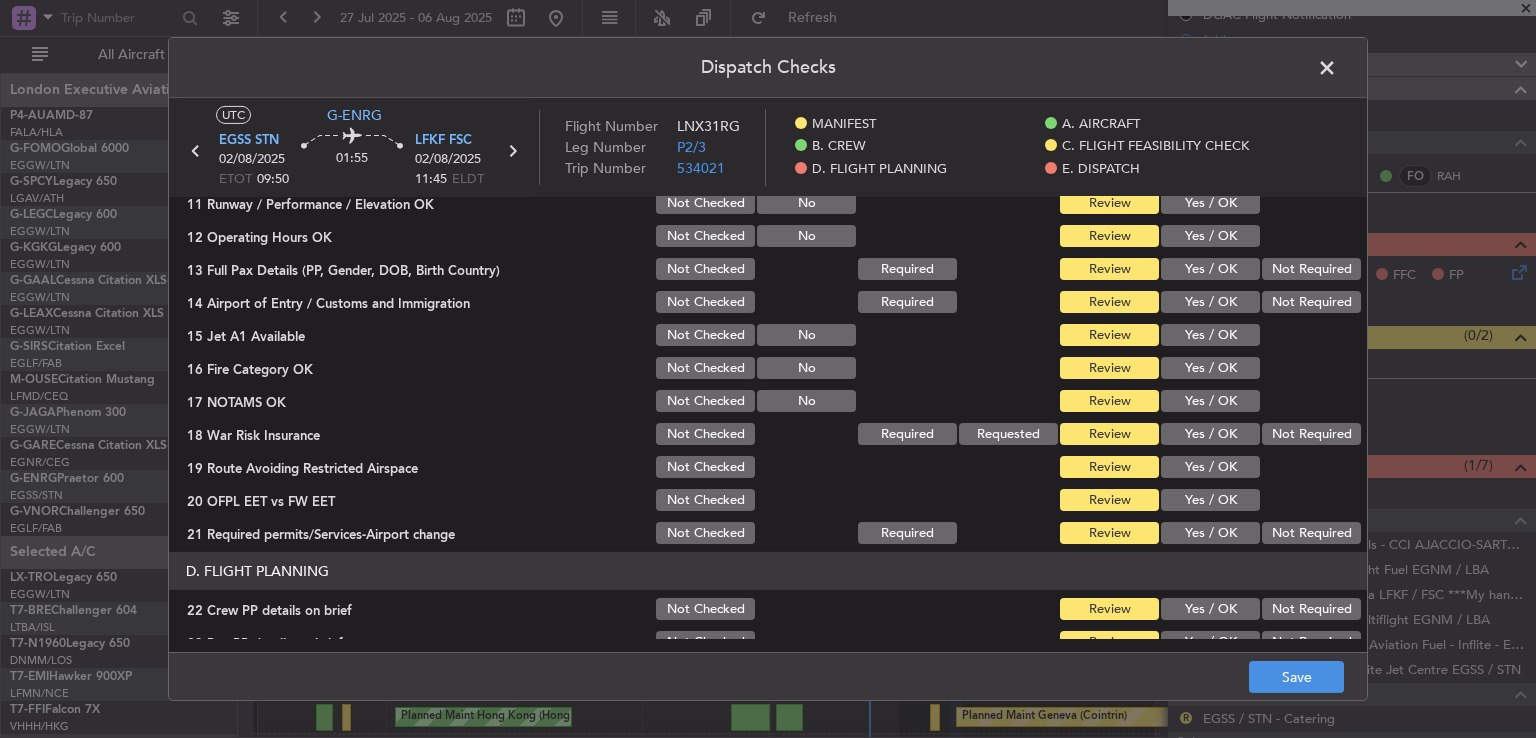 click on "Not Required" 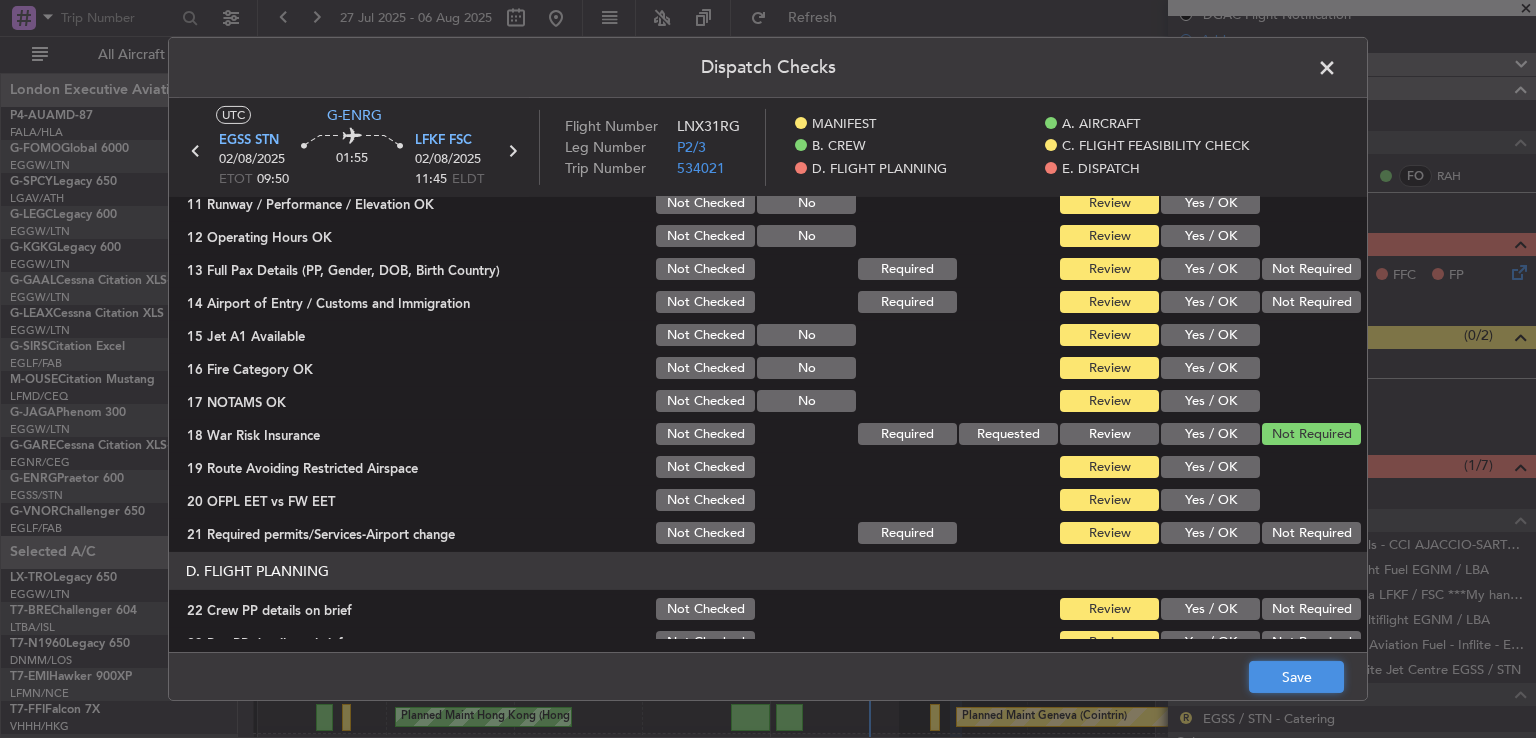 click on "Save" 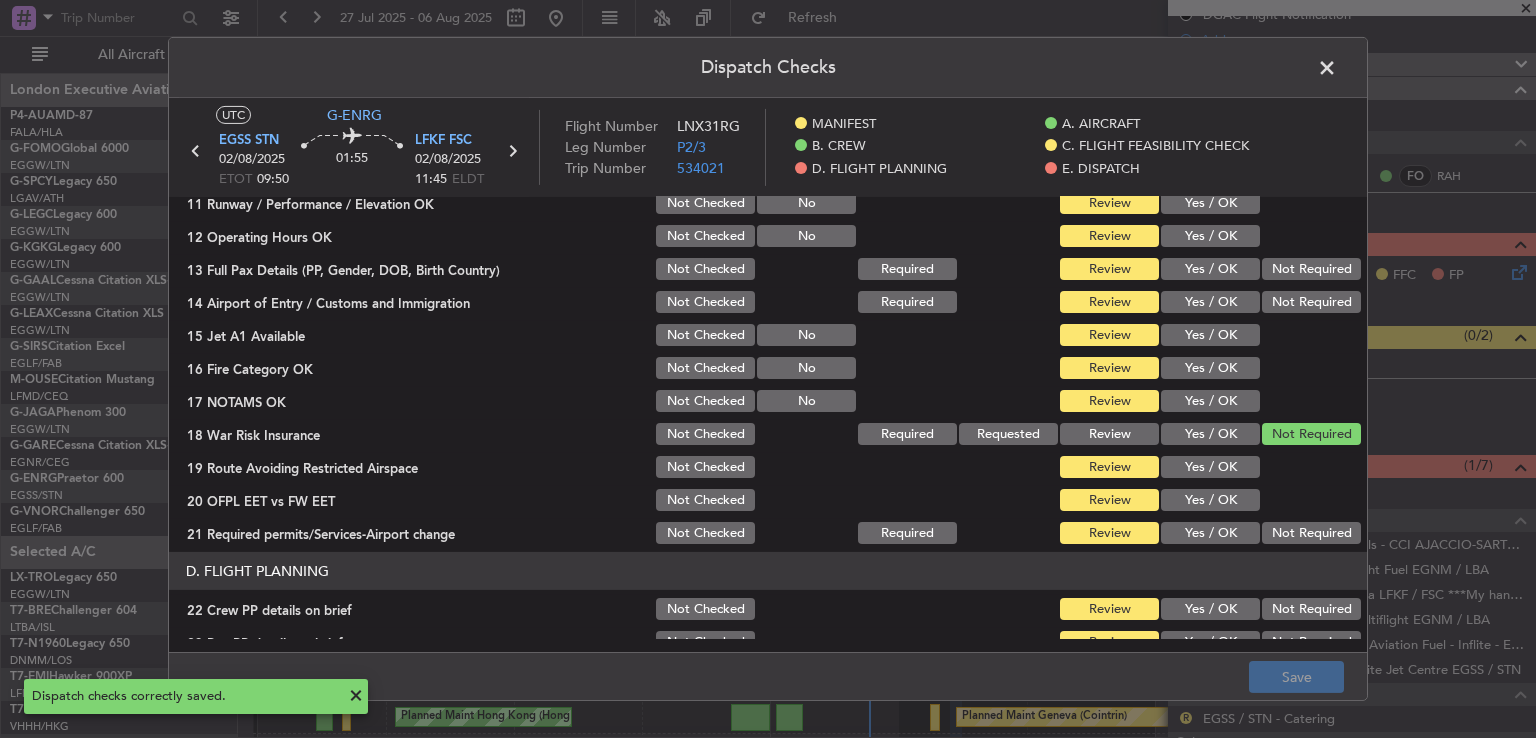 click 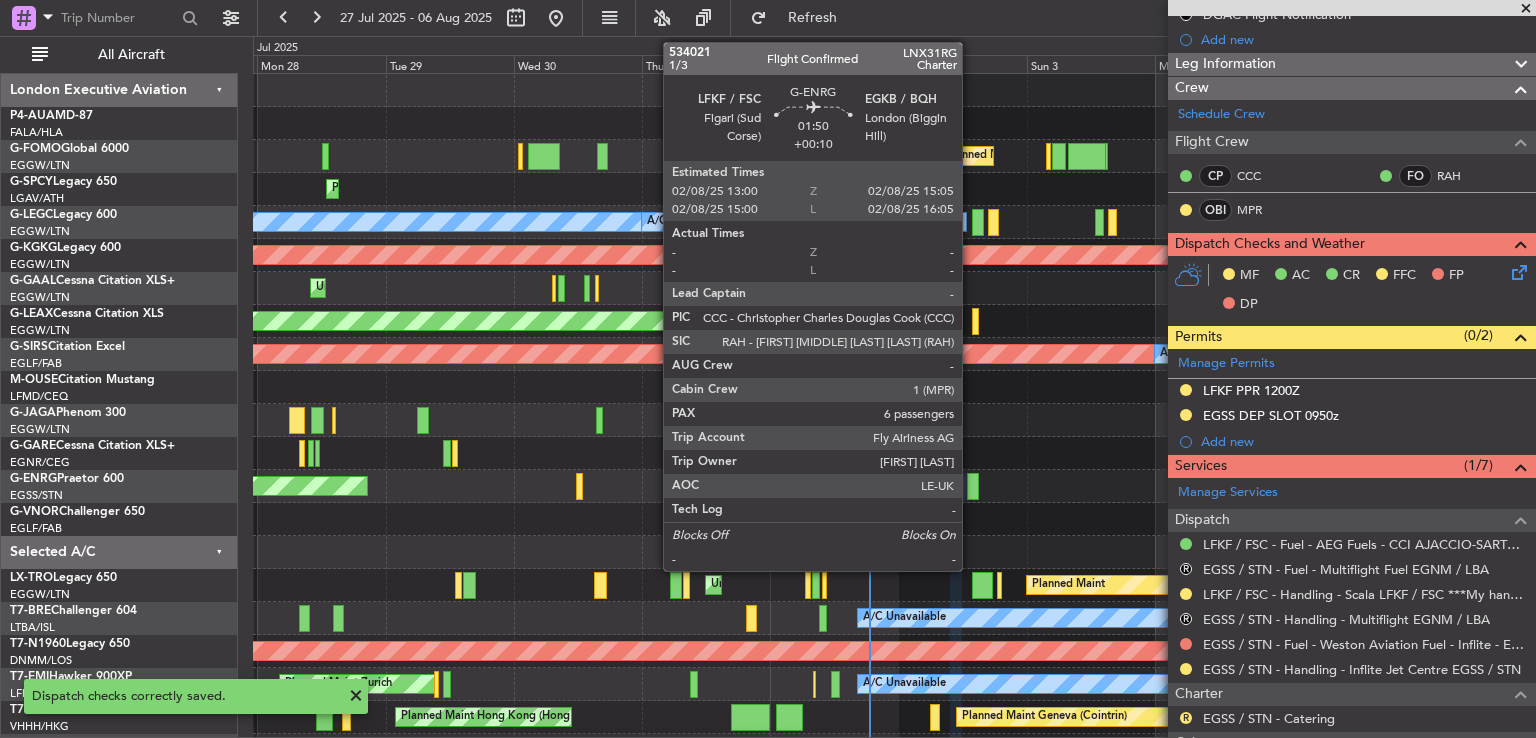 click 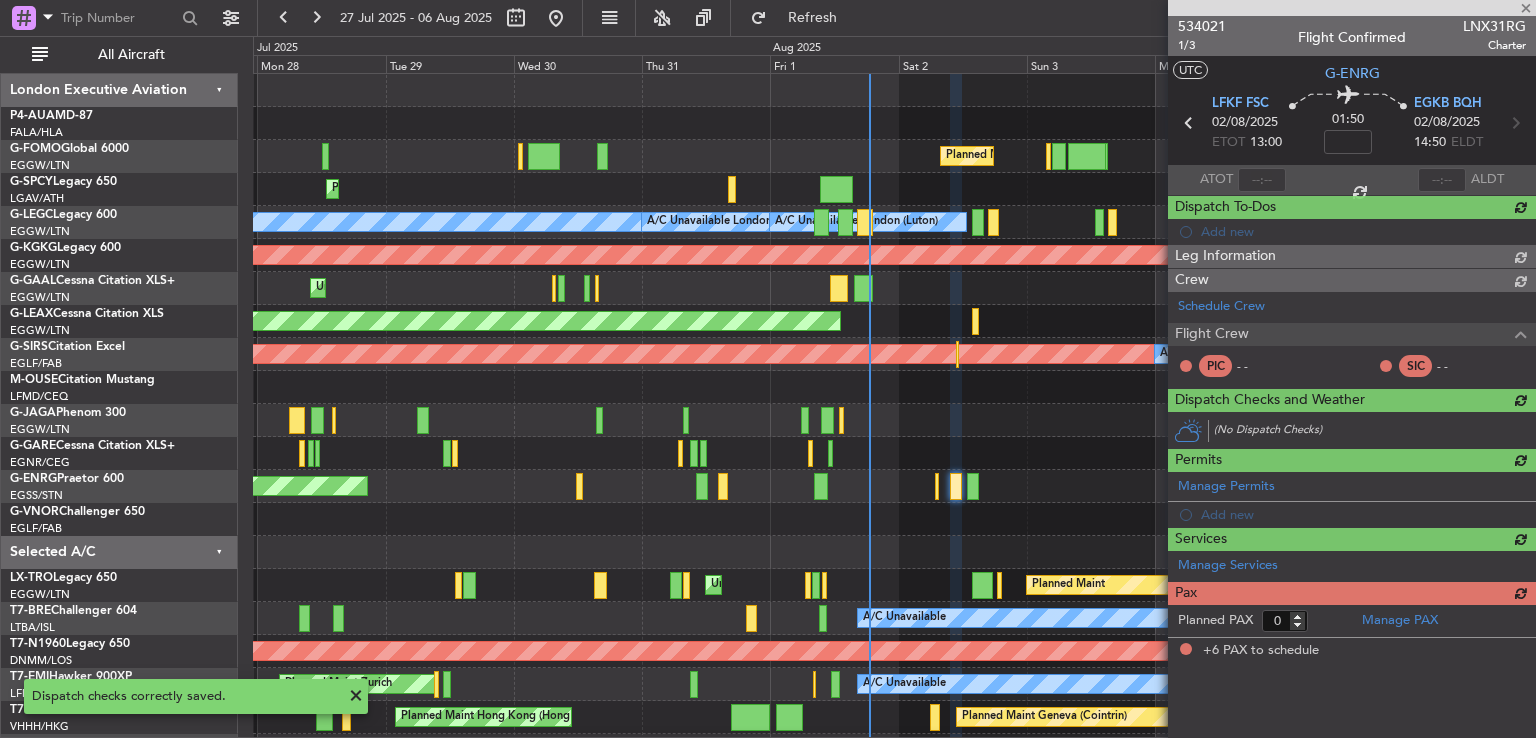 type on "+00:10" 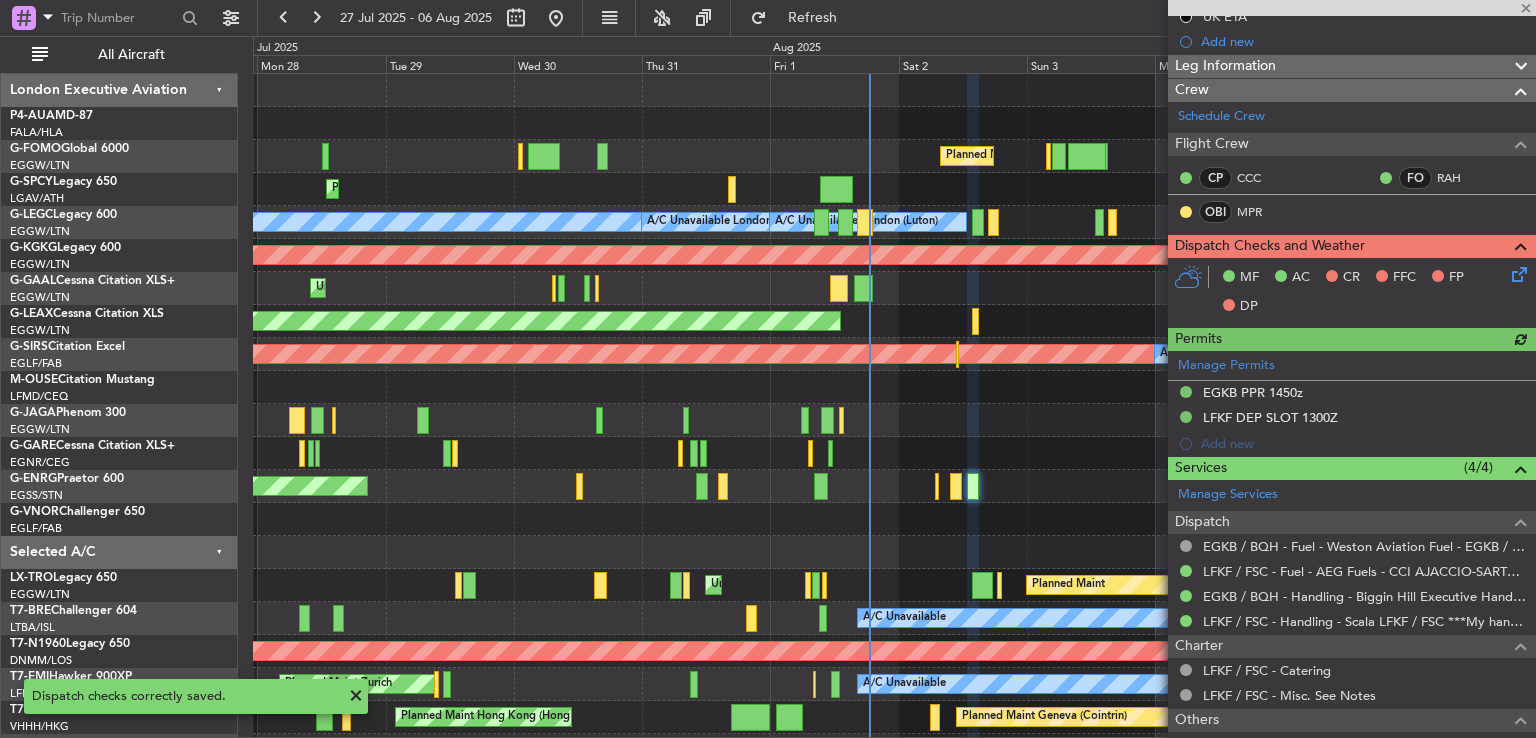 scroll, scrollTop: 267, scrollLeft: 0, axis: vertical 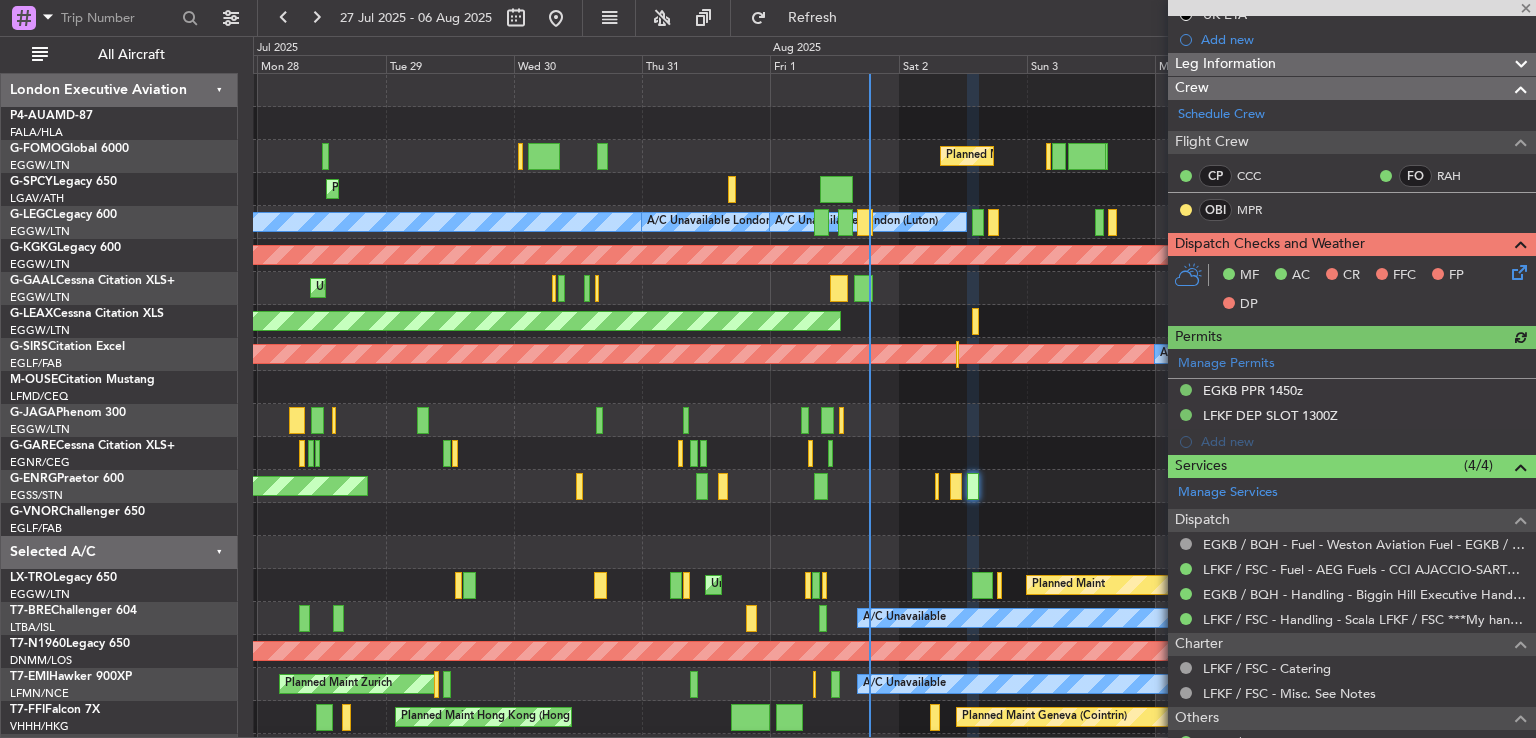 click 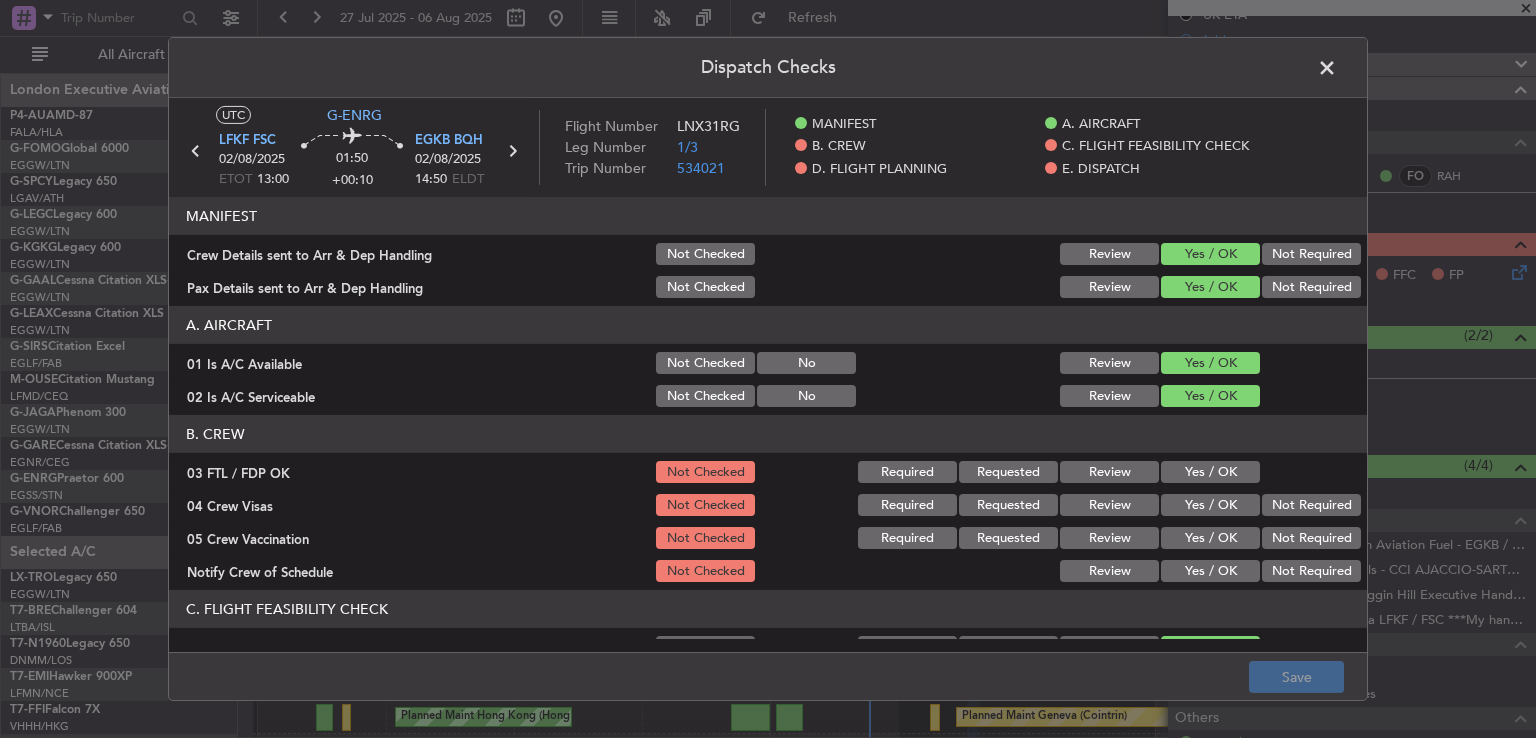 click on "Yes / OK" 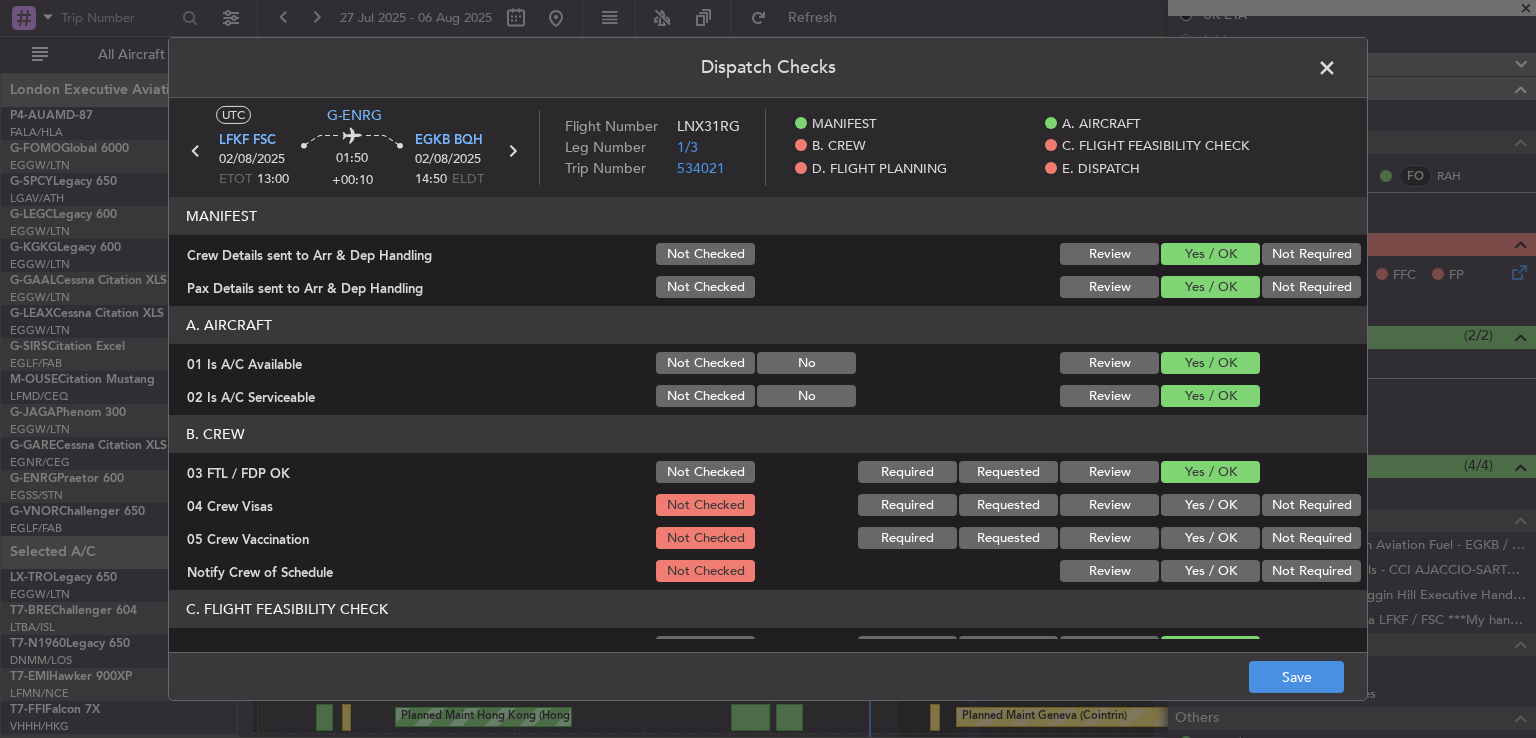 click on "Not Required" 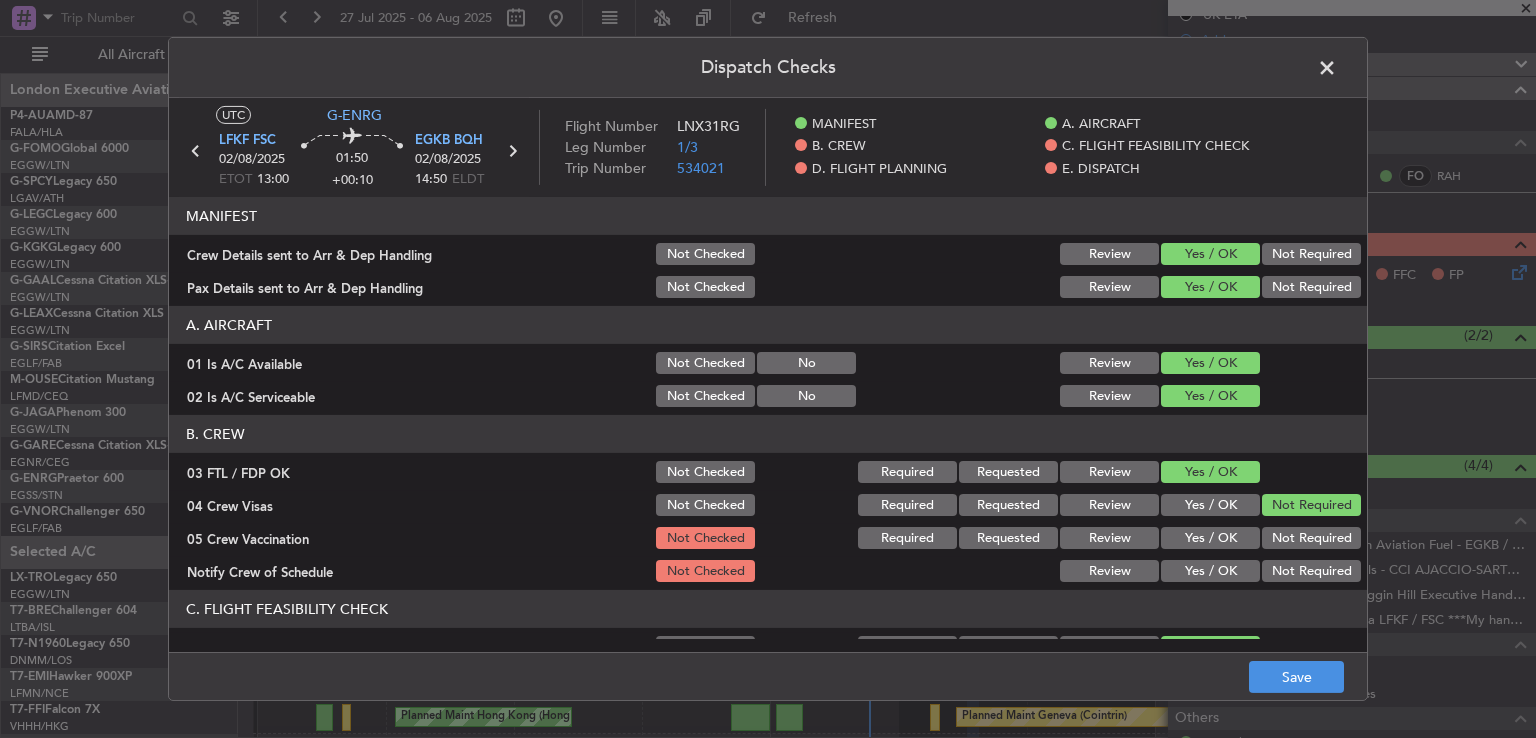 drag, startPoint x: 1272, startPoint y: 537, endPoint x: 1235, endPoint y: 569, distance: 48.9183 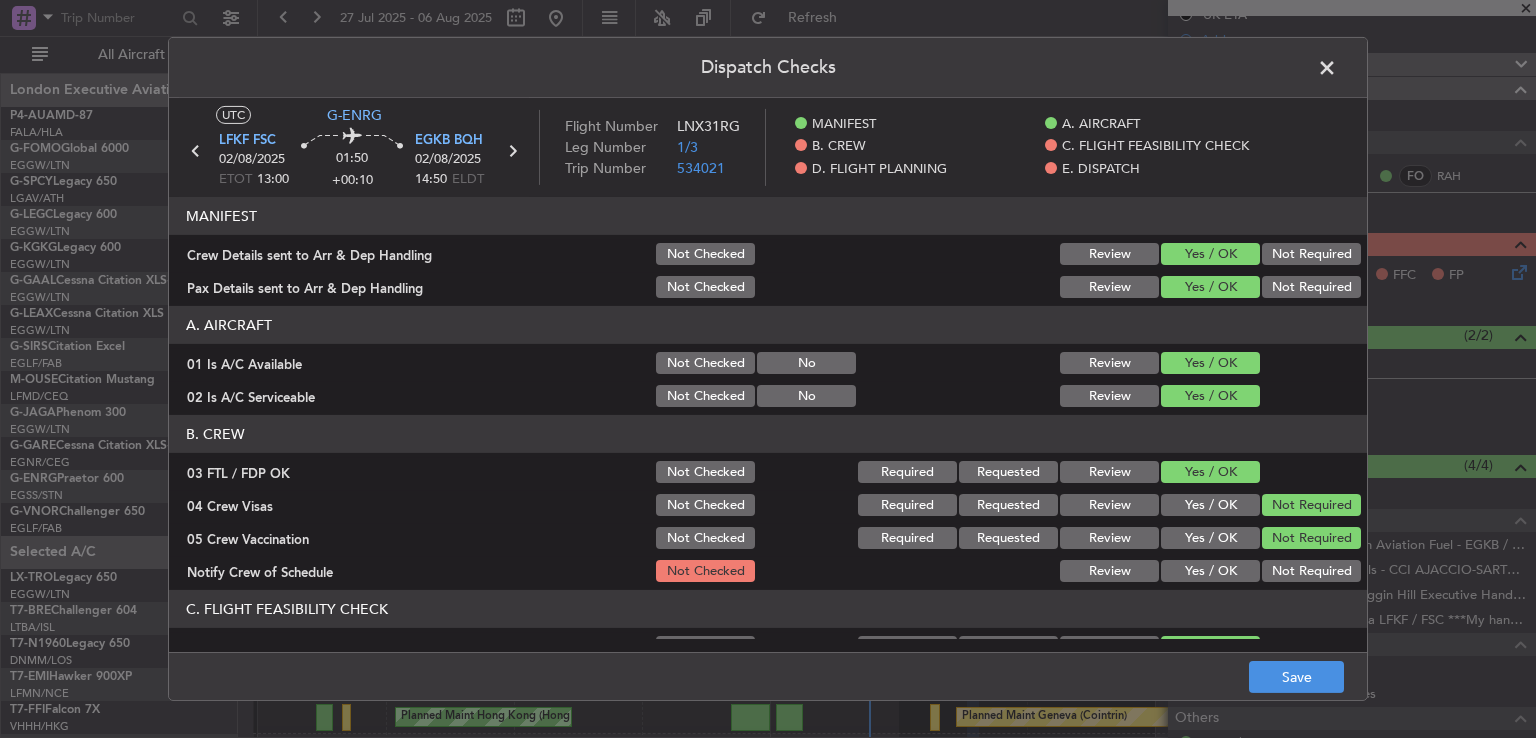 click on "Yes / OK" 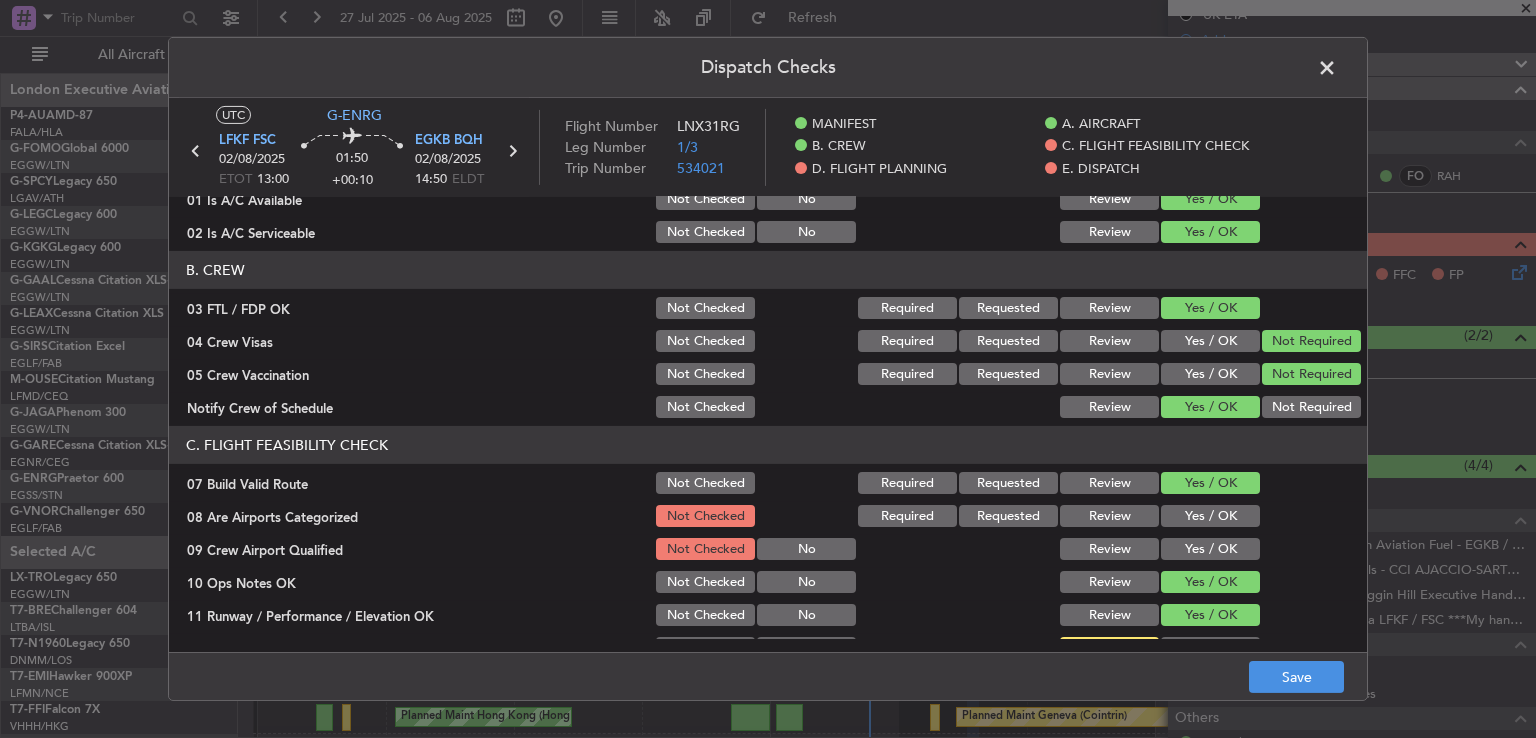 scroll, scrollTop: 304, scrollLeft: 0, axis: vertical 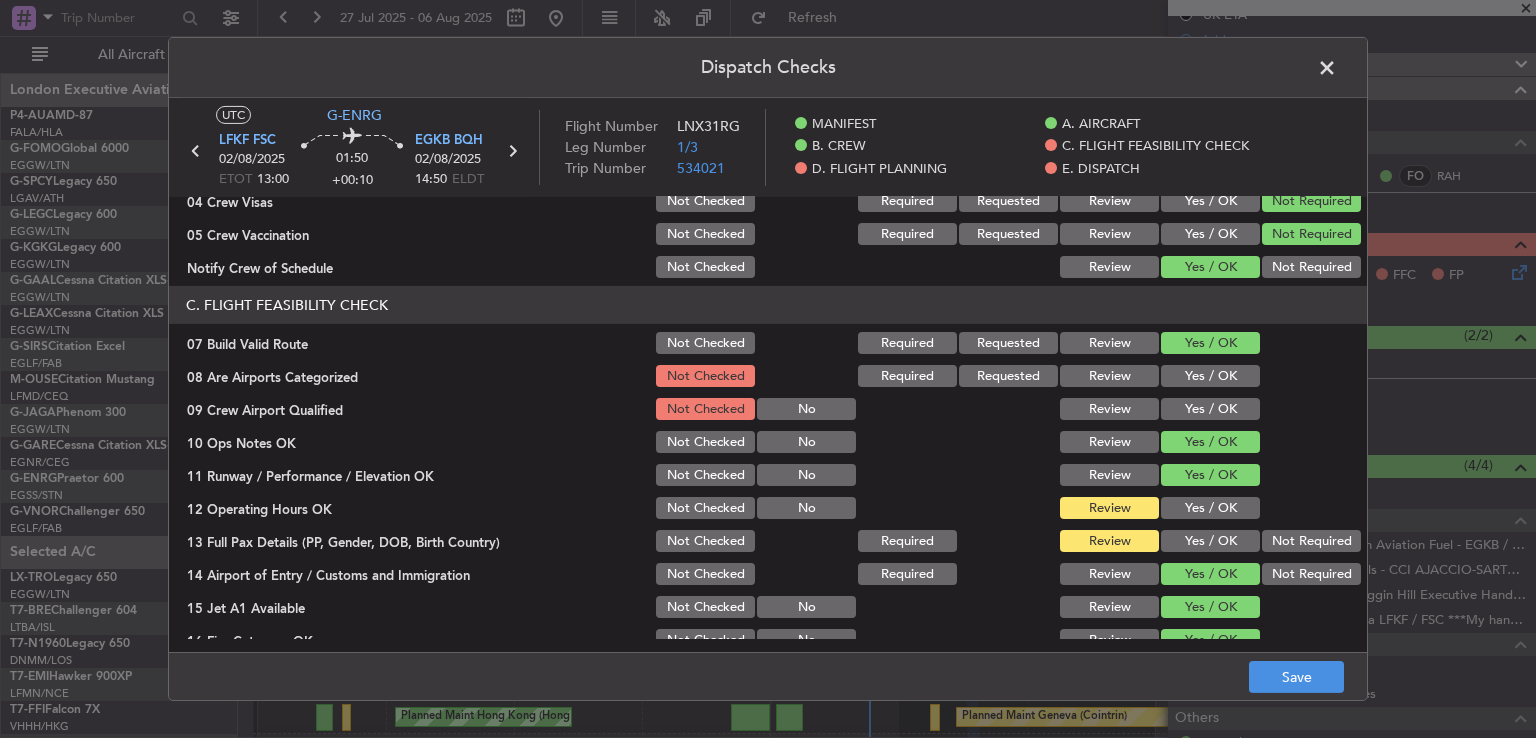 click on "Yes / OK" 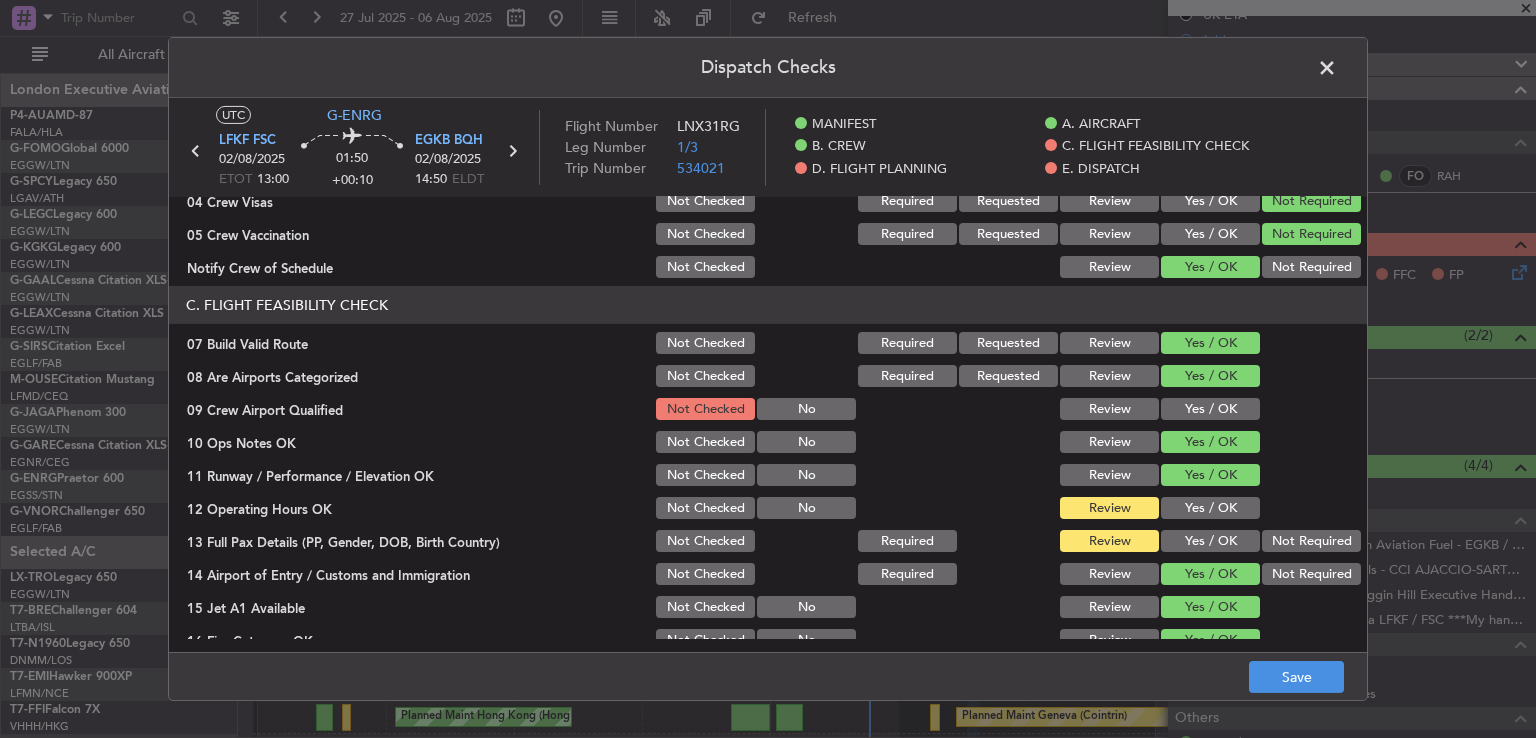 click on "Yes / OK" 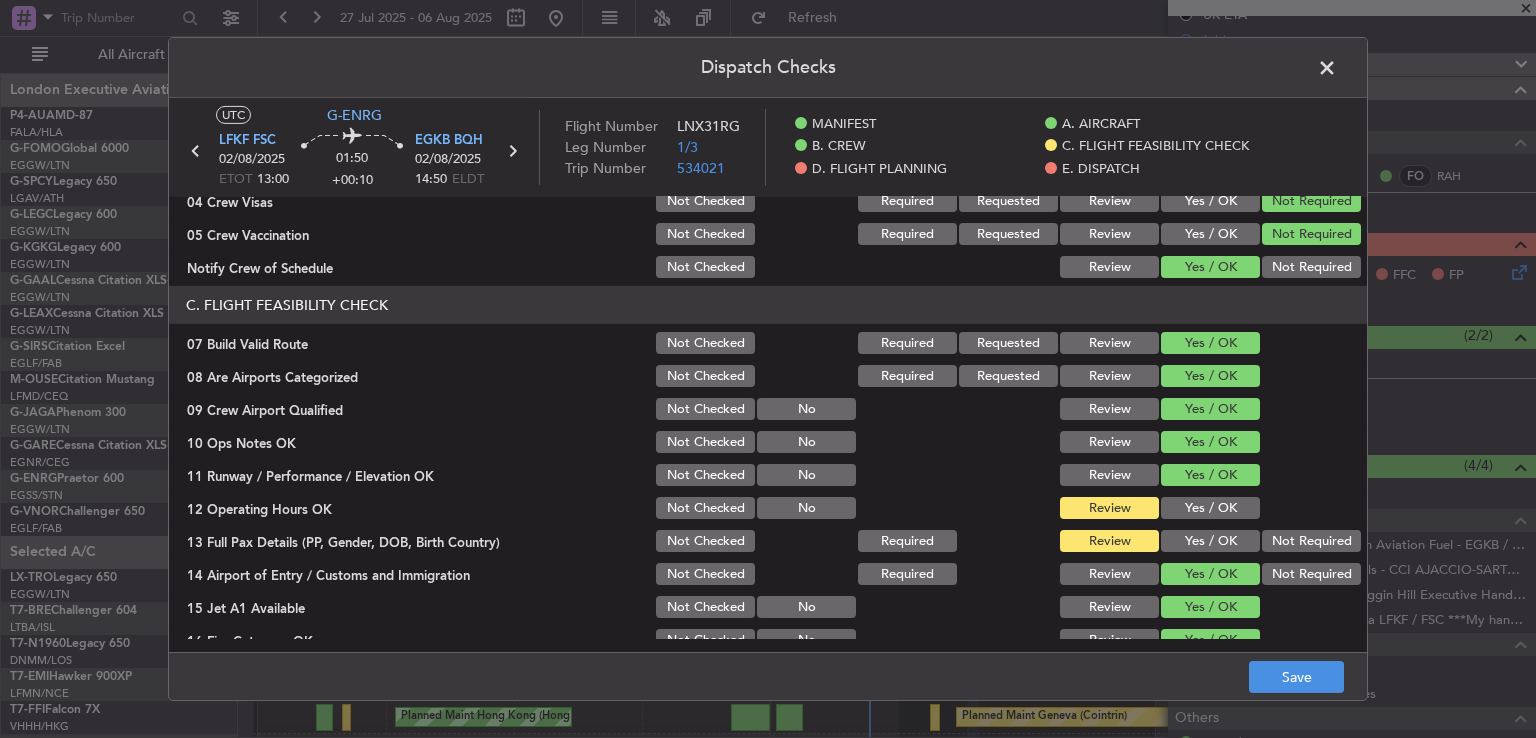 scroll, scrollTop: 695, scrollLeft: 0, axis: vertical 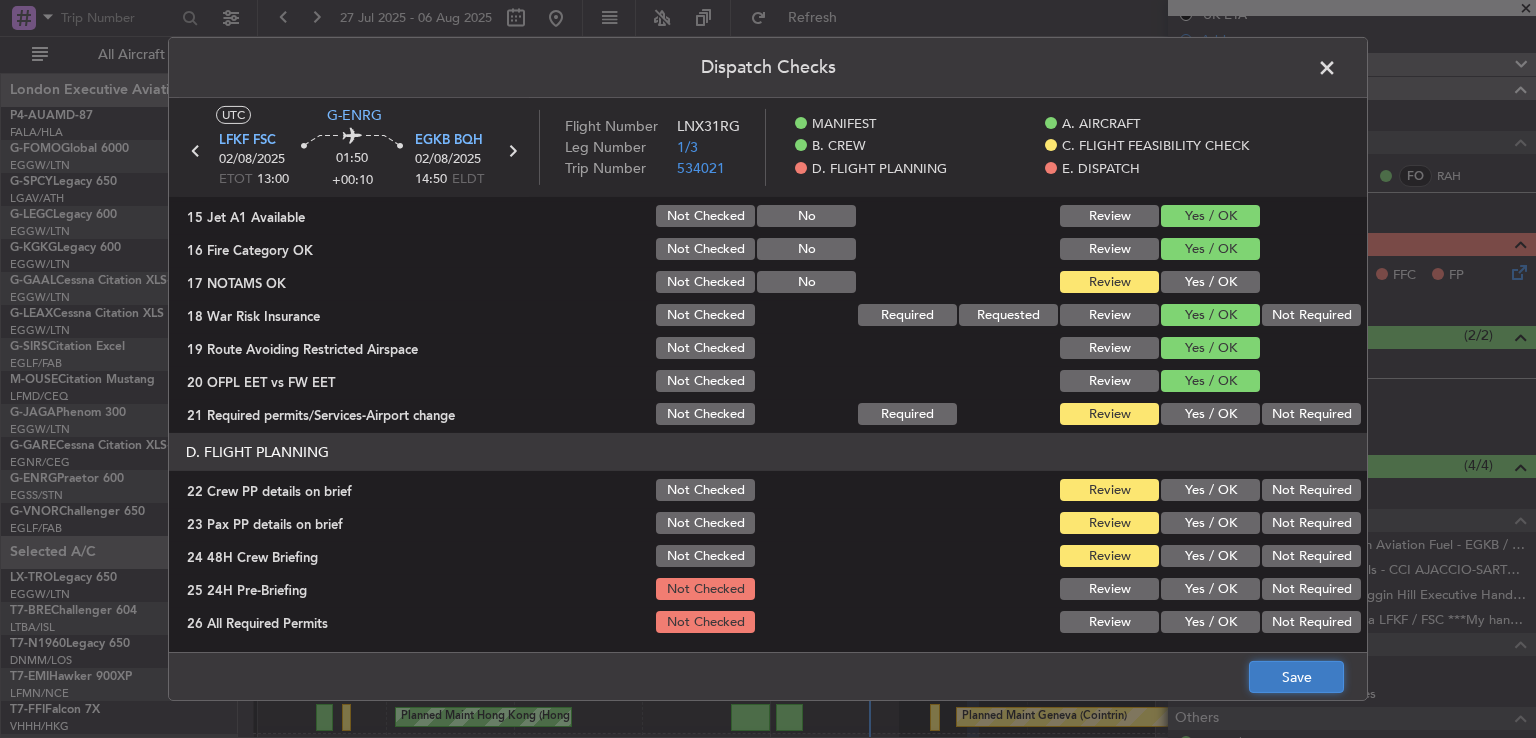 click on "Save" 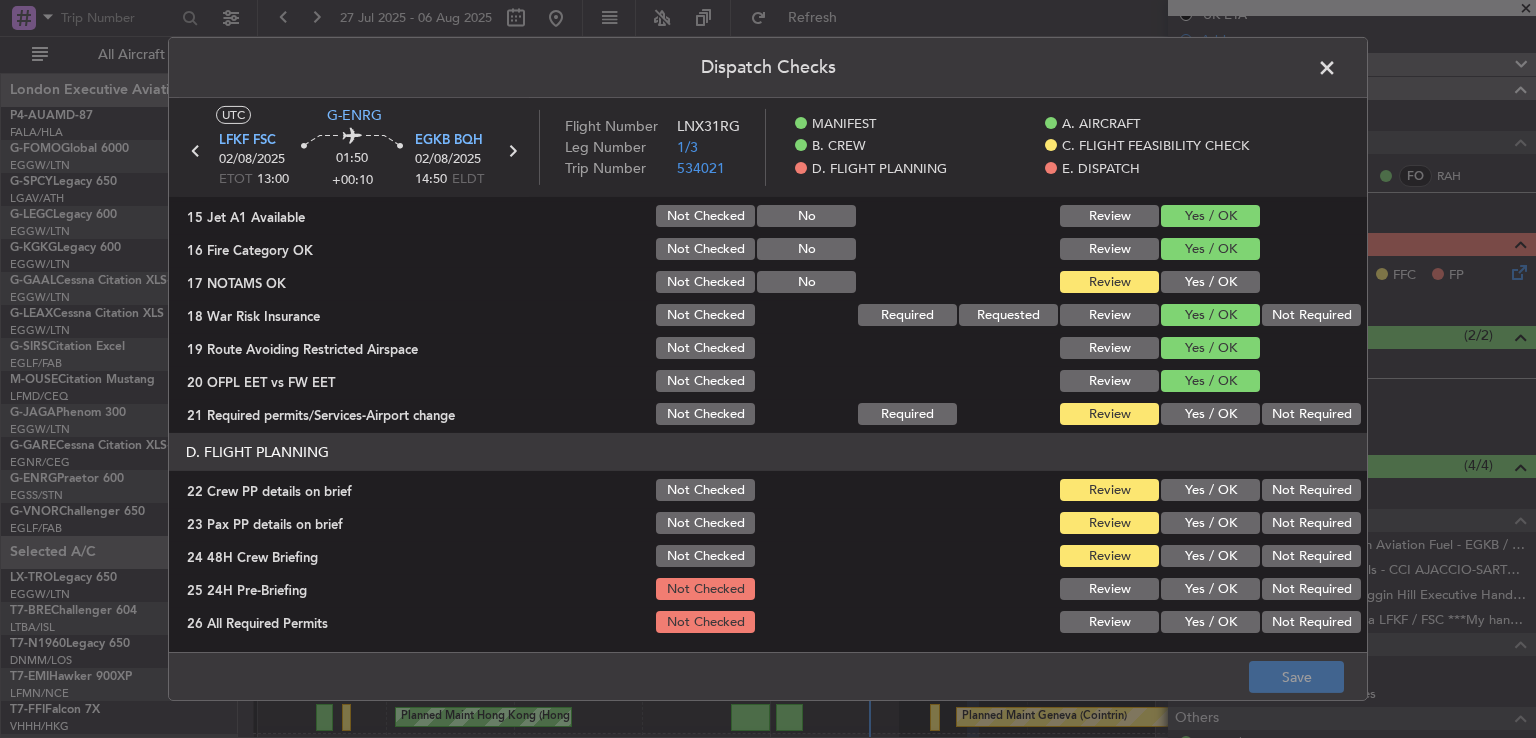 click 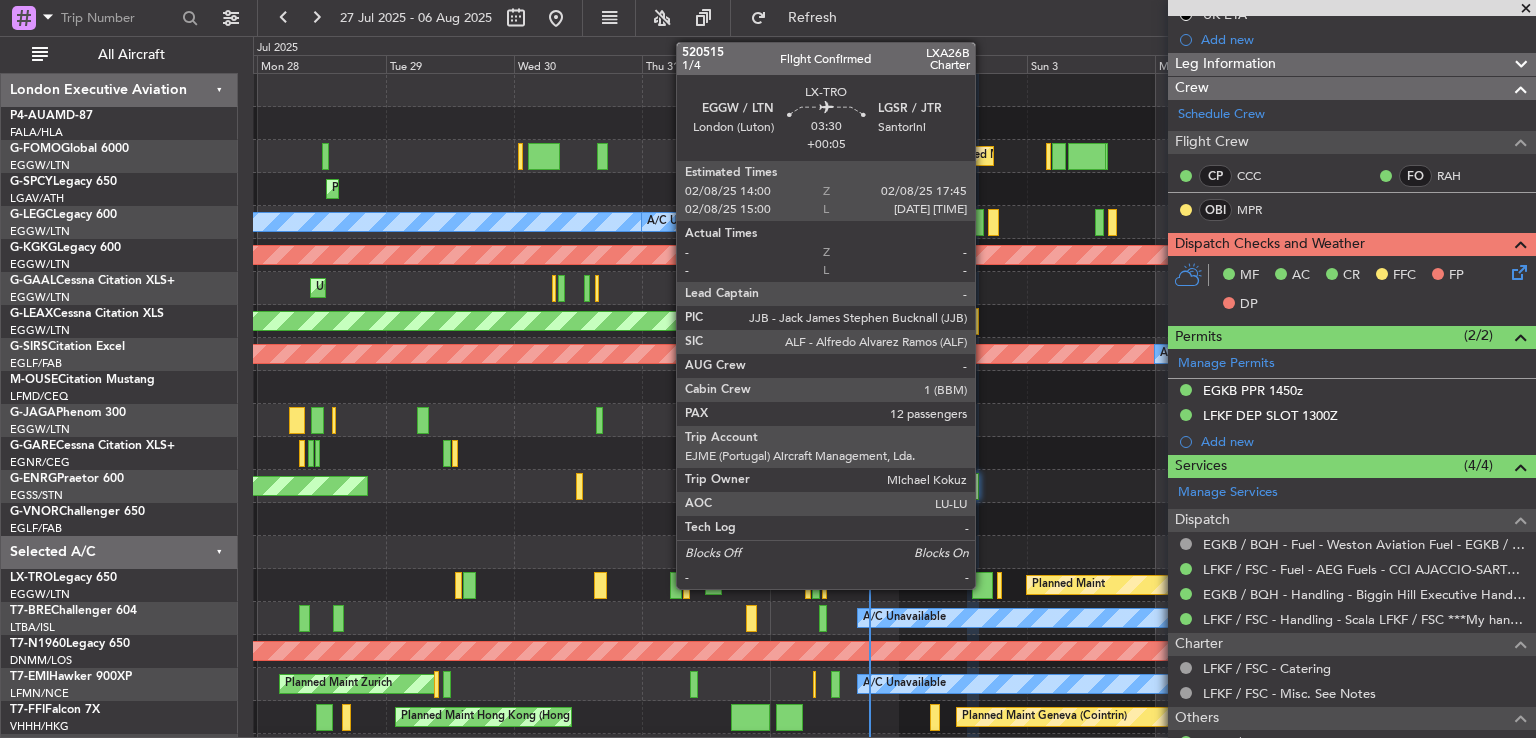 click 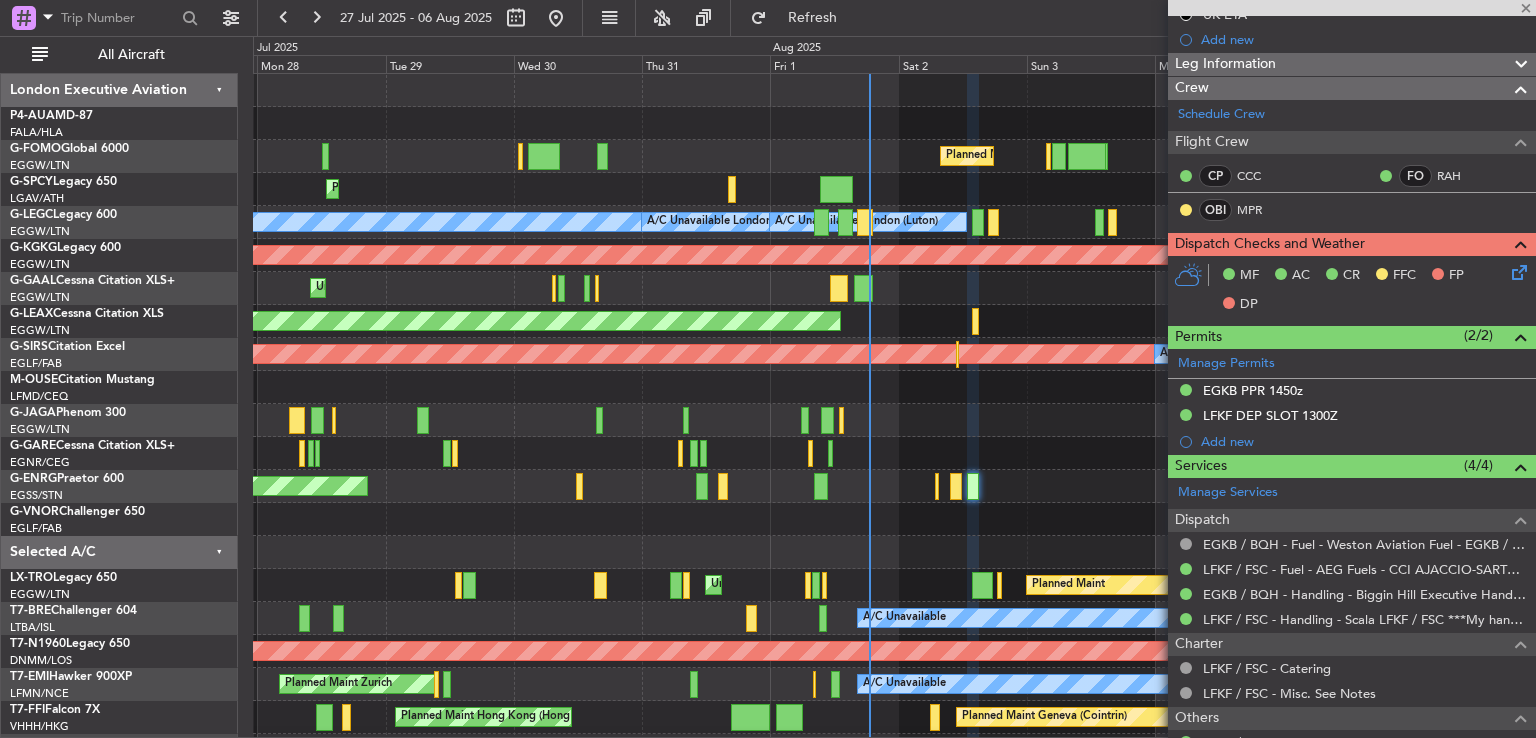 type on "+00:05" 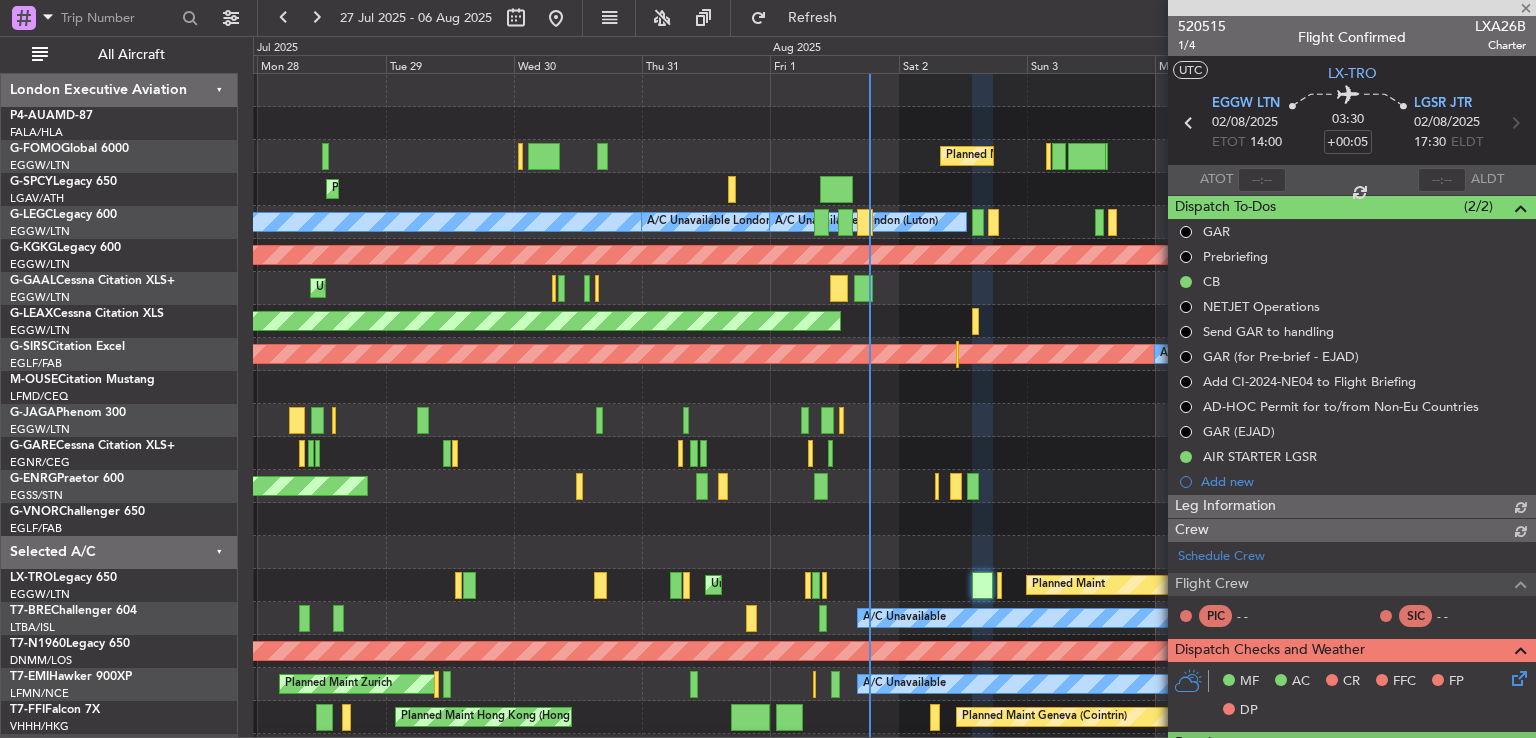 scroll, scrollTop: 631, scrollLeft: 0, axis: vertical 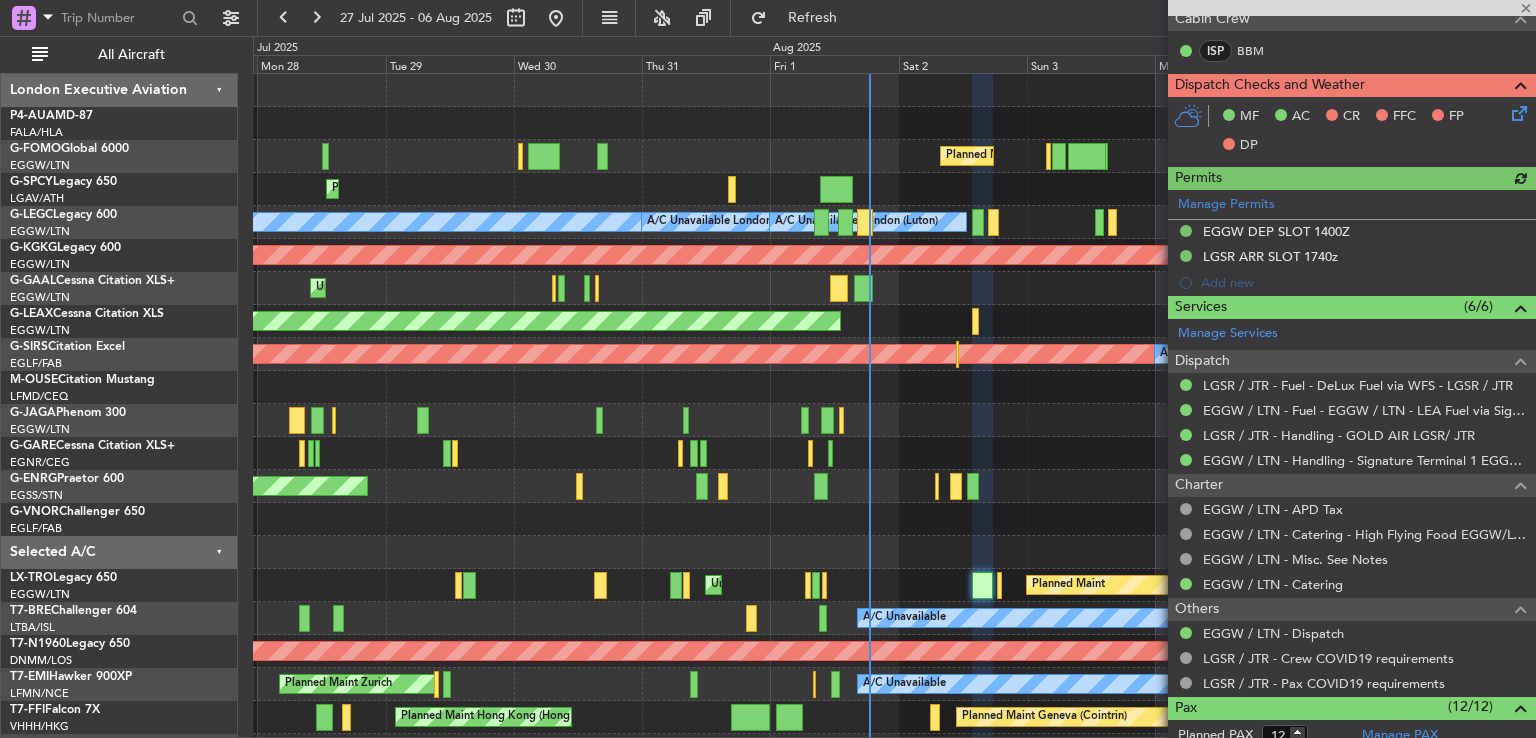 click 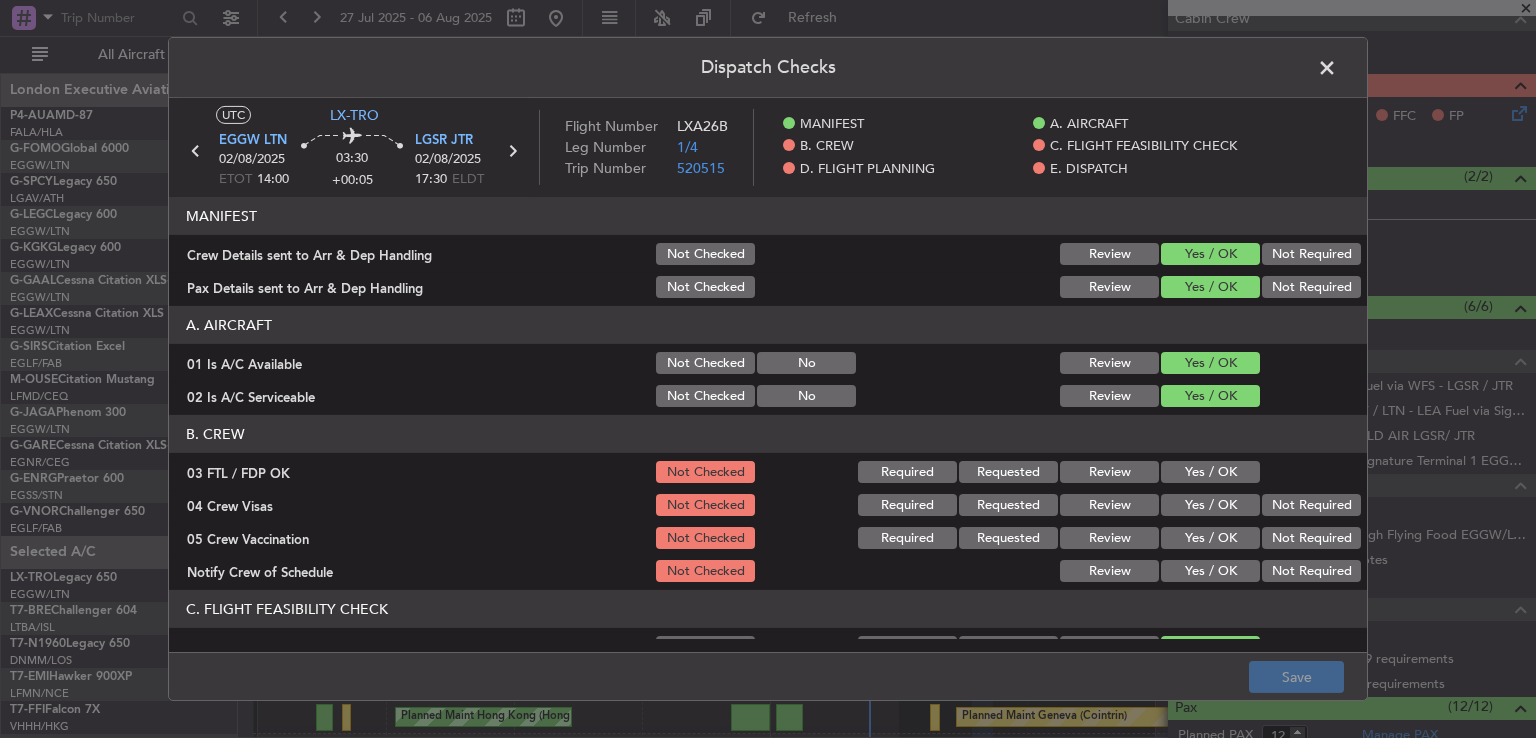click on "Yes / OK" 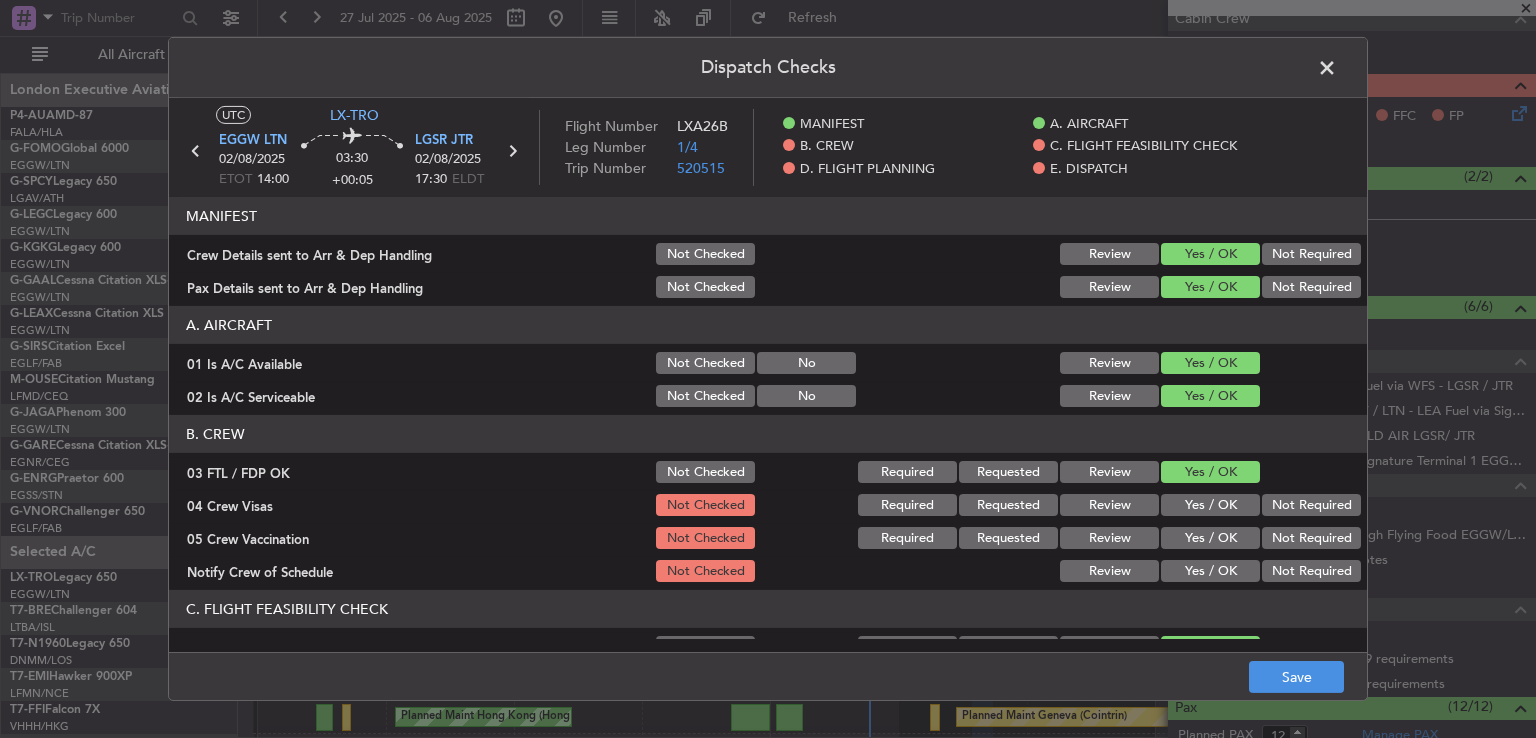 click on "Not Required" 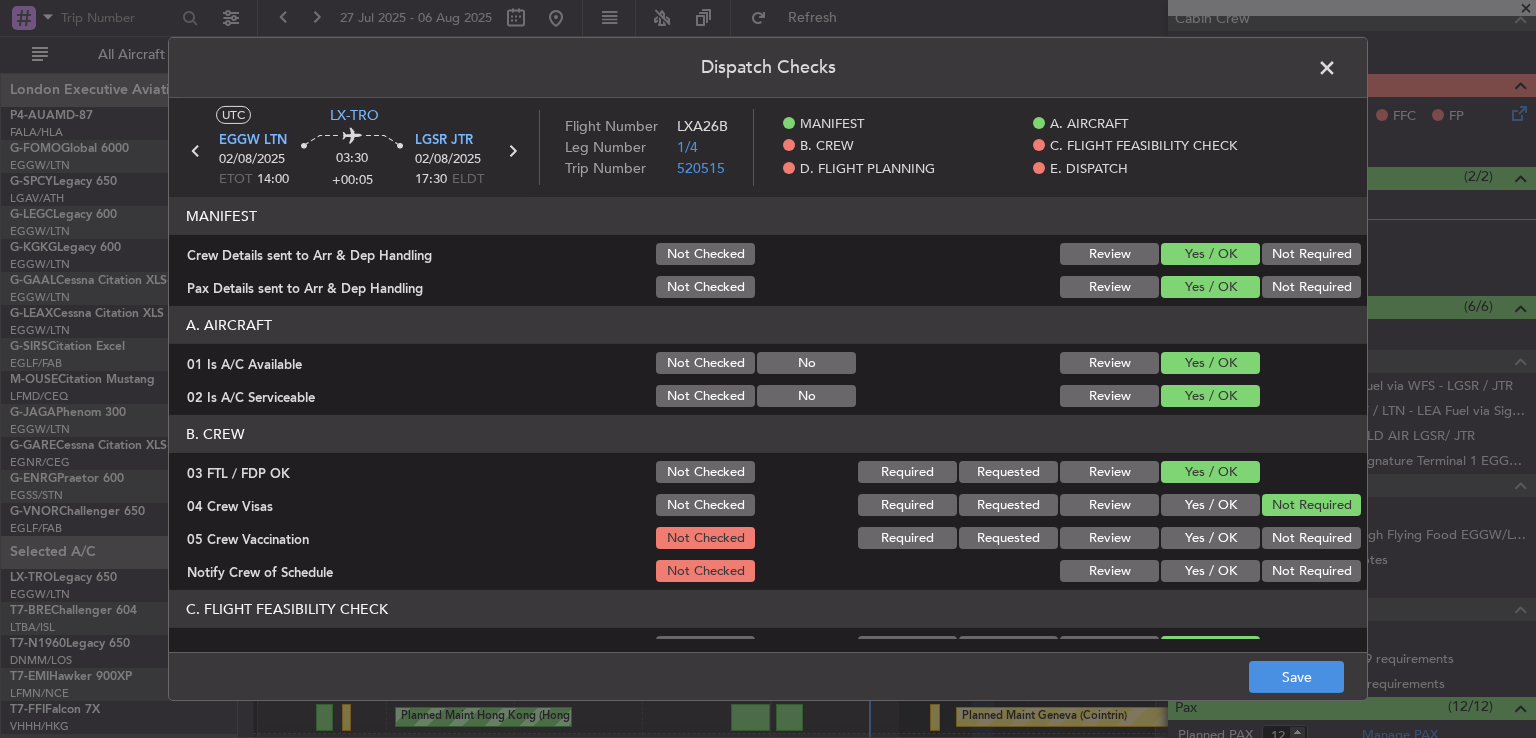 click on "Not Required" 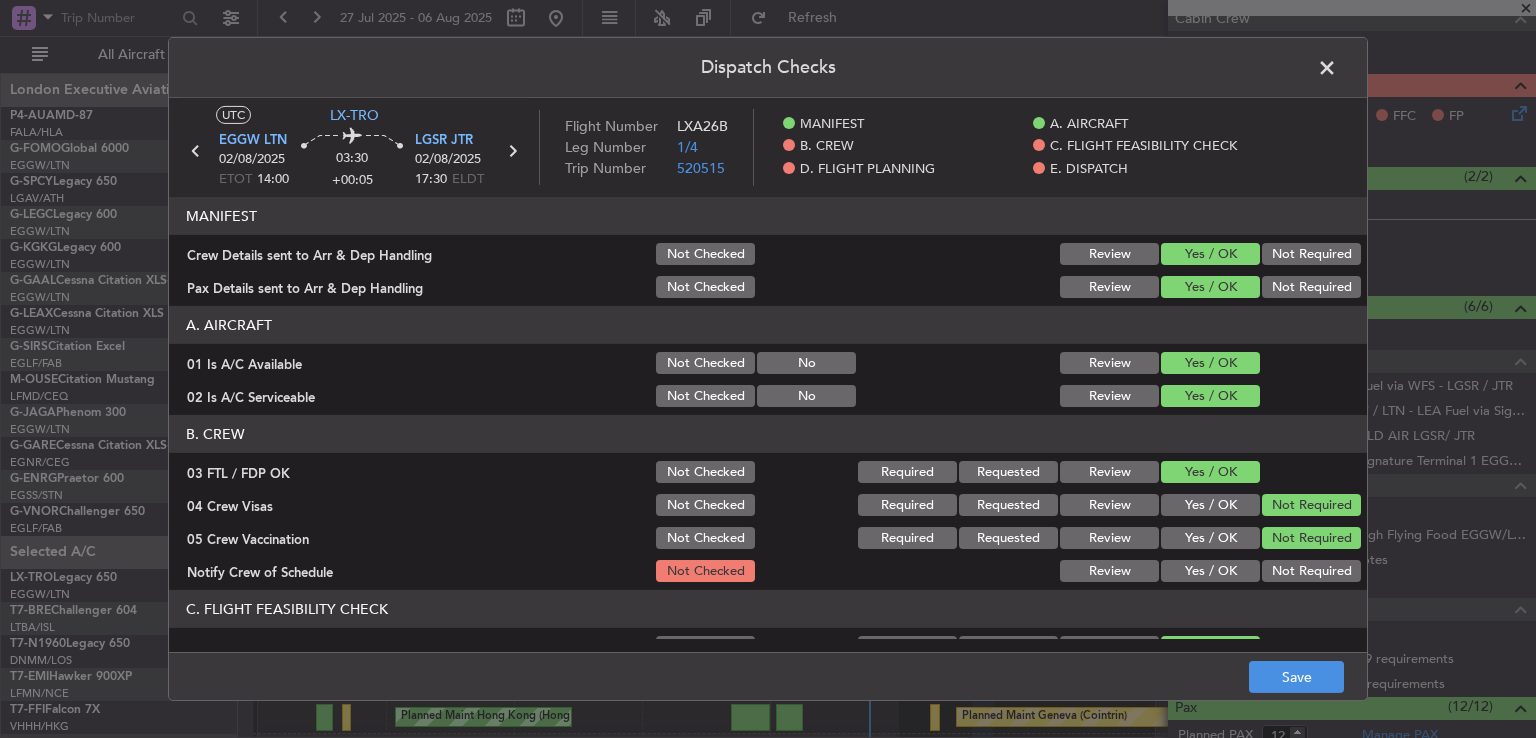 click on "Yes / OK" 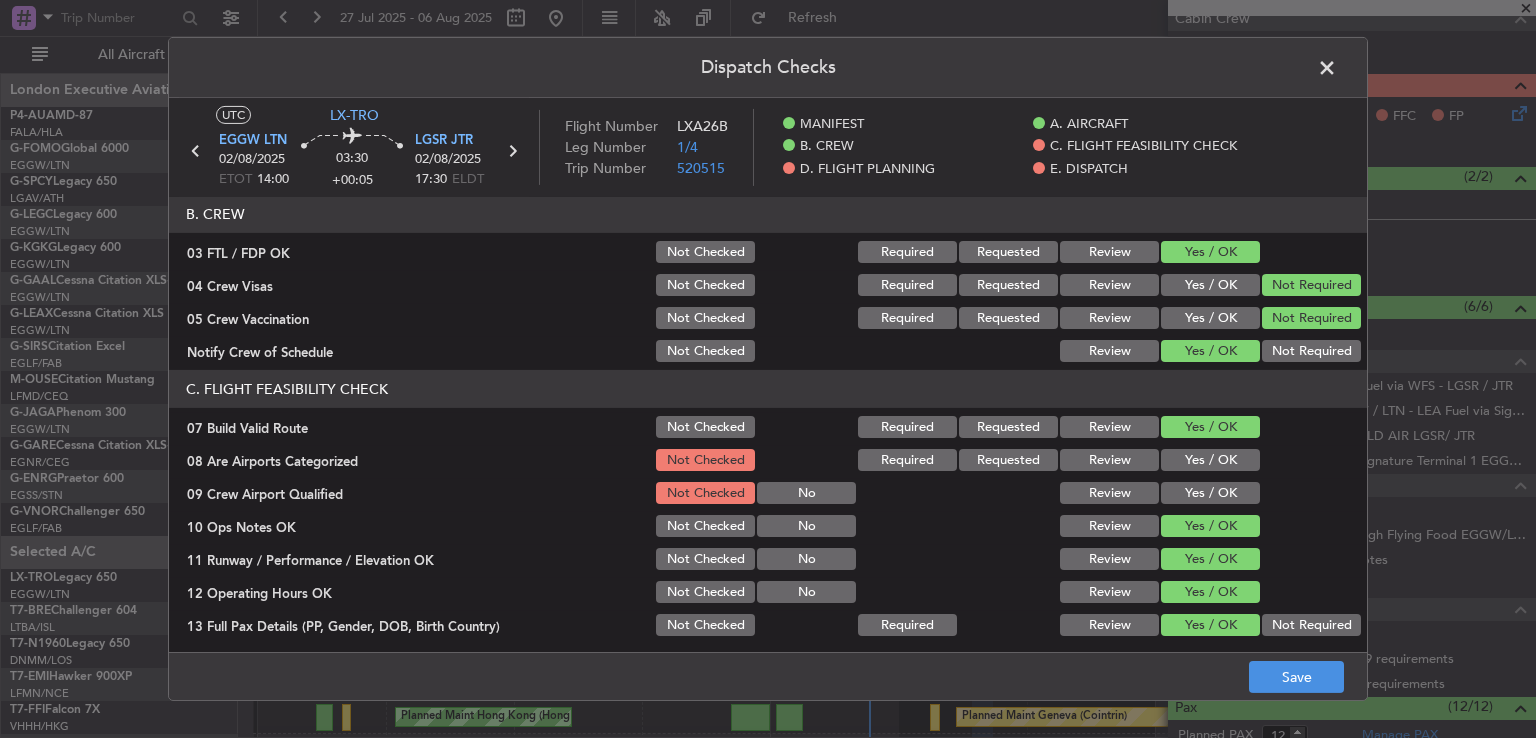 scroll, scrollTop: 314, scrollLeft: 0, axis: vertical 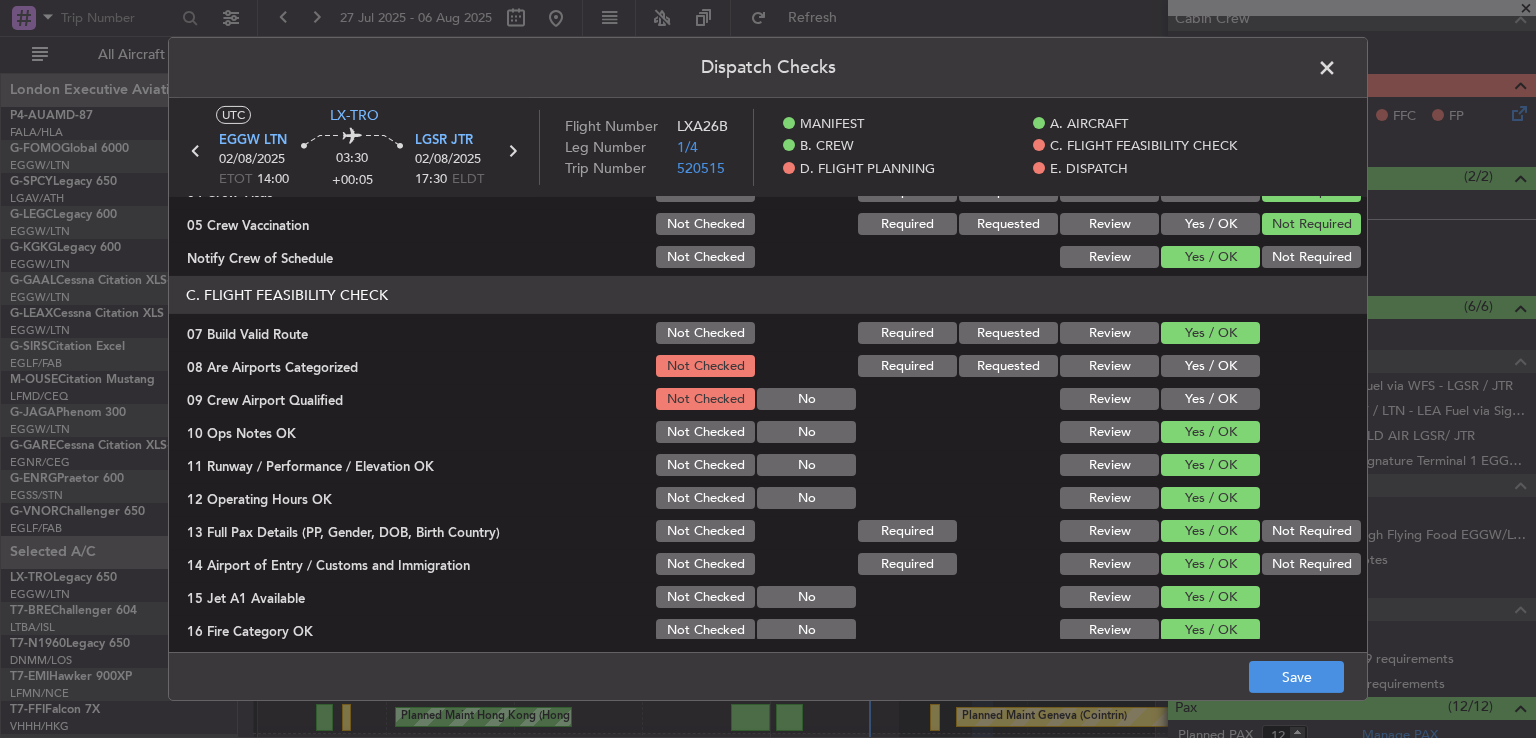 click on "Yes / OK" 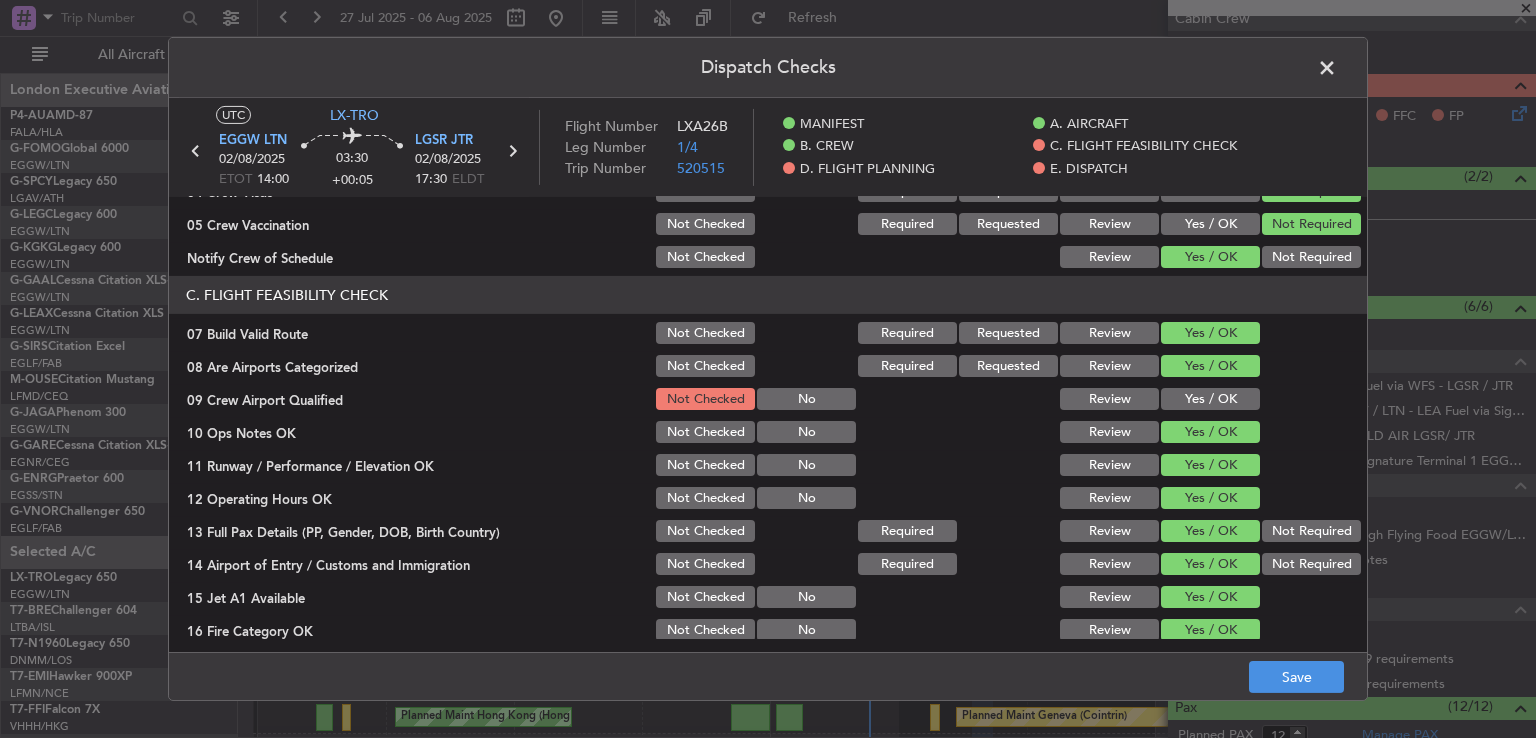 click on "Yes / OK" 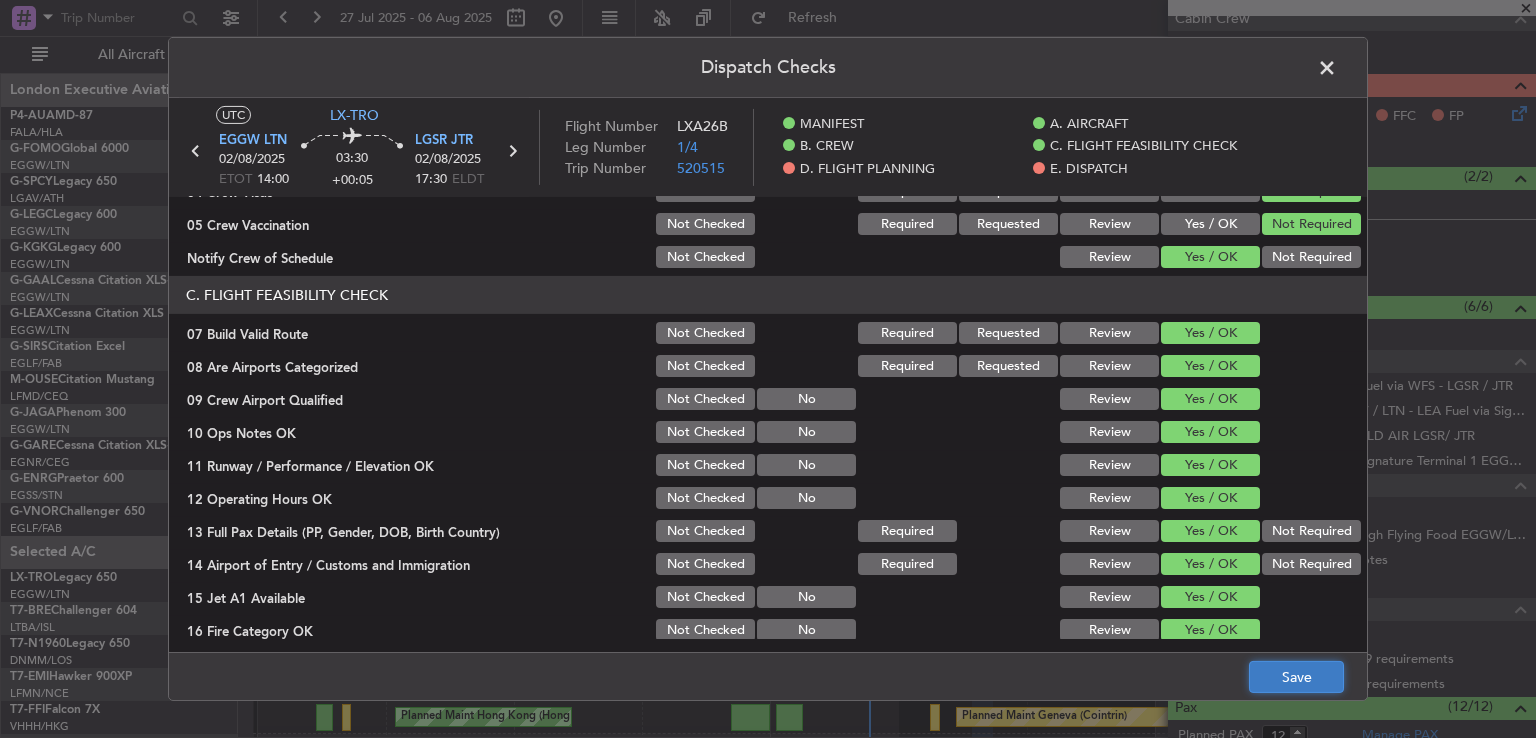 click on "Save" 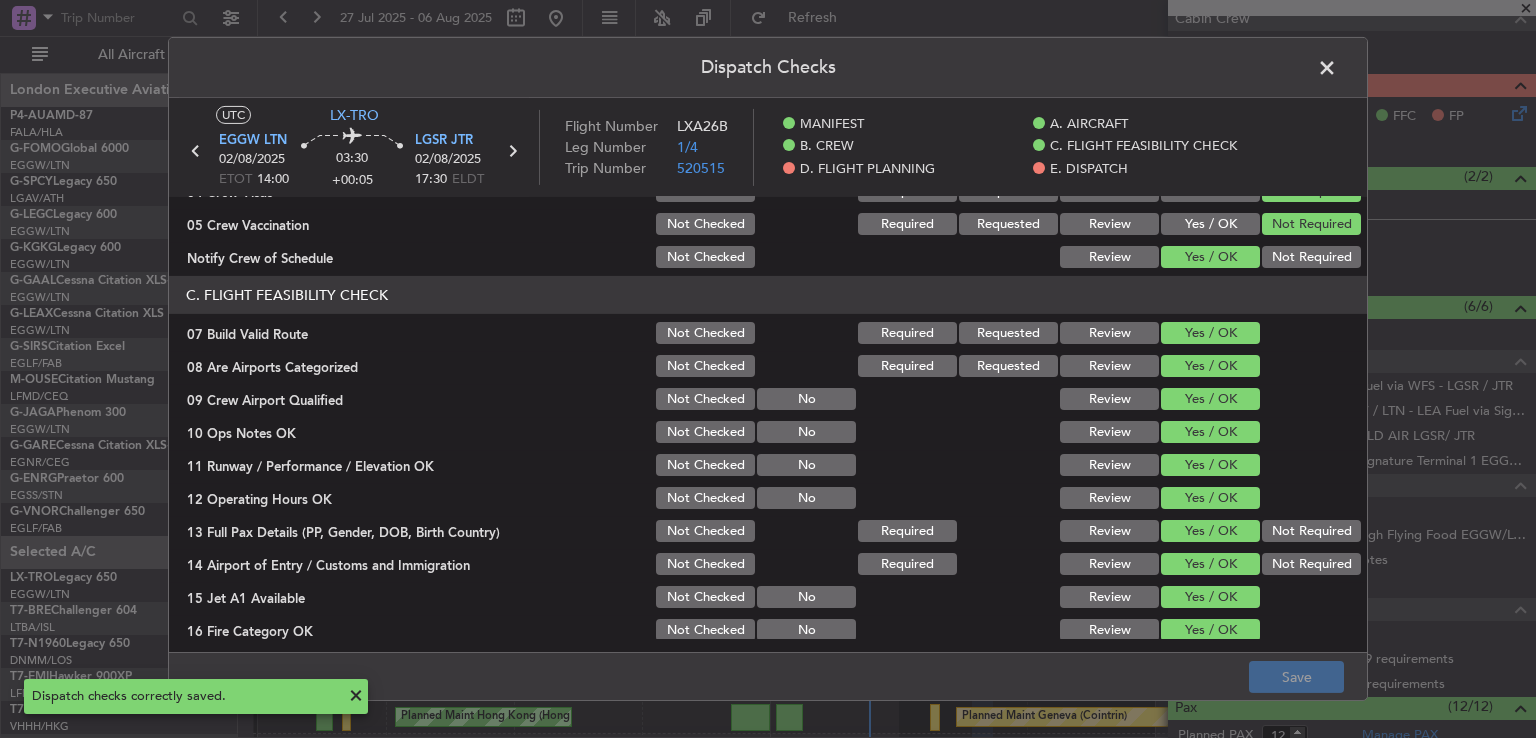 click 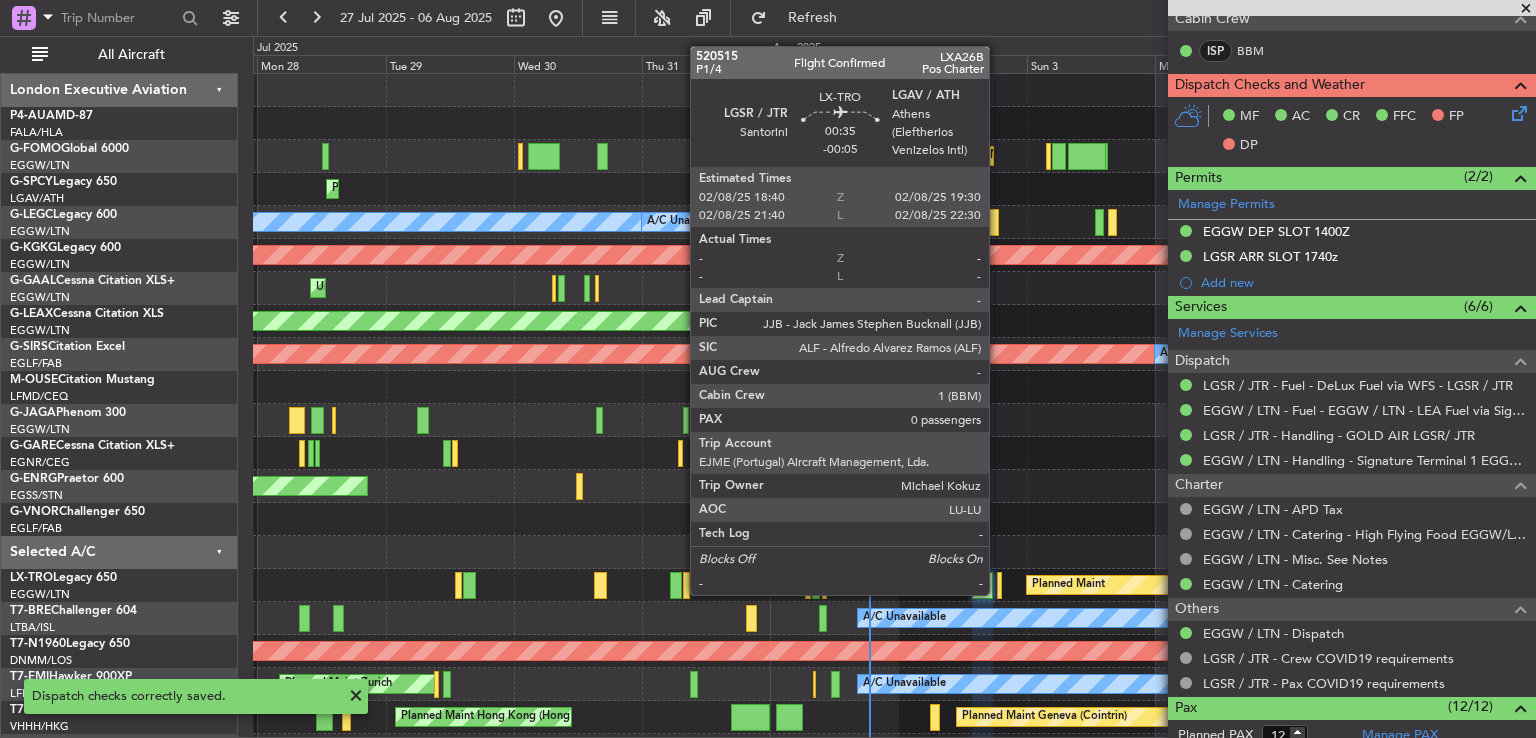 click 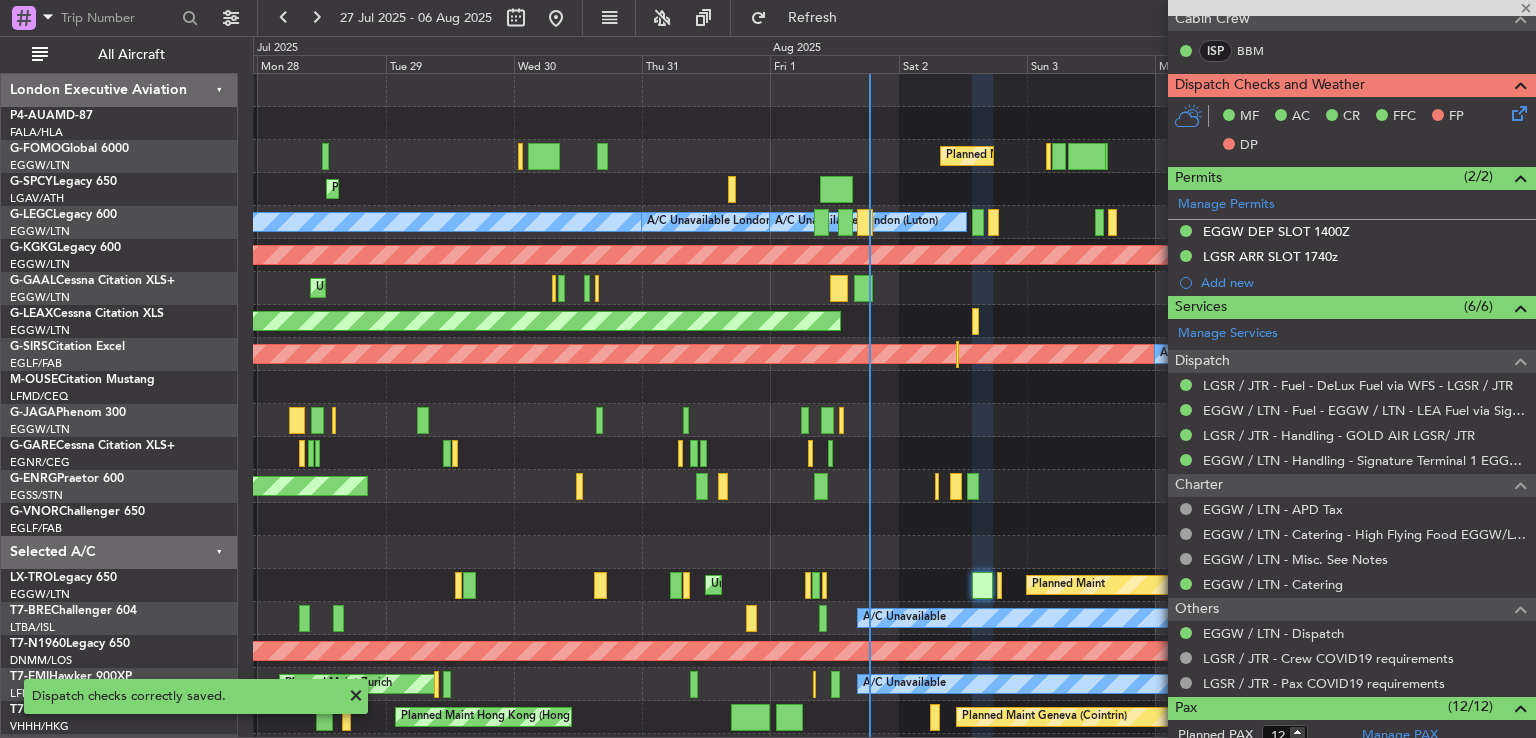 type on "-00:05" 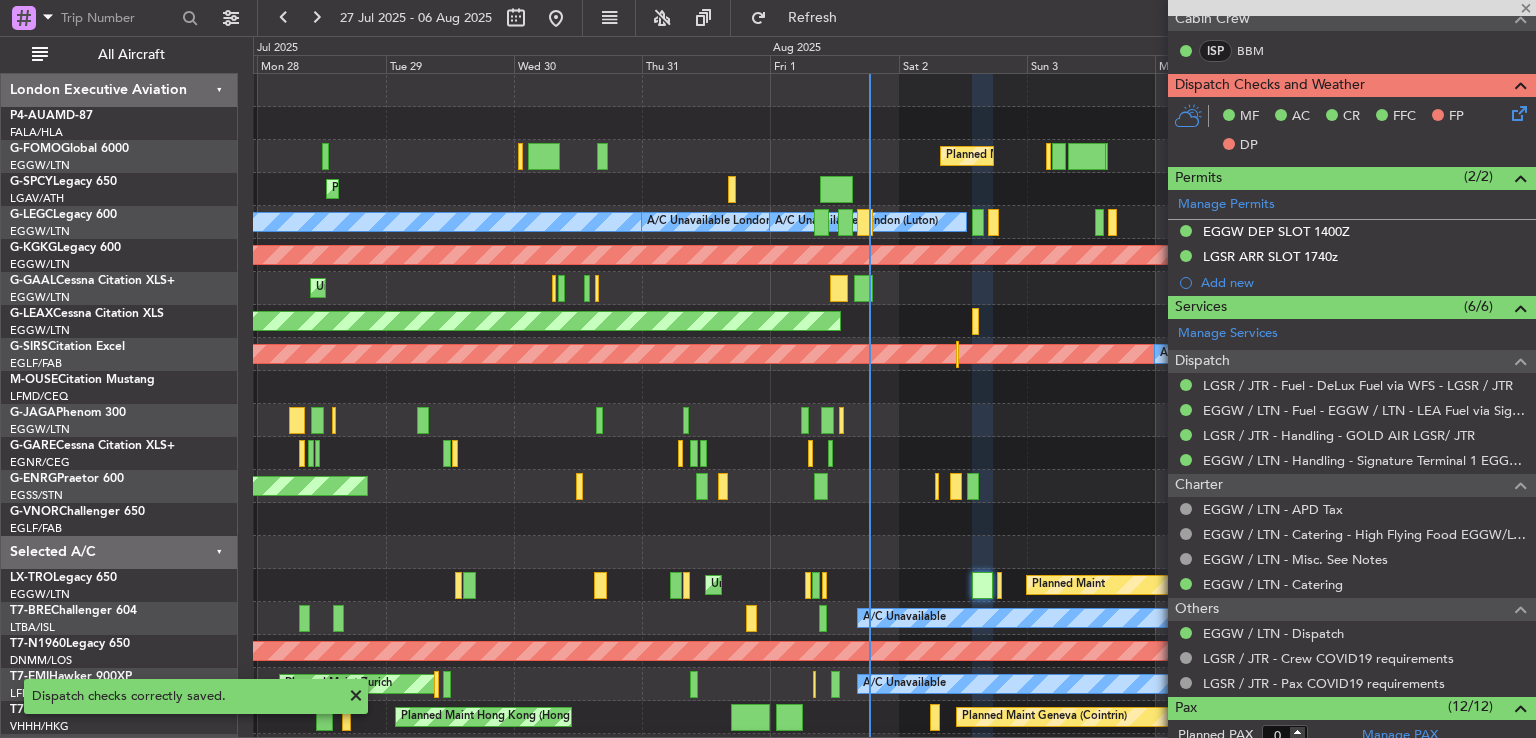 scroll, scrollTop: 0, scrollLeft: 0, axis: both 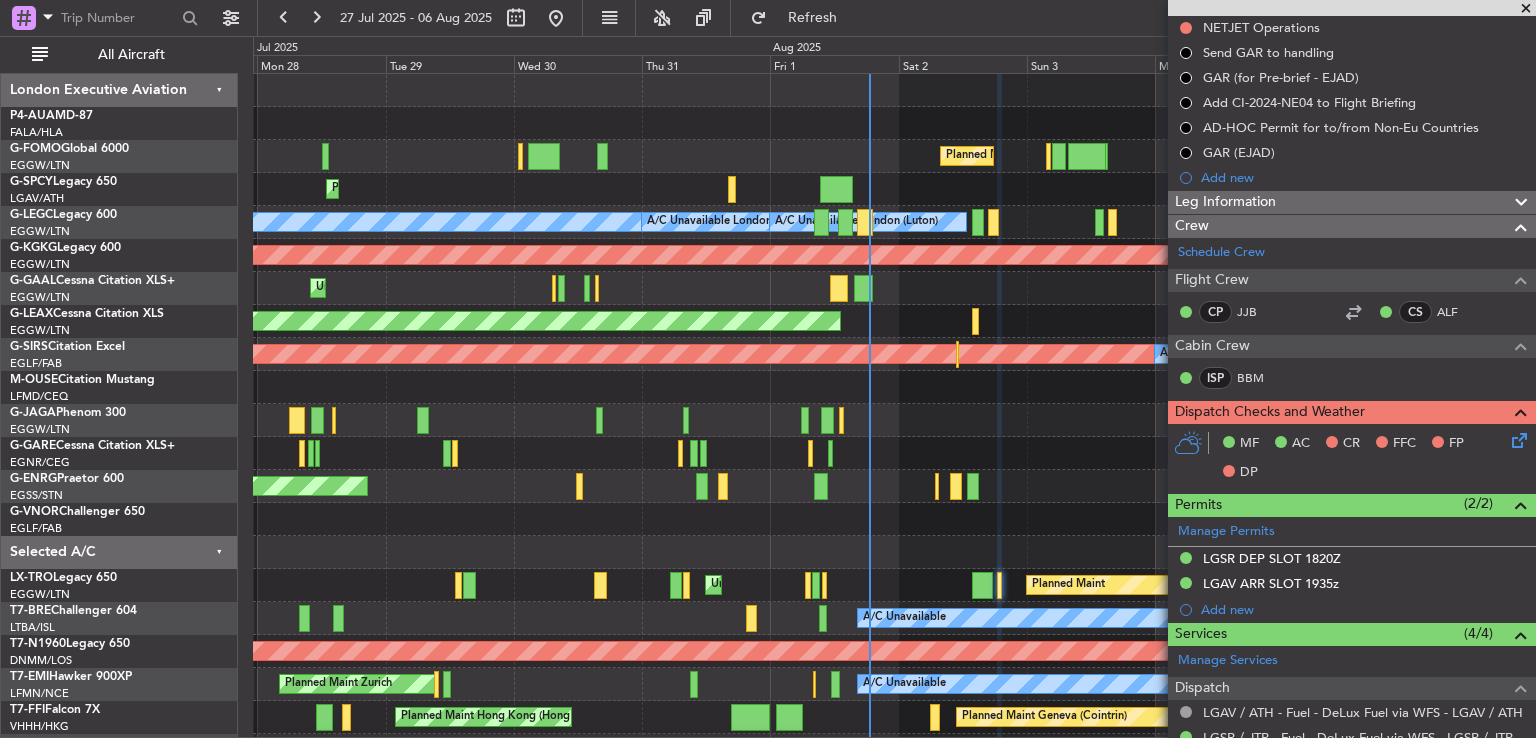 click 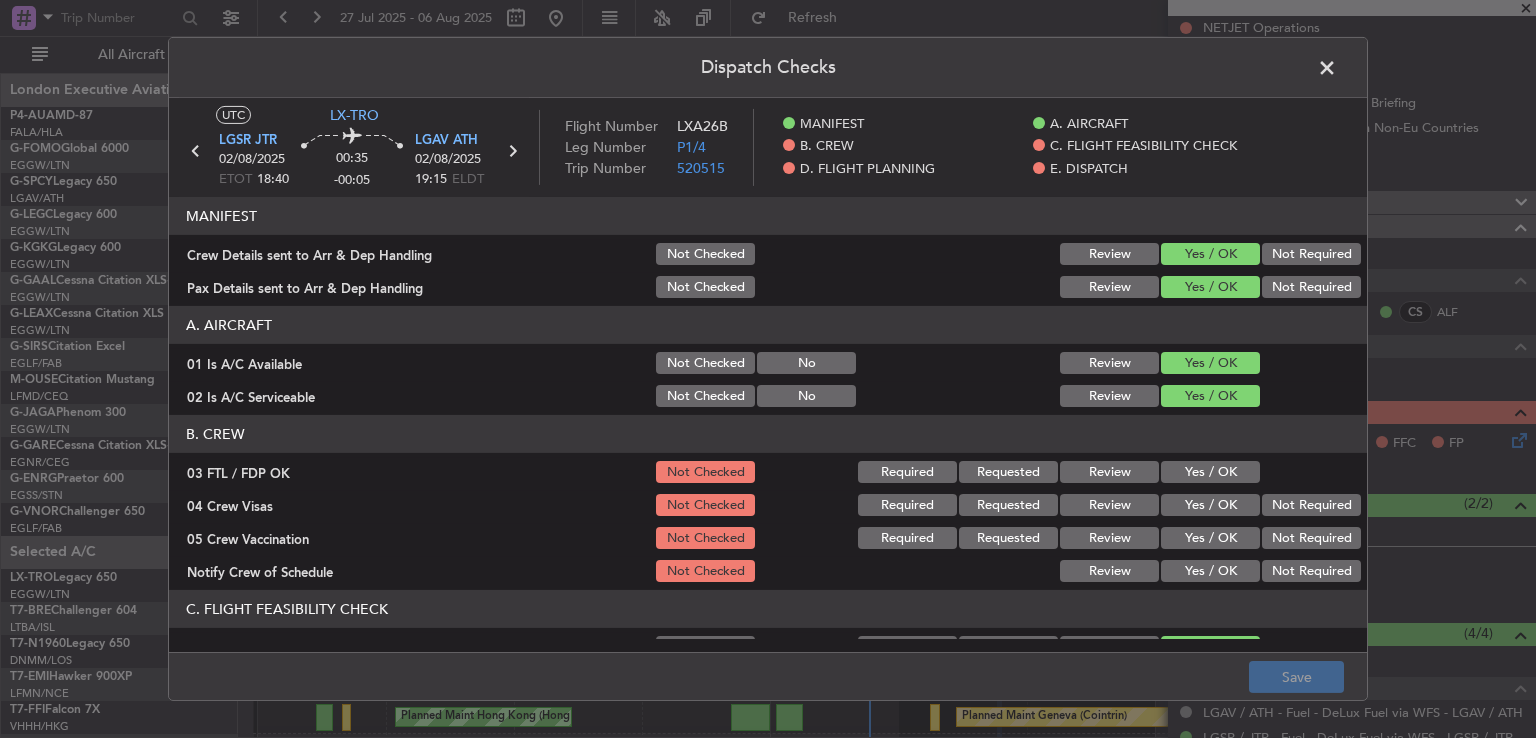click on "Yes / OK" 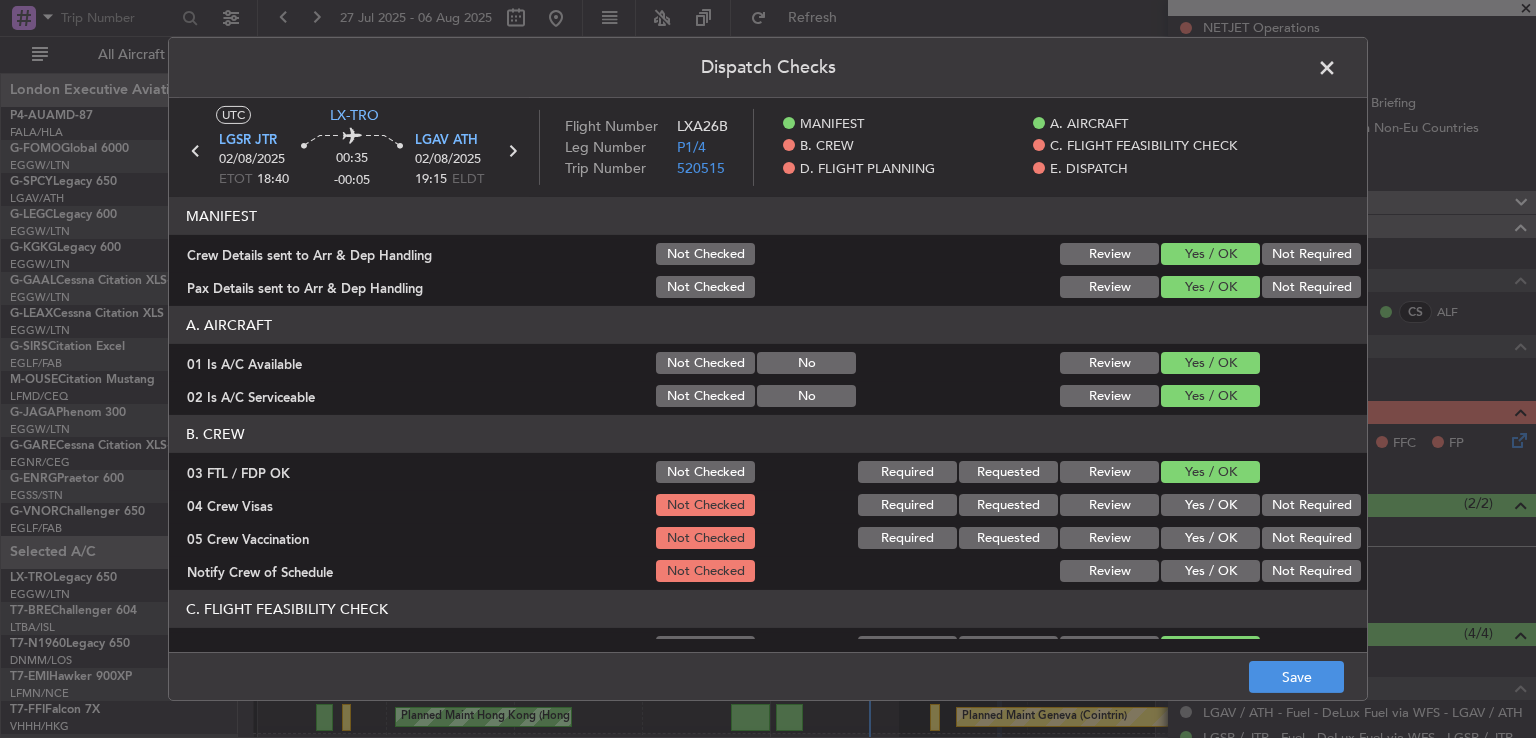 click on "Not Required" 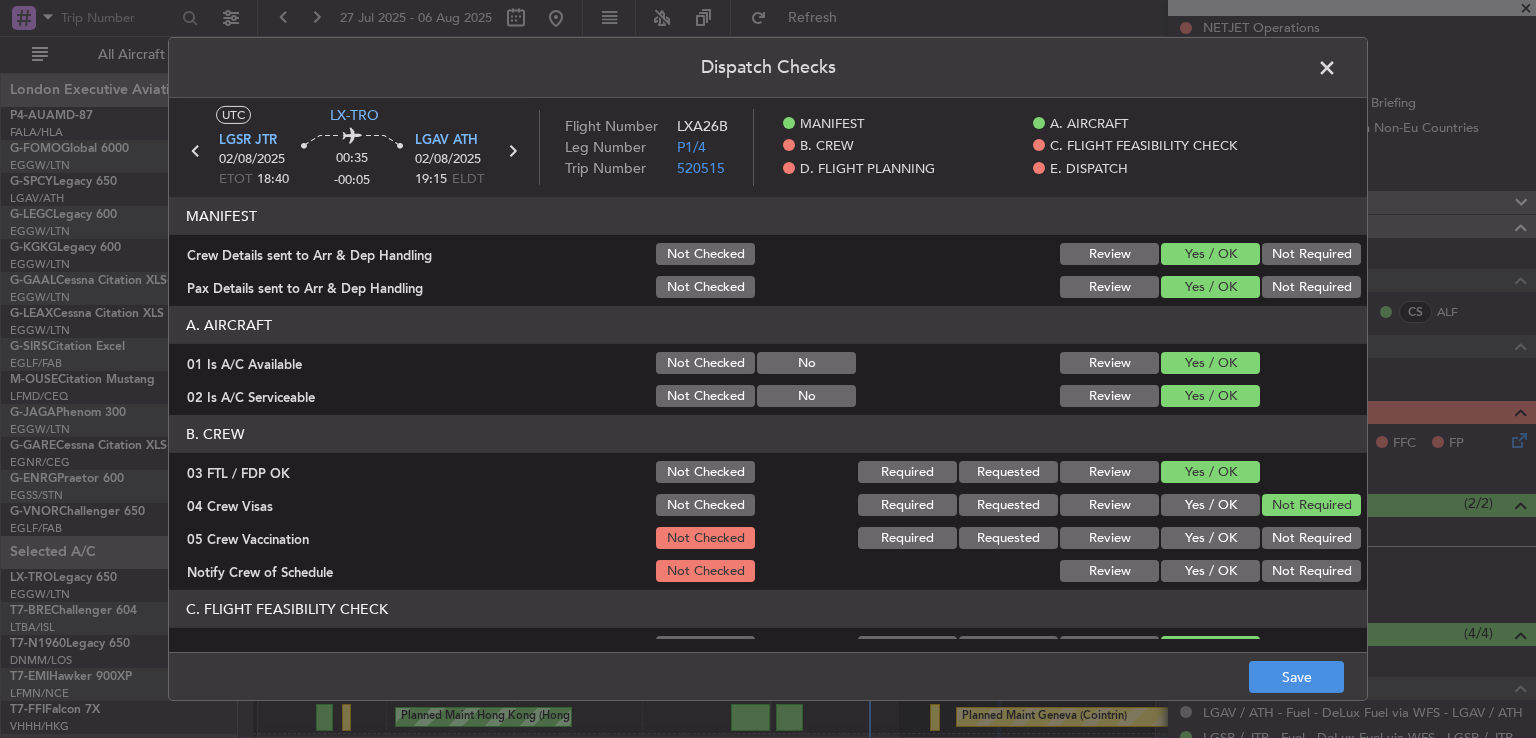 click on "Not Required" 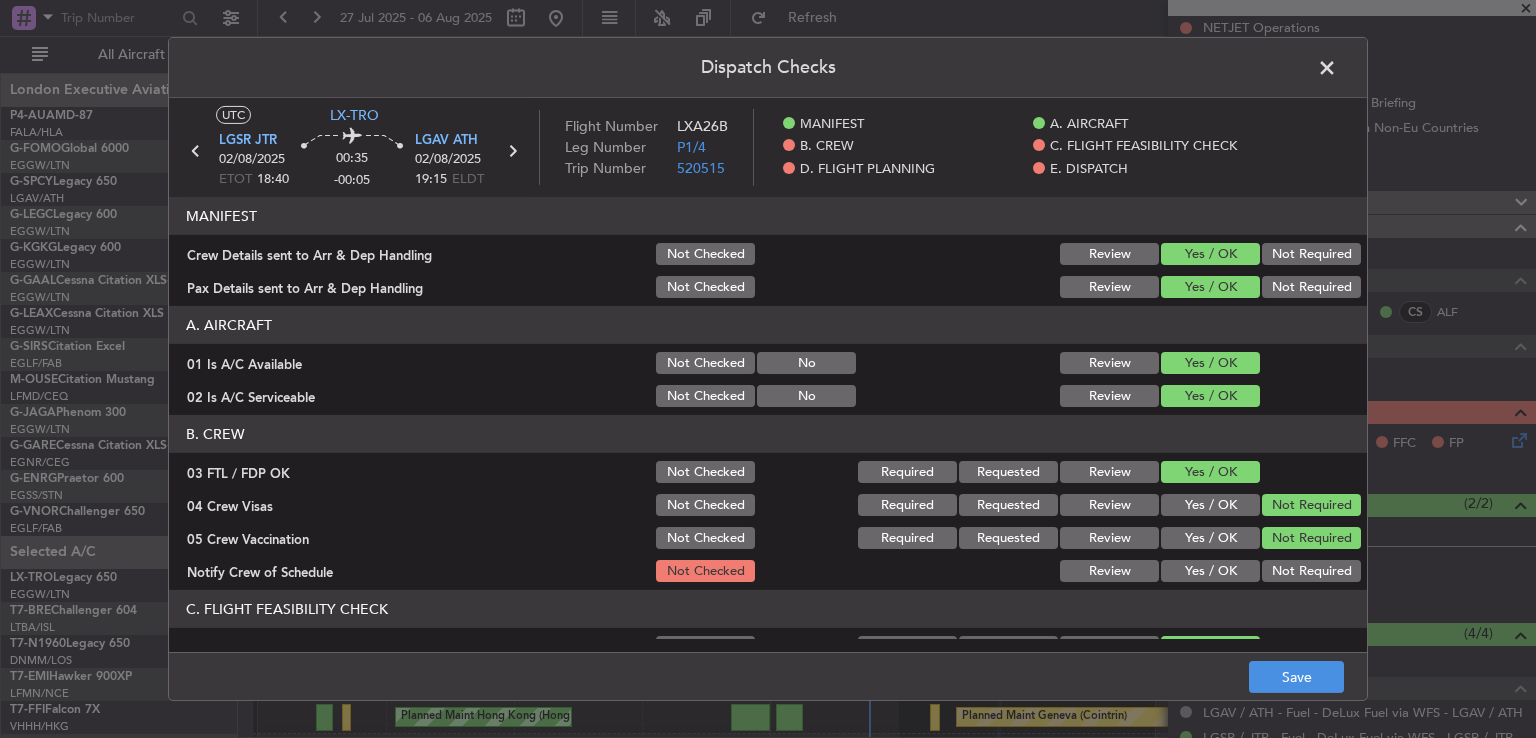 click on "Yes / OK" 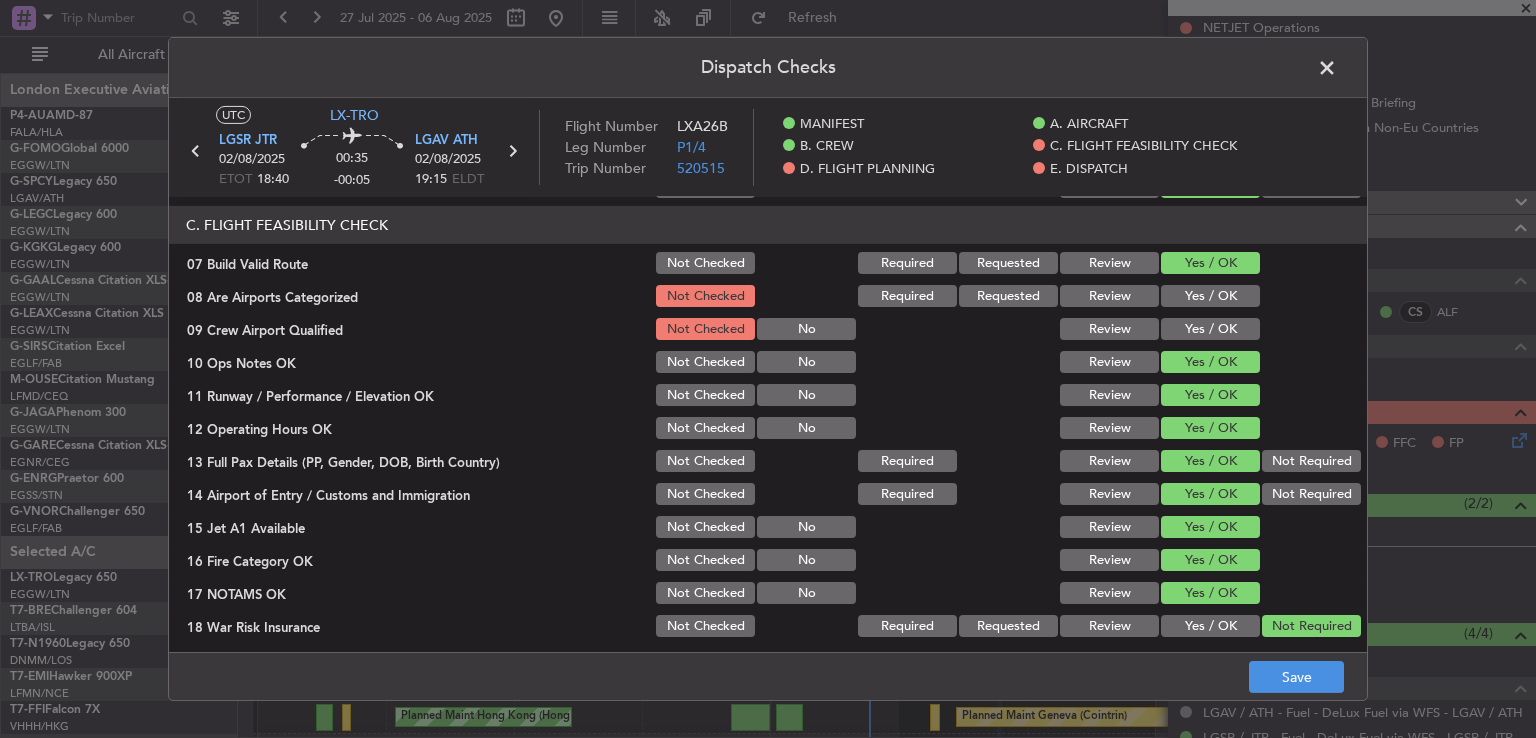 scroll, scrollTop: 388, scrollLeft: 0, axis: vertical 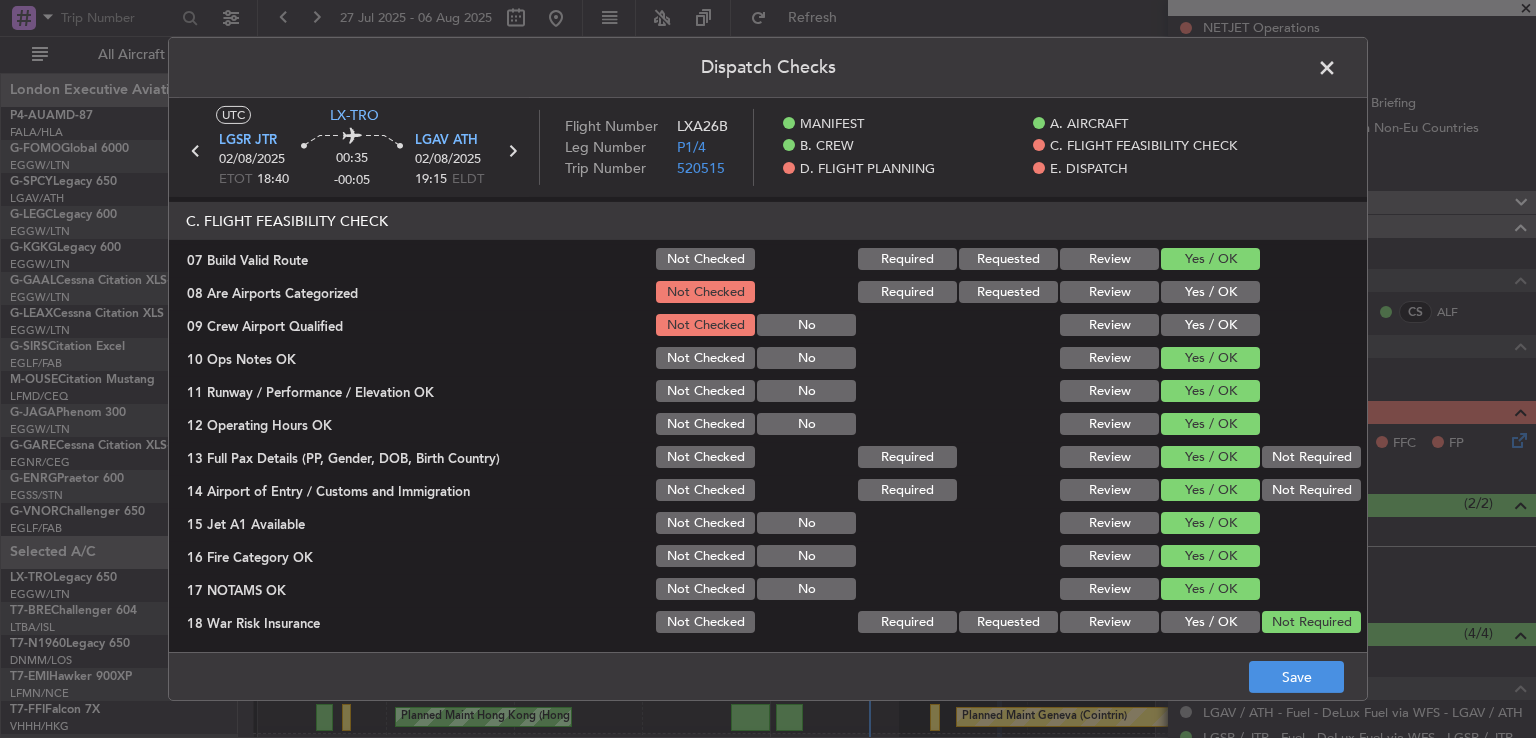 drag, startPoint x: 1196, startPoint y: 288, endPoint x: 1198, endPoint y: 320, distance: 32.06244 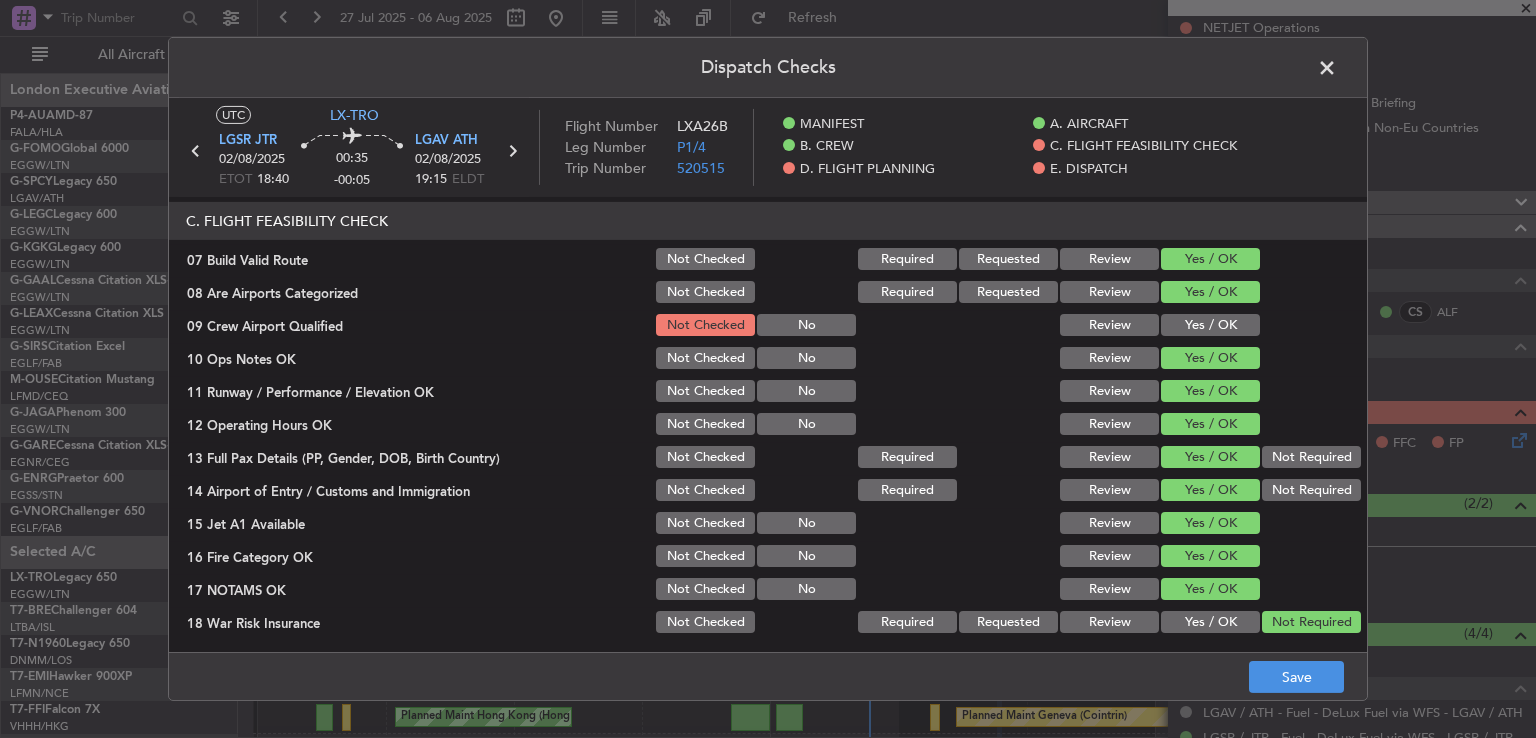 click on "Yes / OK" 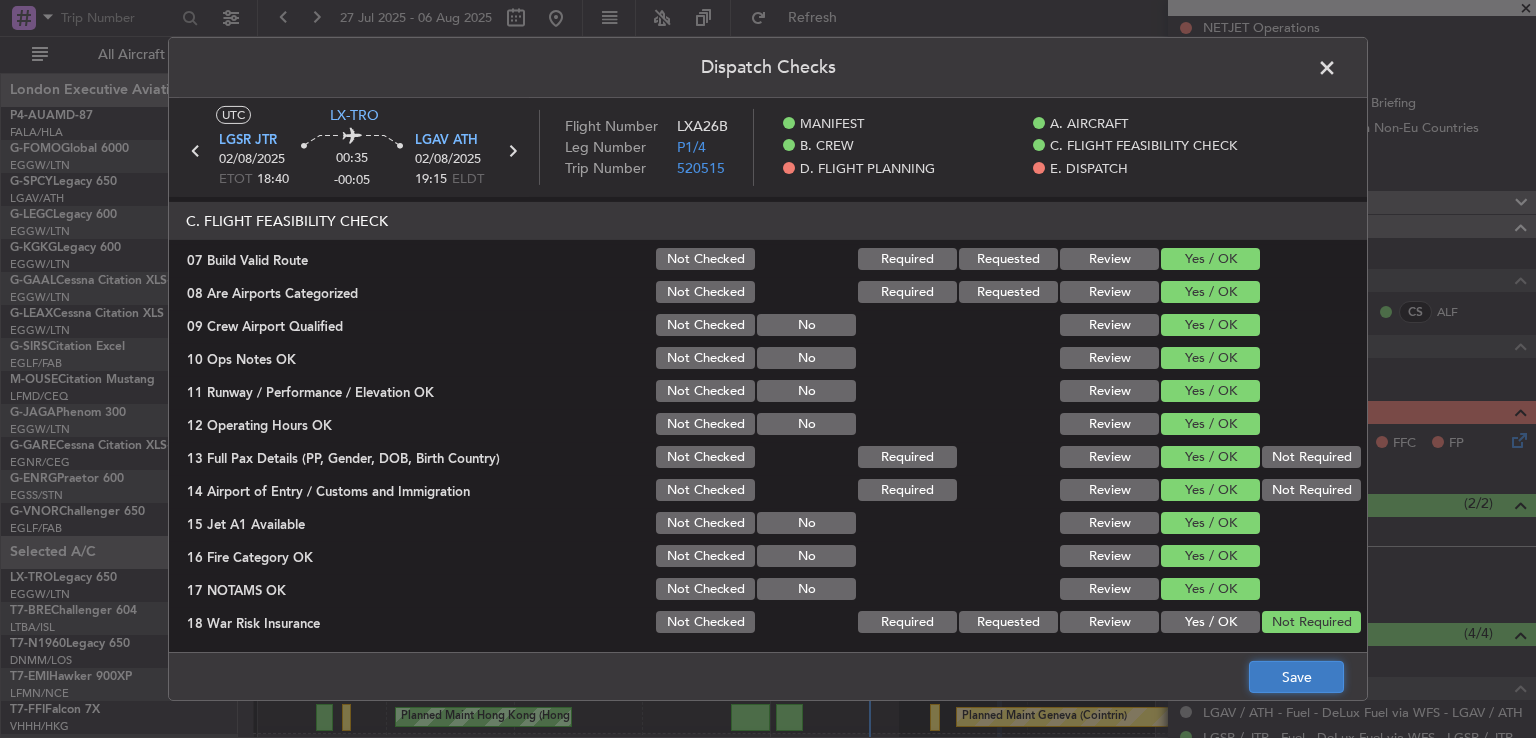 click on "Save" 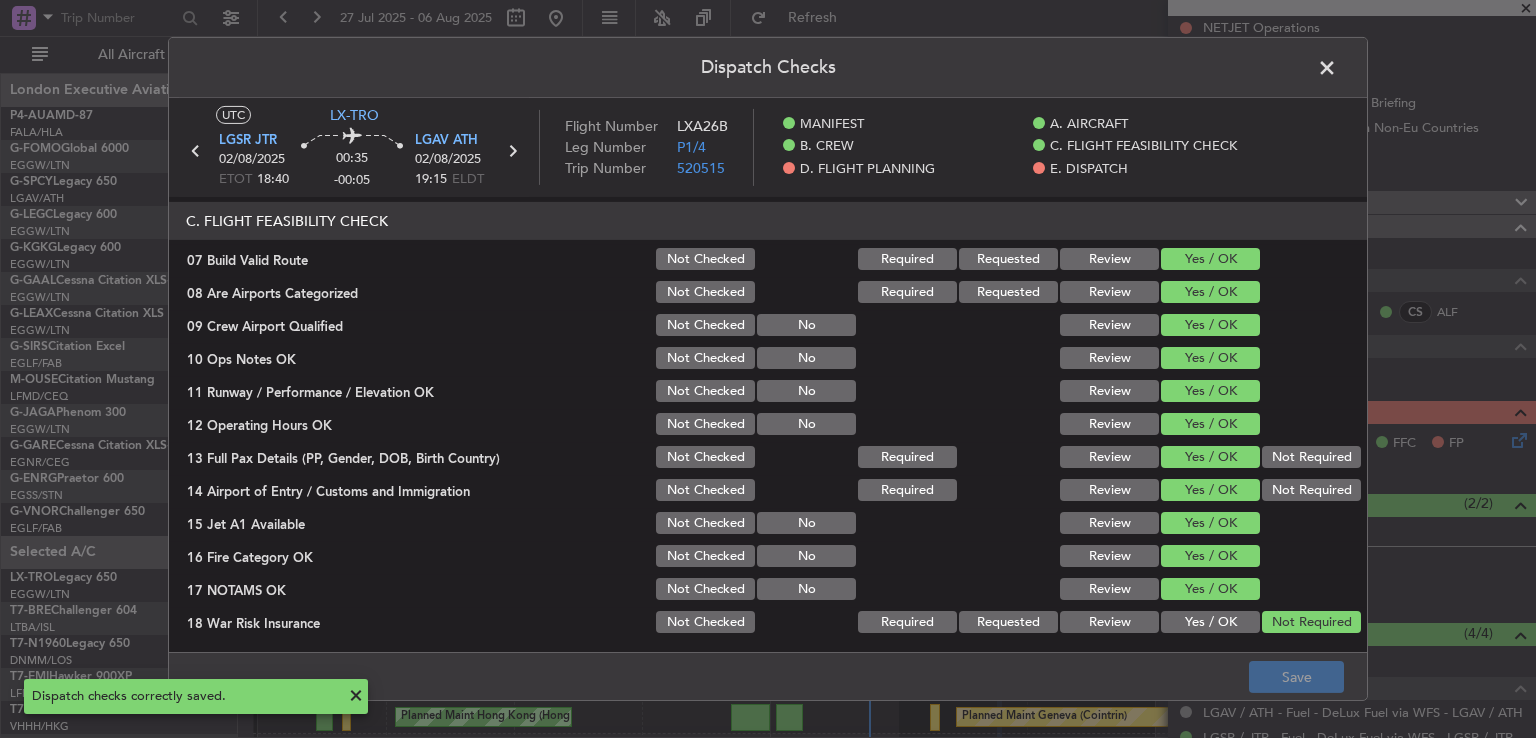 click 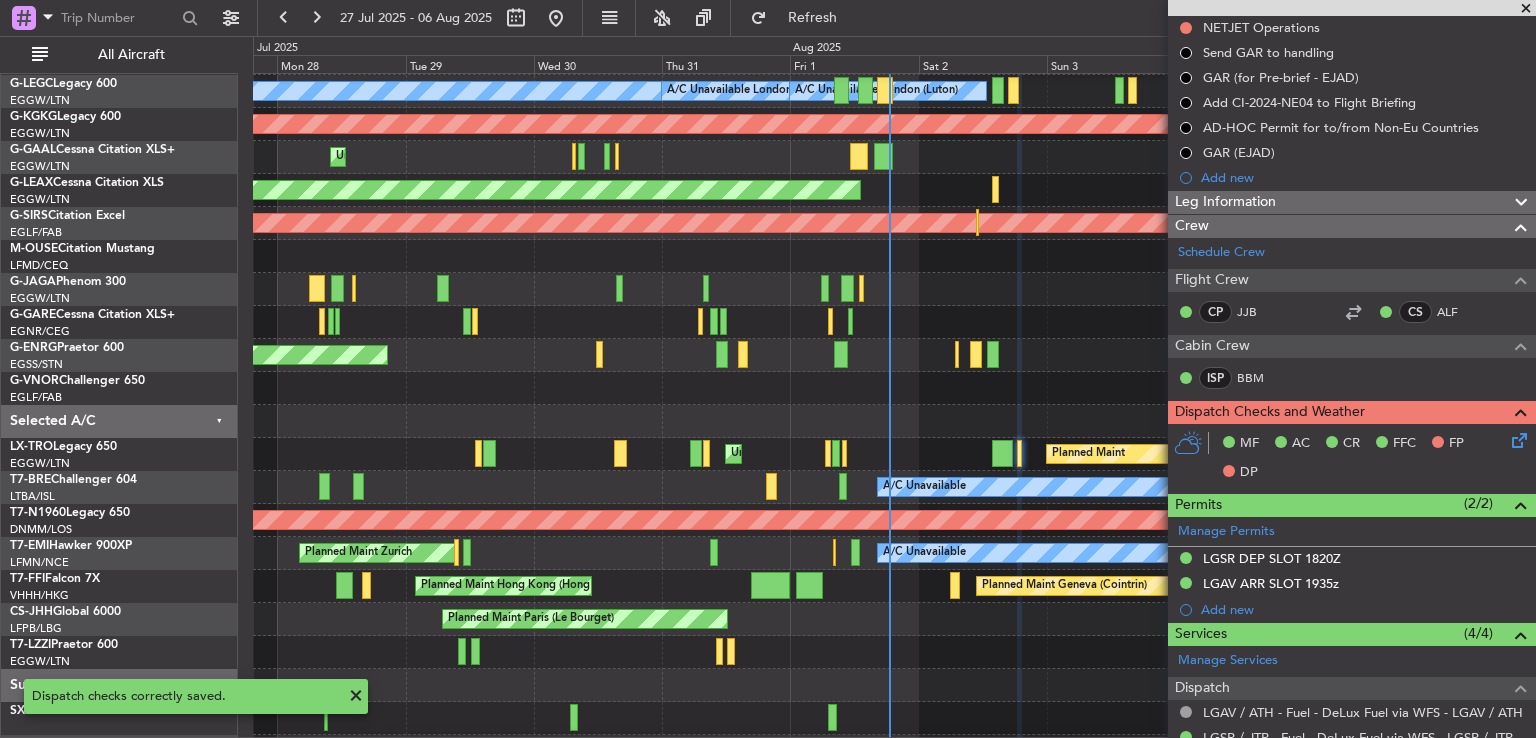 click on "Planned Maint
Unplanned Maint [CITY] ([CITY])
Planned Maint [CITY] ([CITY])" 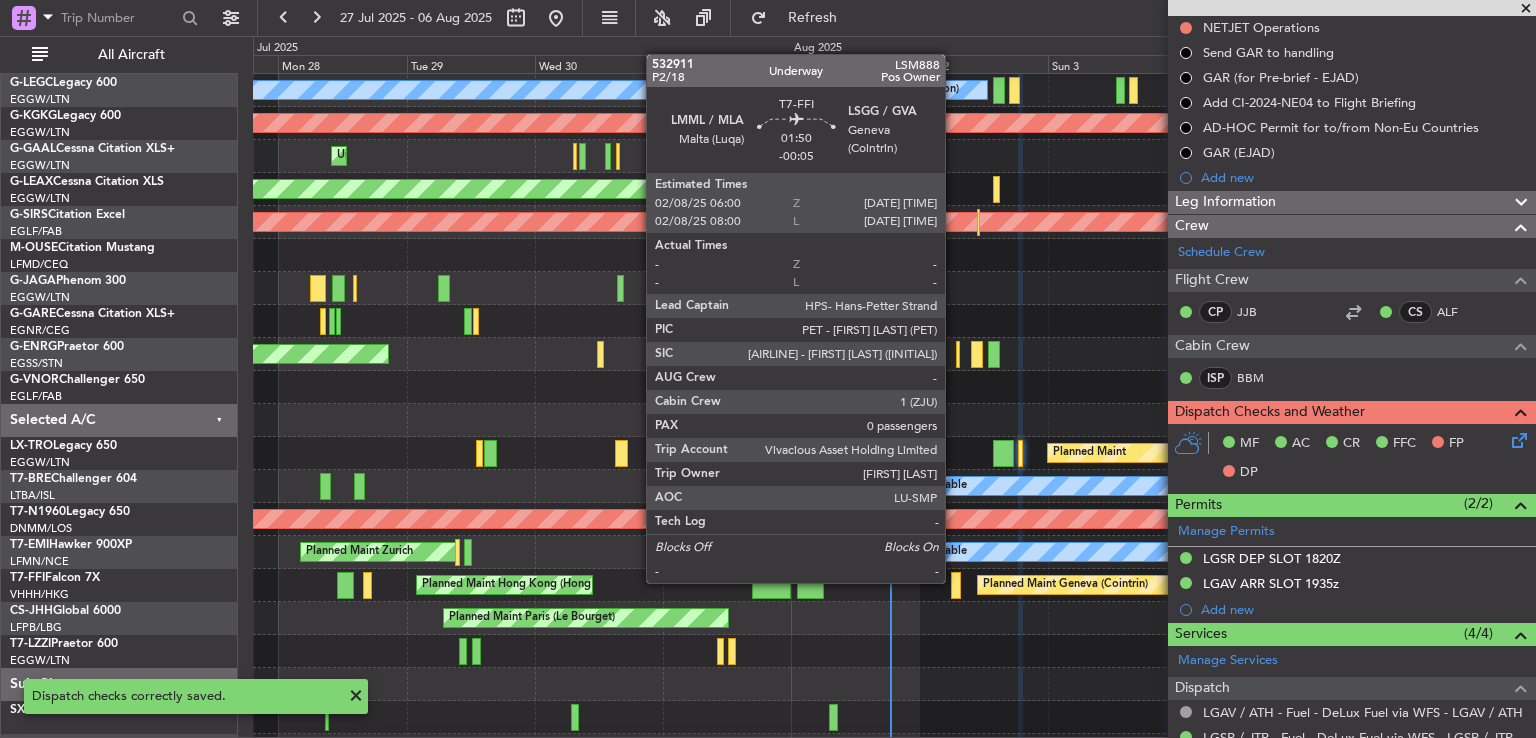 click 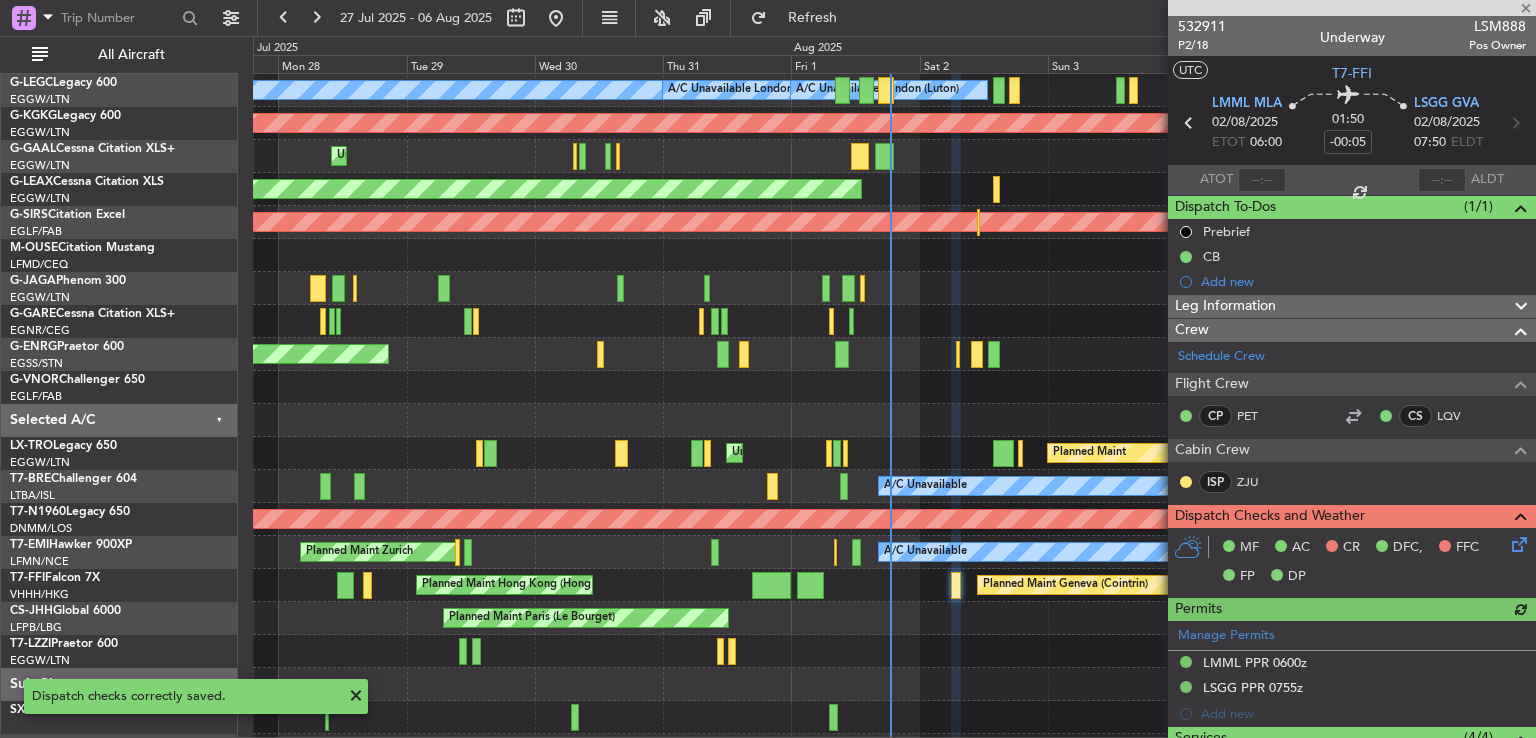 scroll, scrollTop: 140, scrollLeft: 0, axis: vertical 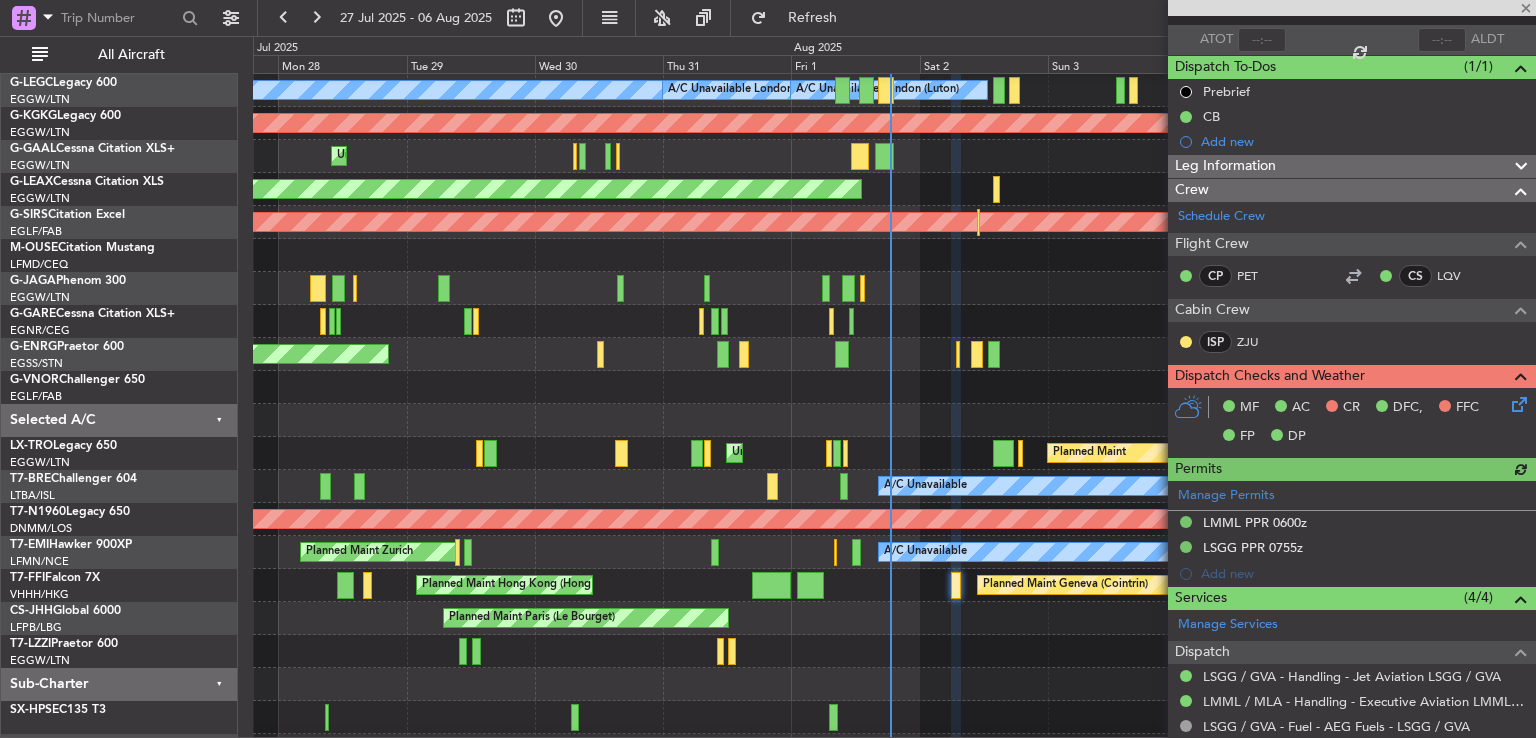 click on "MF    AC    CR    DFC,    FFC    FP    DP" 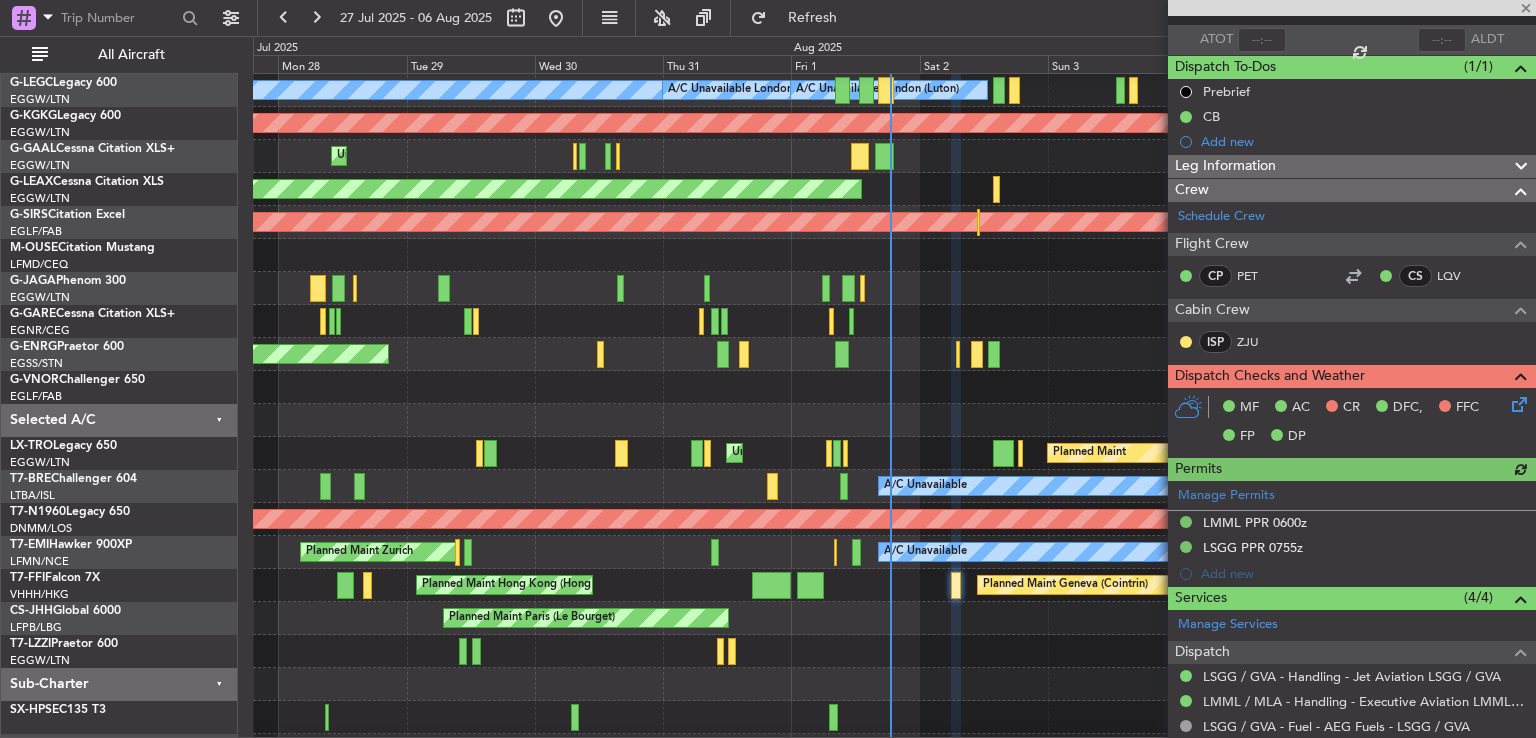 click 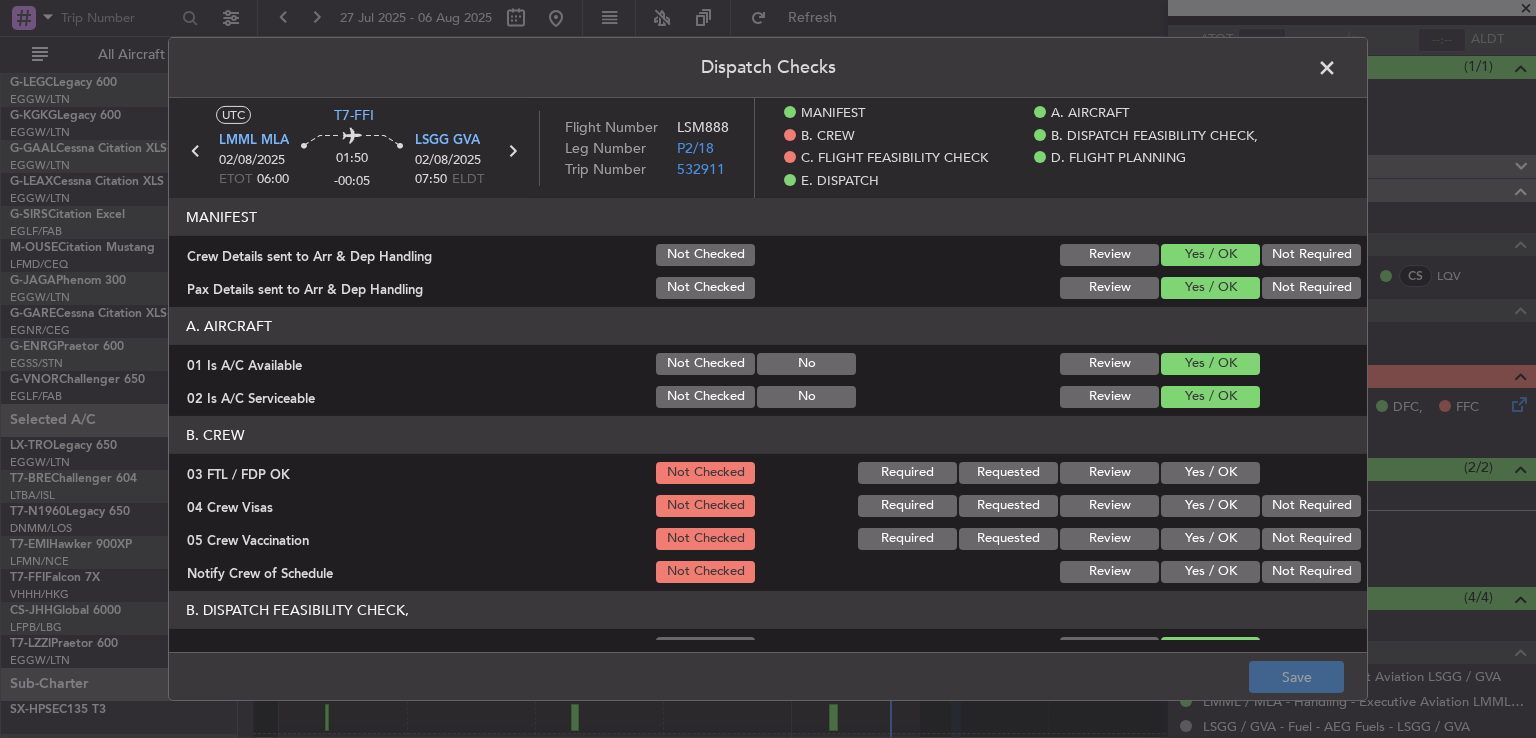 click on "Yes / OK" 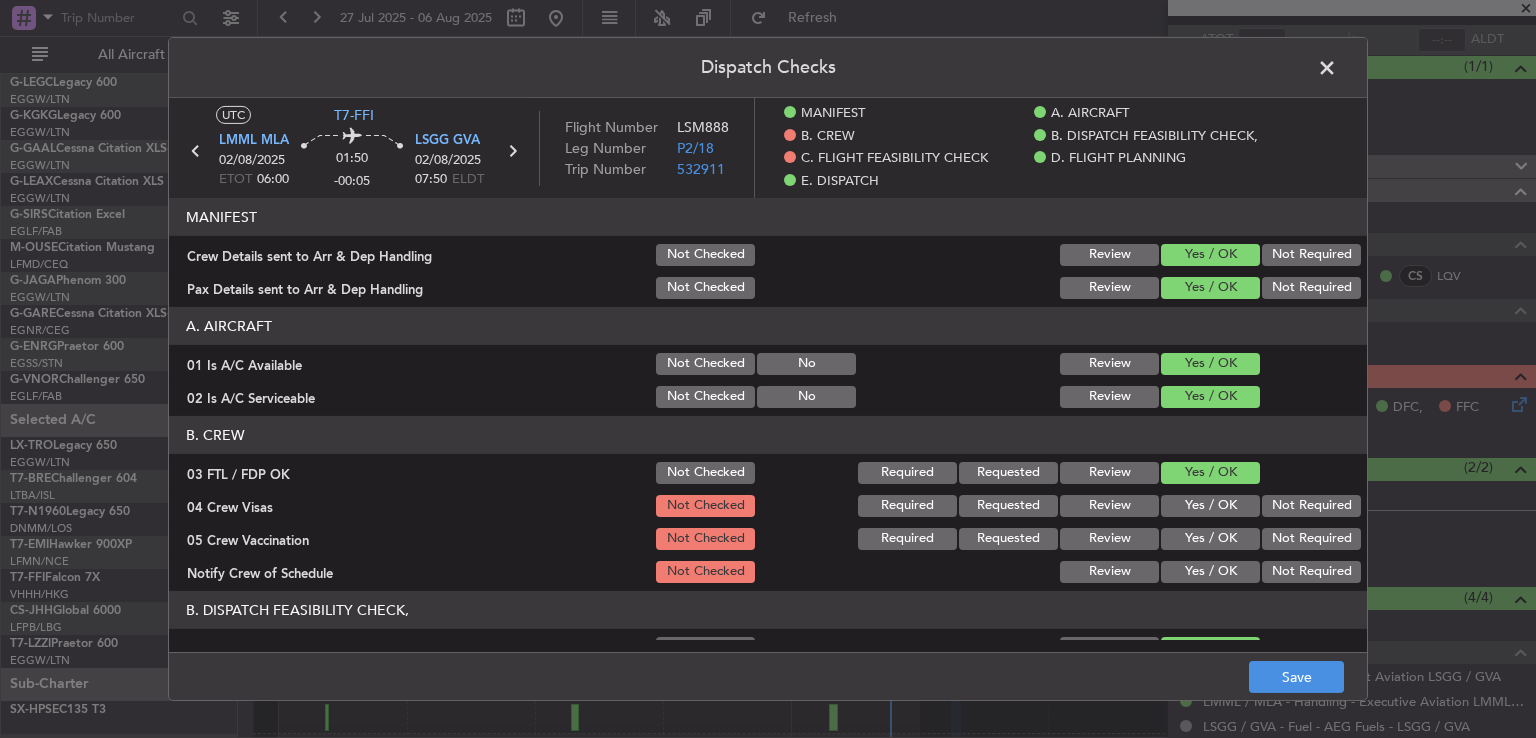 click on "Not Required" 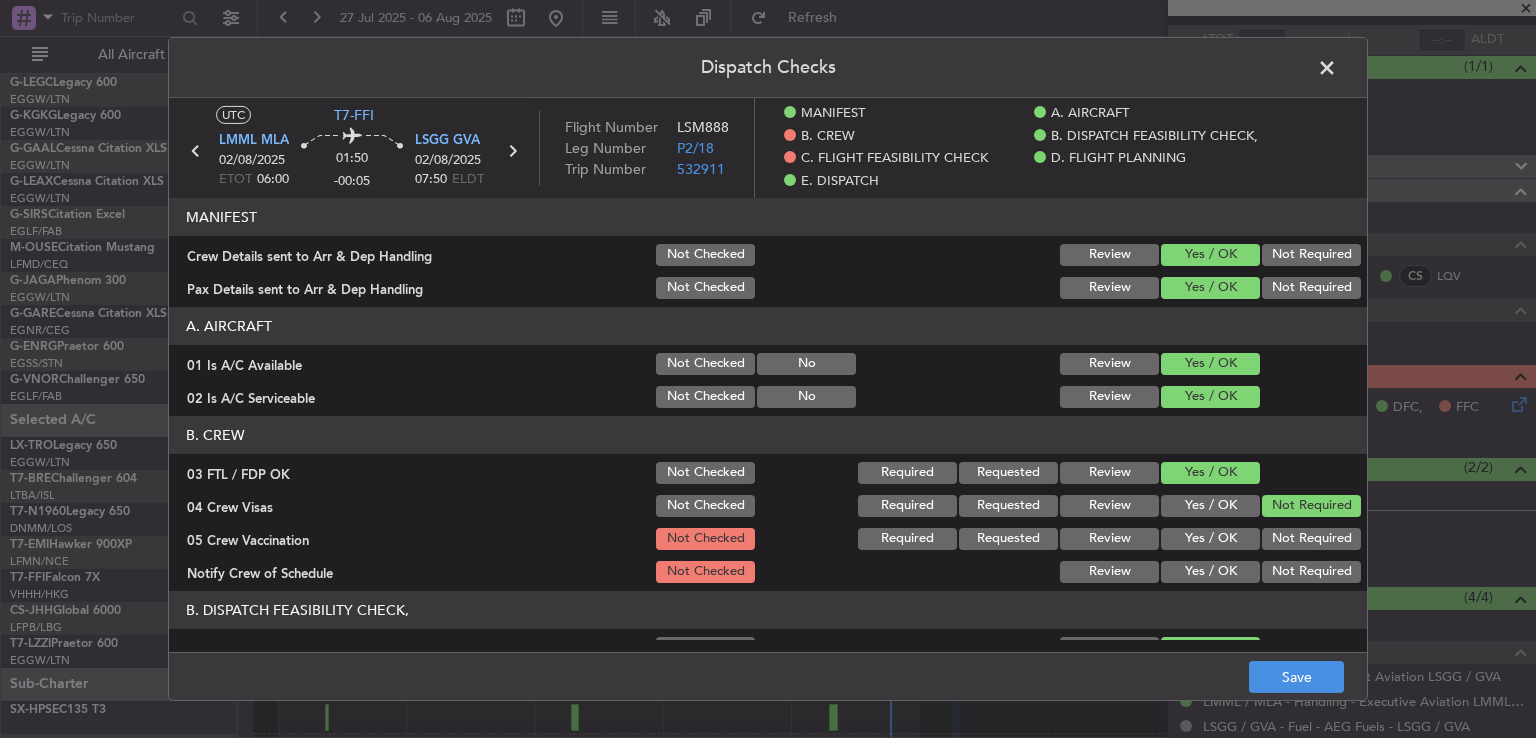 click on "Not Required" 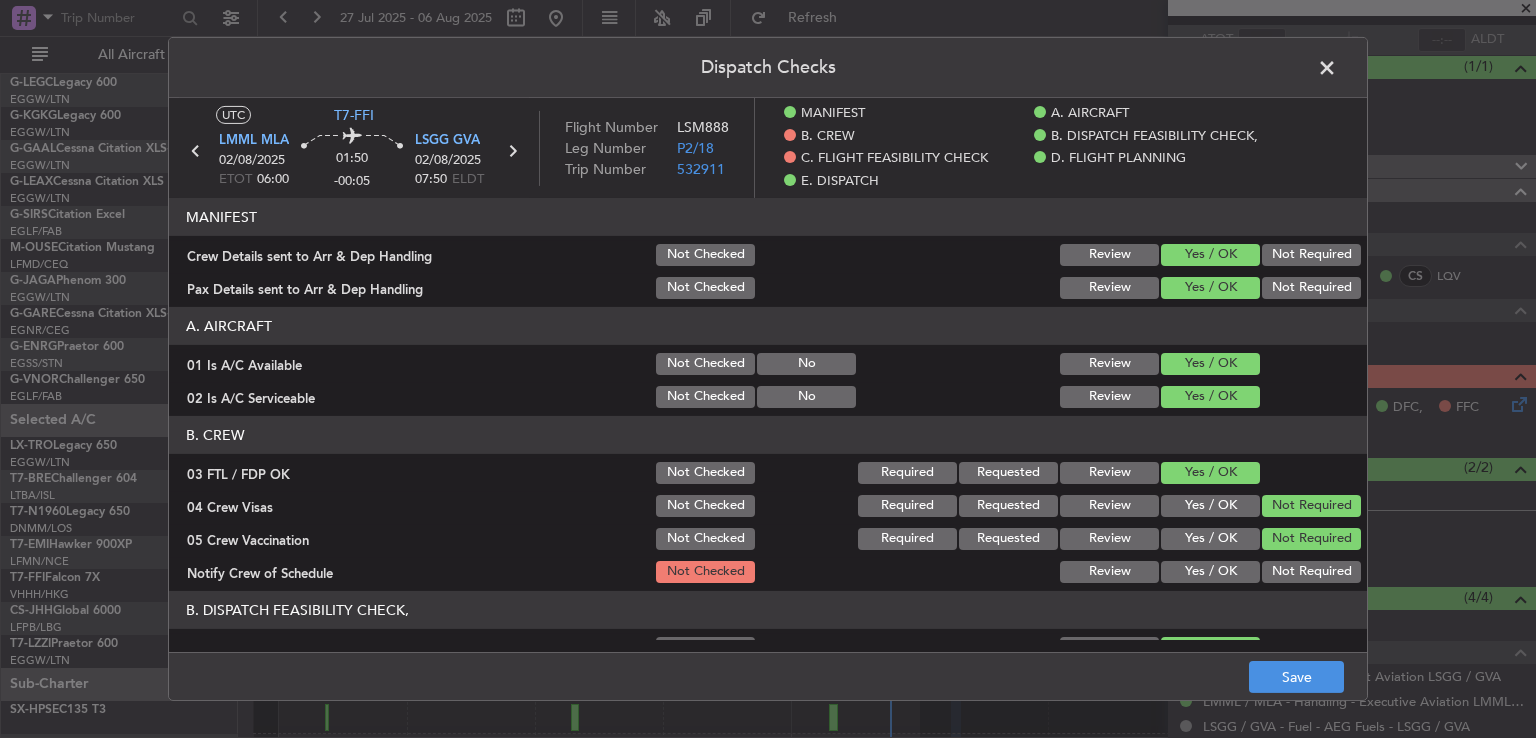 click on "Yes / OK" 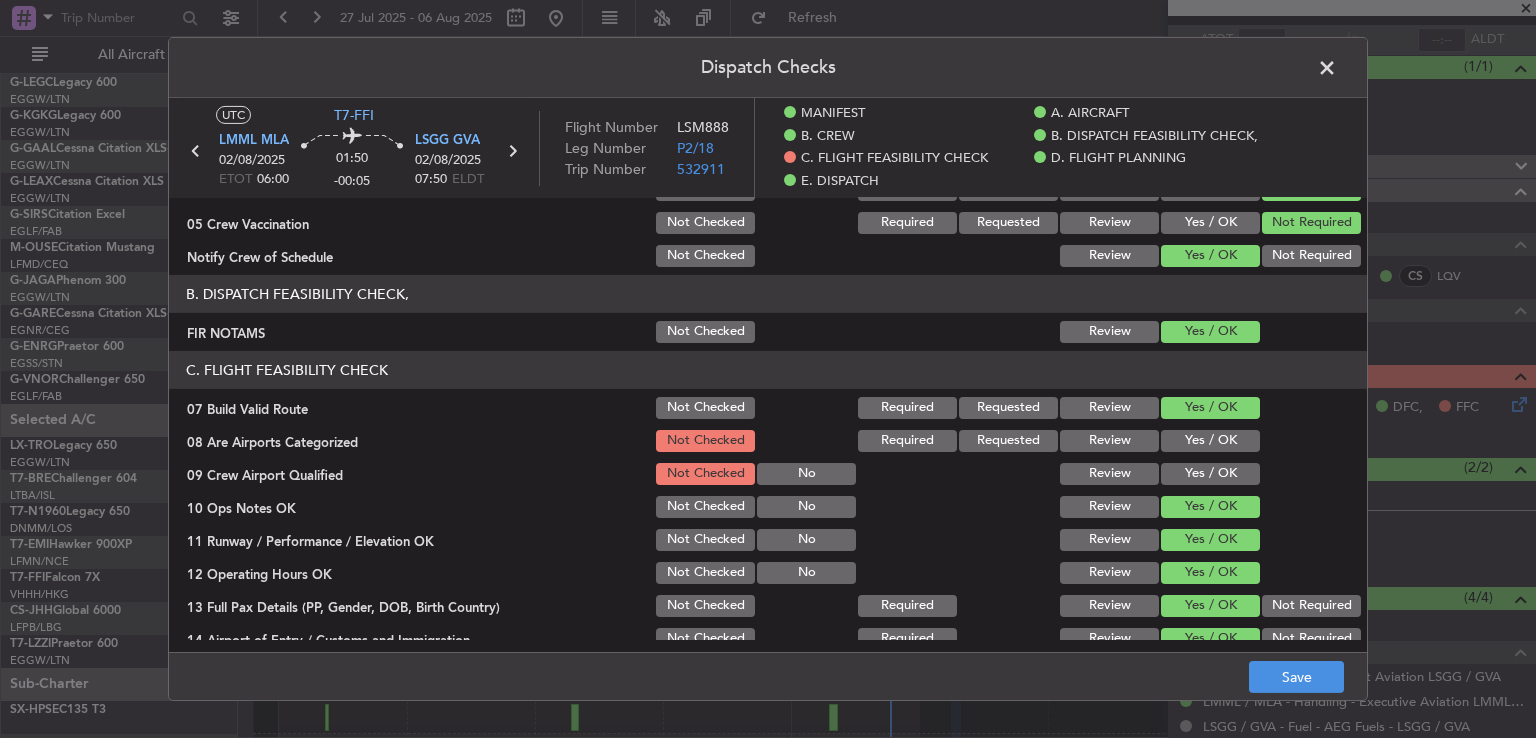 scroll, scrollTop: 349, scrollLeft: 0, axis: vertical 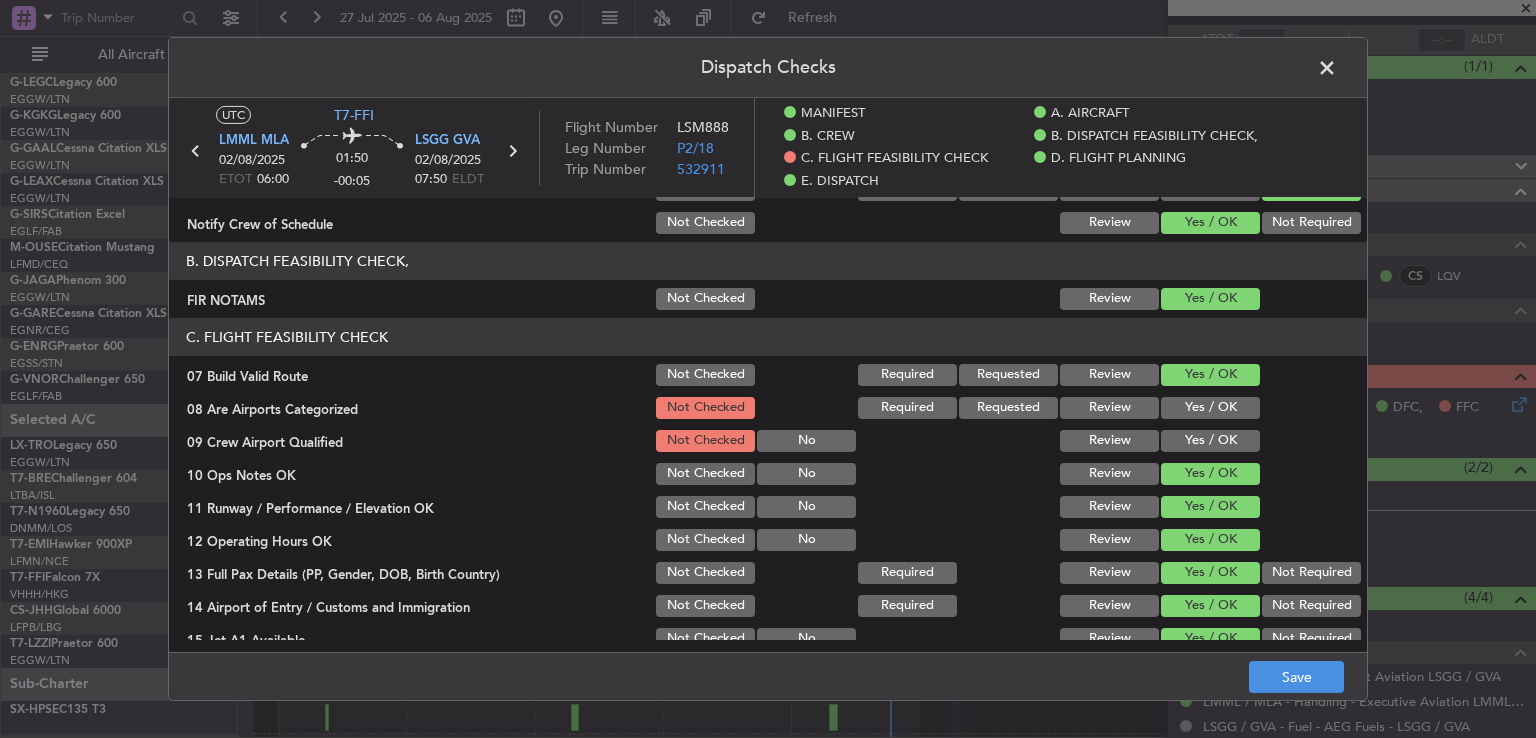 click on "Yes / OK" 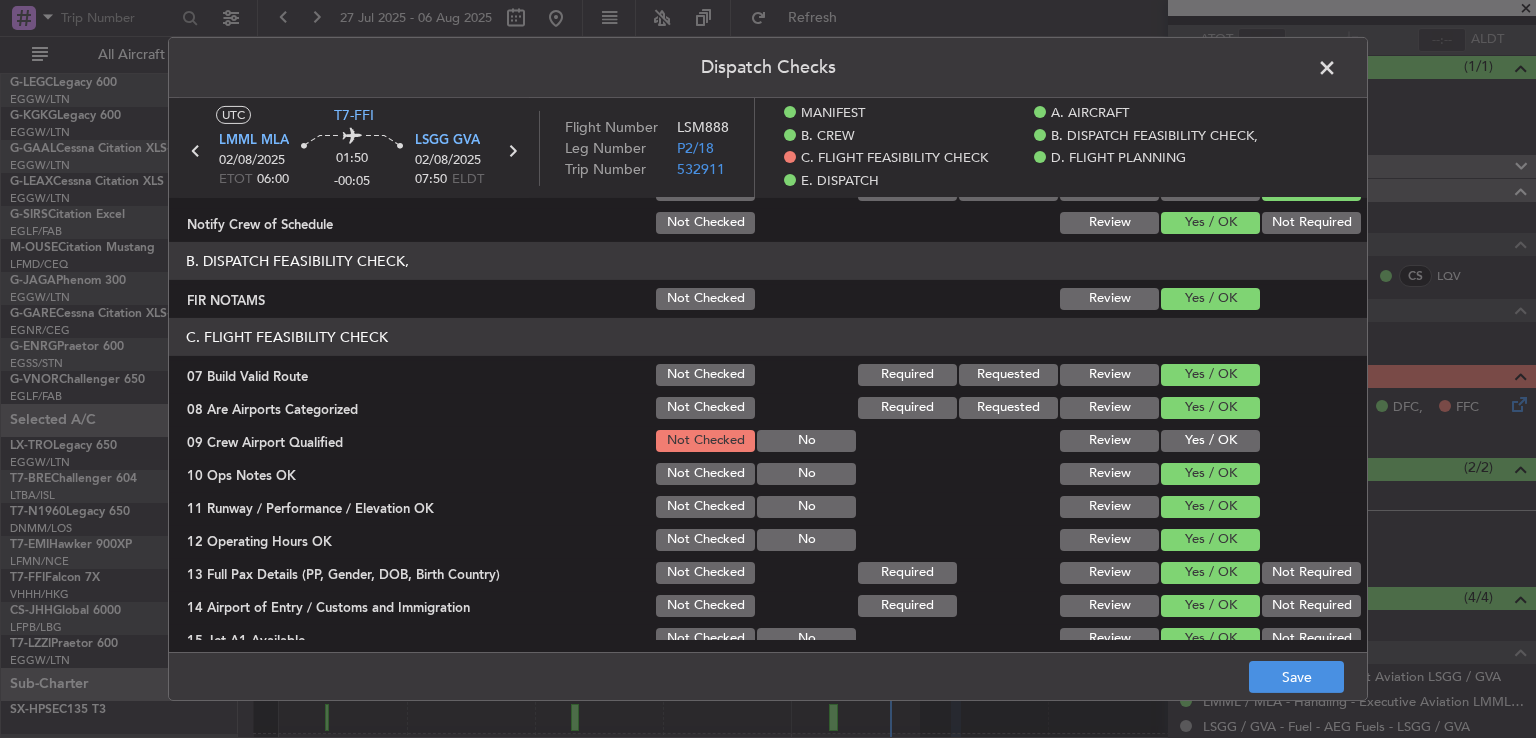 click on "Yes / OK" 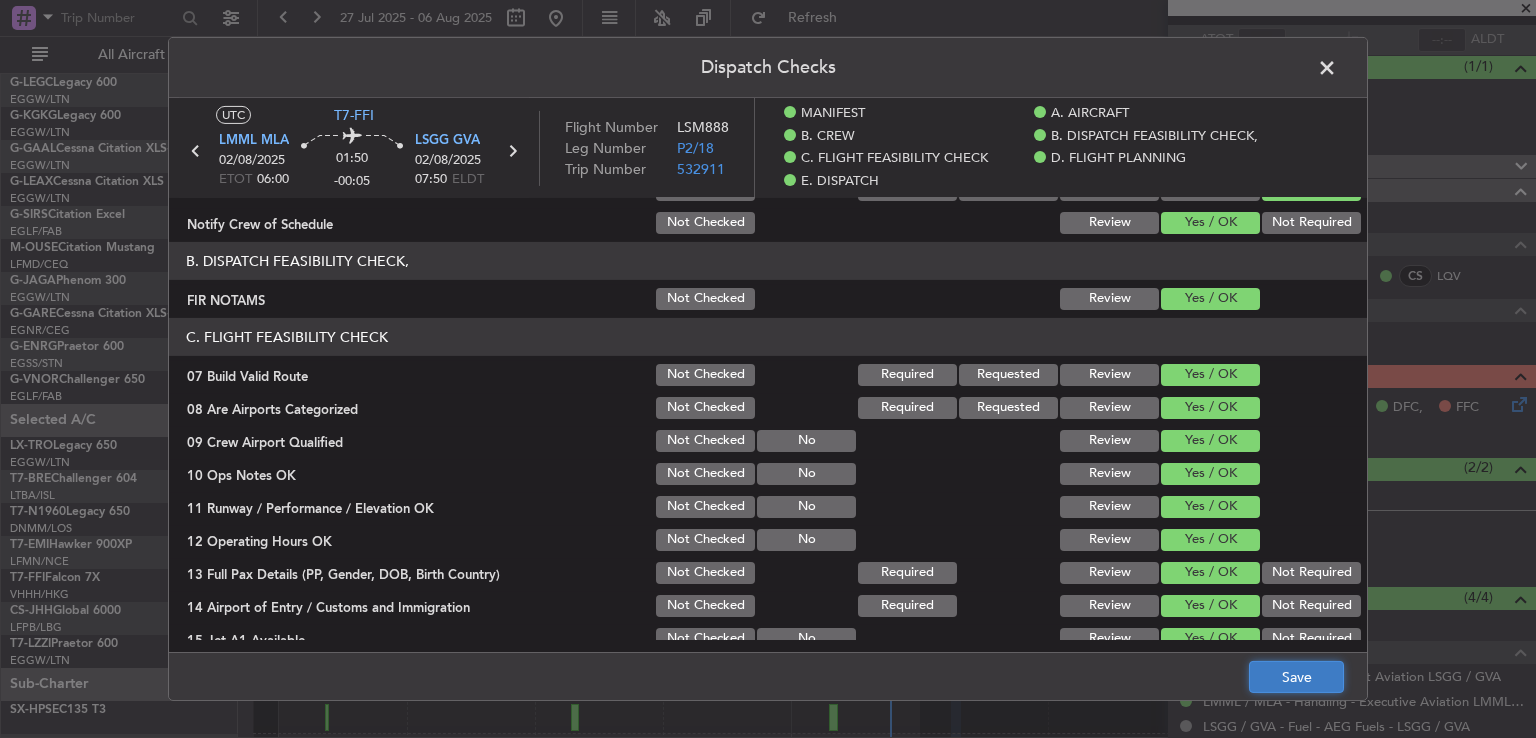 click on "Save" 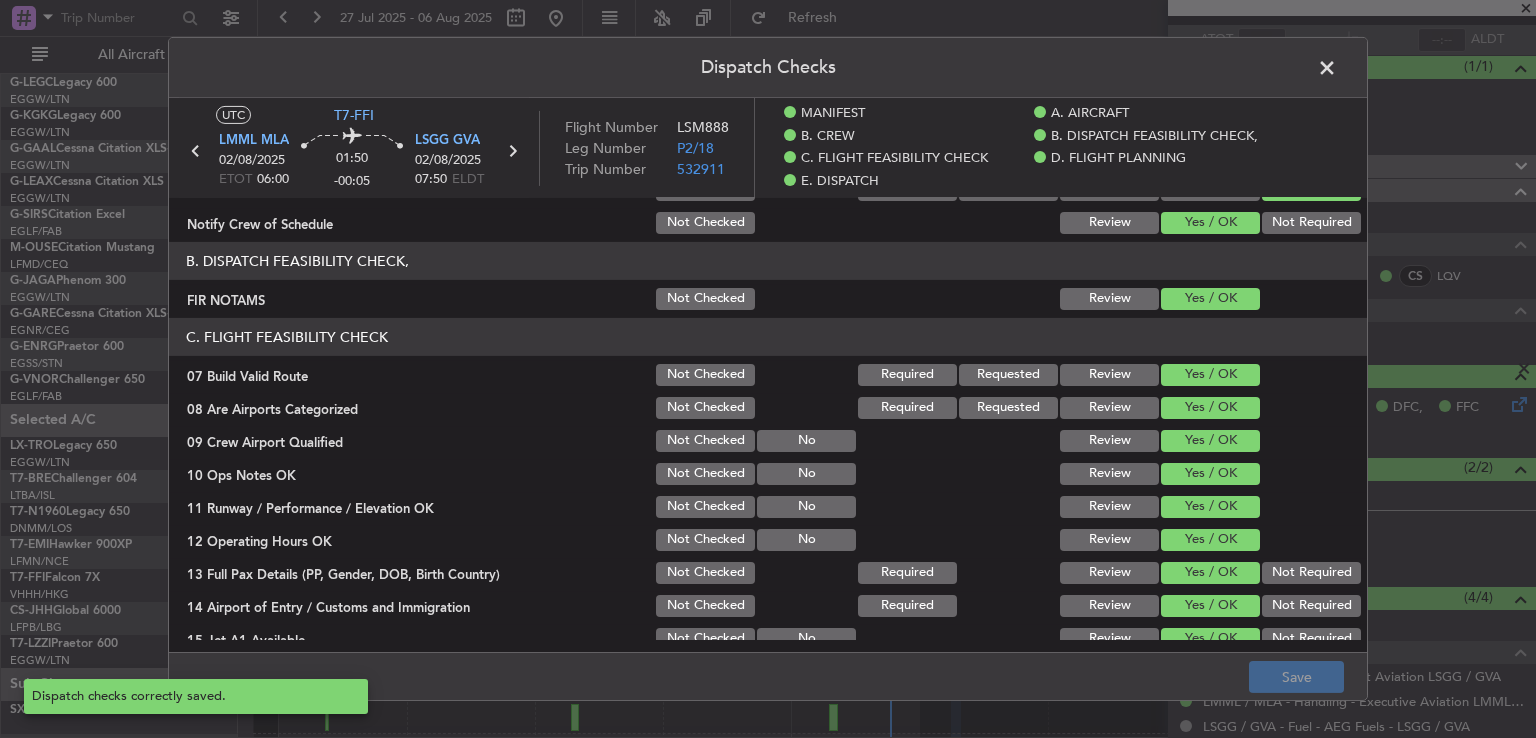 click 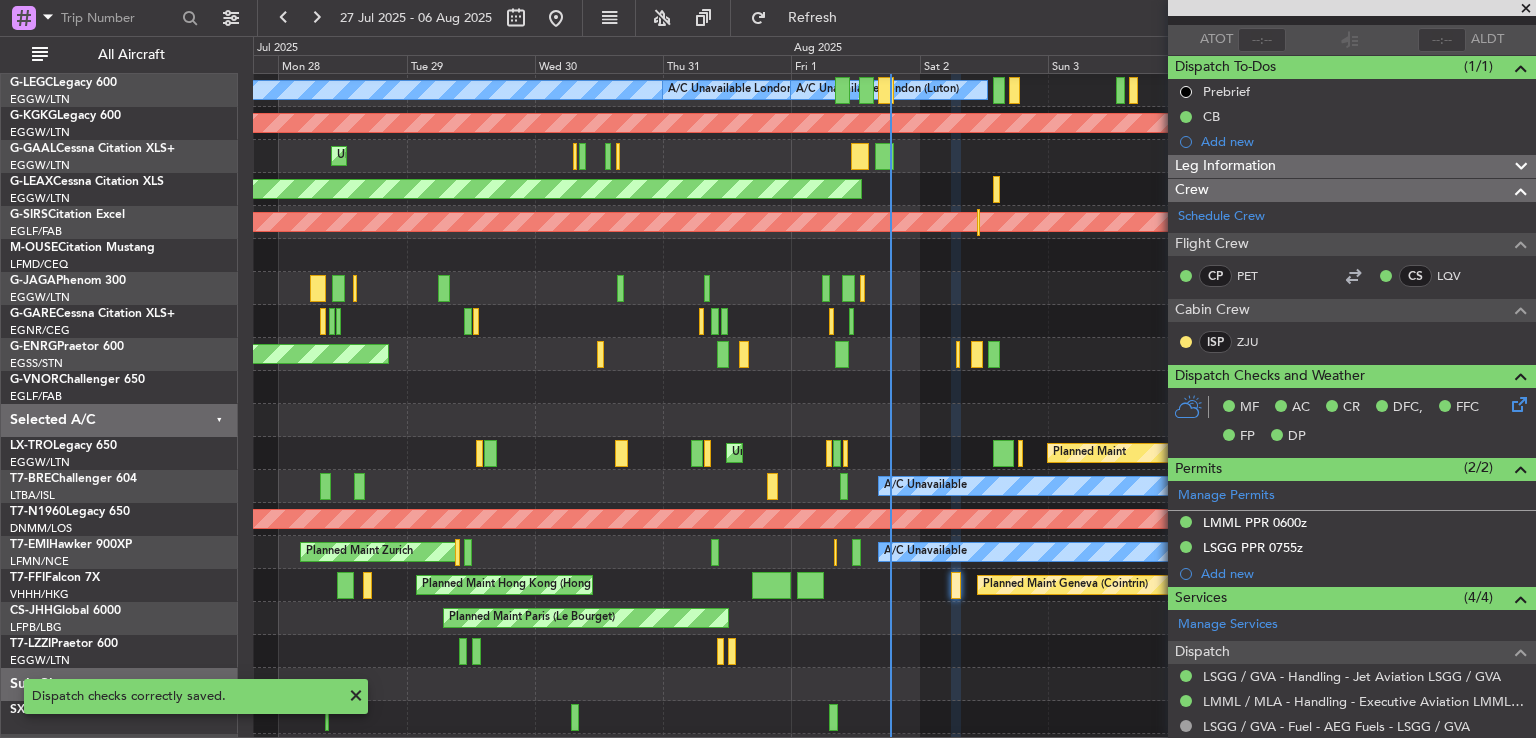 click at bounding box center [1526, 9] 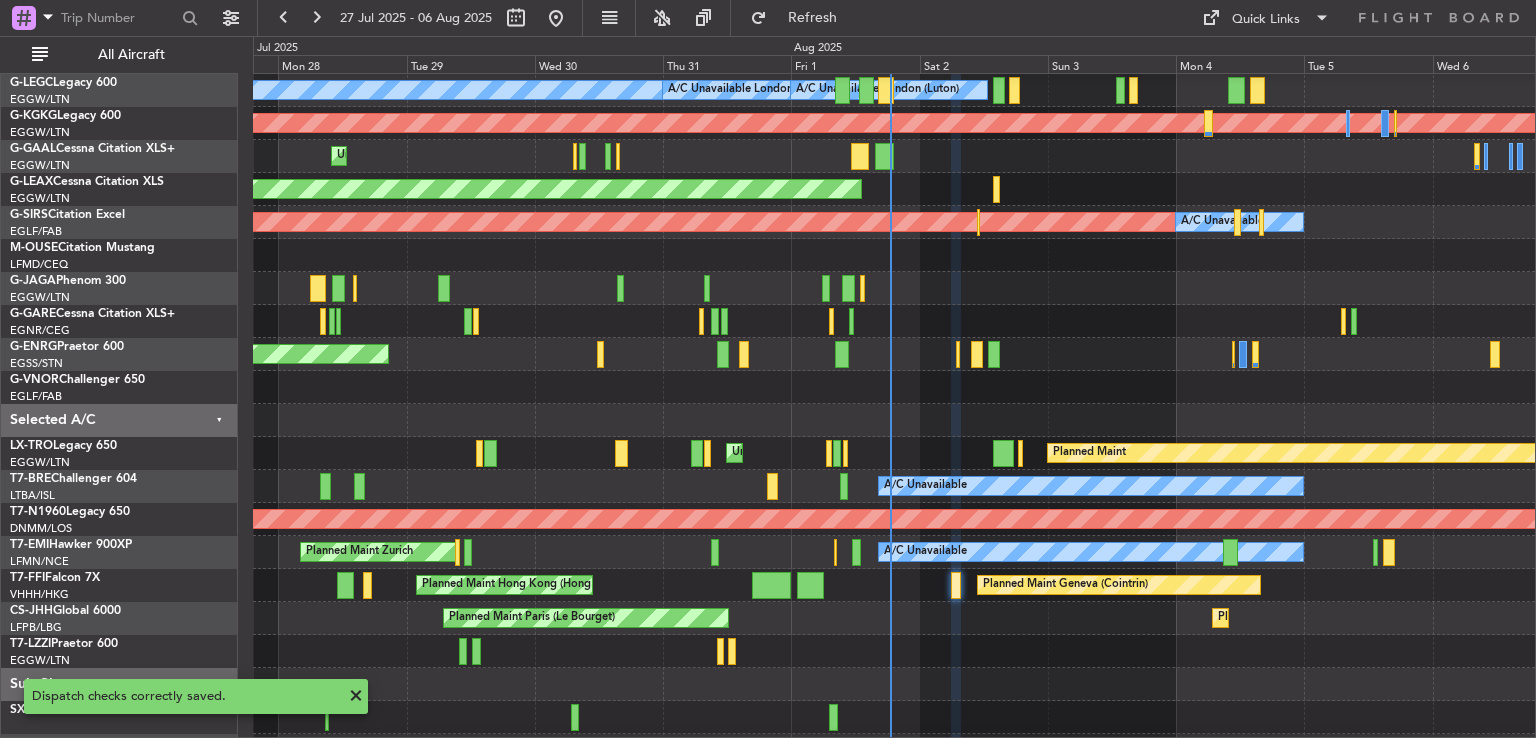 scroll, scrollTop: 0, scrollLeft: 0, axis: both 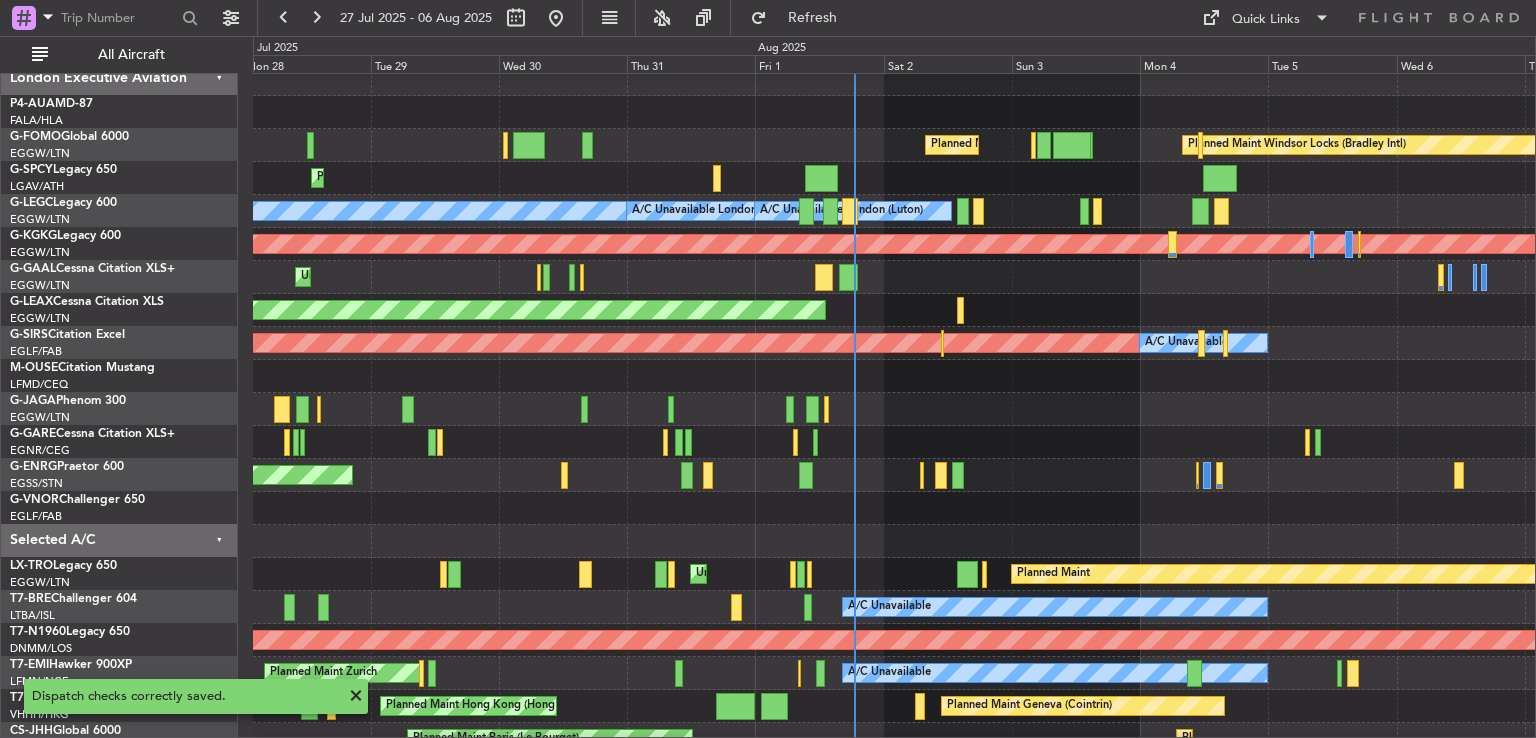 click on "[DATE] - [DATE] Planned Maint [CITY] ([CITY])
Planned Maint [CITY] ([CITY])
Planned Maint [CITY] ([CITY])
A/C Unavailable [CITY] ([CITY])
A/C Unavailable [CITY] ([CITY])
A/C Unavailable [CITY] ([CITY])
AOG Maint [CITY] ([CITY])
Unplanned Maint [CITY] ([CITY])
A/C Unavailable
Planned Maint [CITY]
Planned Maint [CITY] ([CITY])
A/C Unavailable
Planned Maint [CITY]
AOG Maint [CITY] ([CITY])
Planned Maint
Unplanned Maint [CITY] ([CITY])
Planned Maint [CITY] ([CITY])
A/C Unavailable
Cleaning
Planned Maint [CITY] ([CITY])
Planned Maint [CITY]" at bounding box center (768, 369) 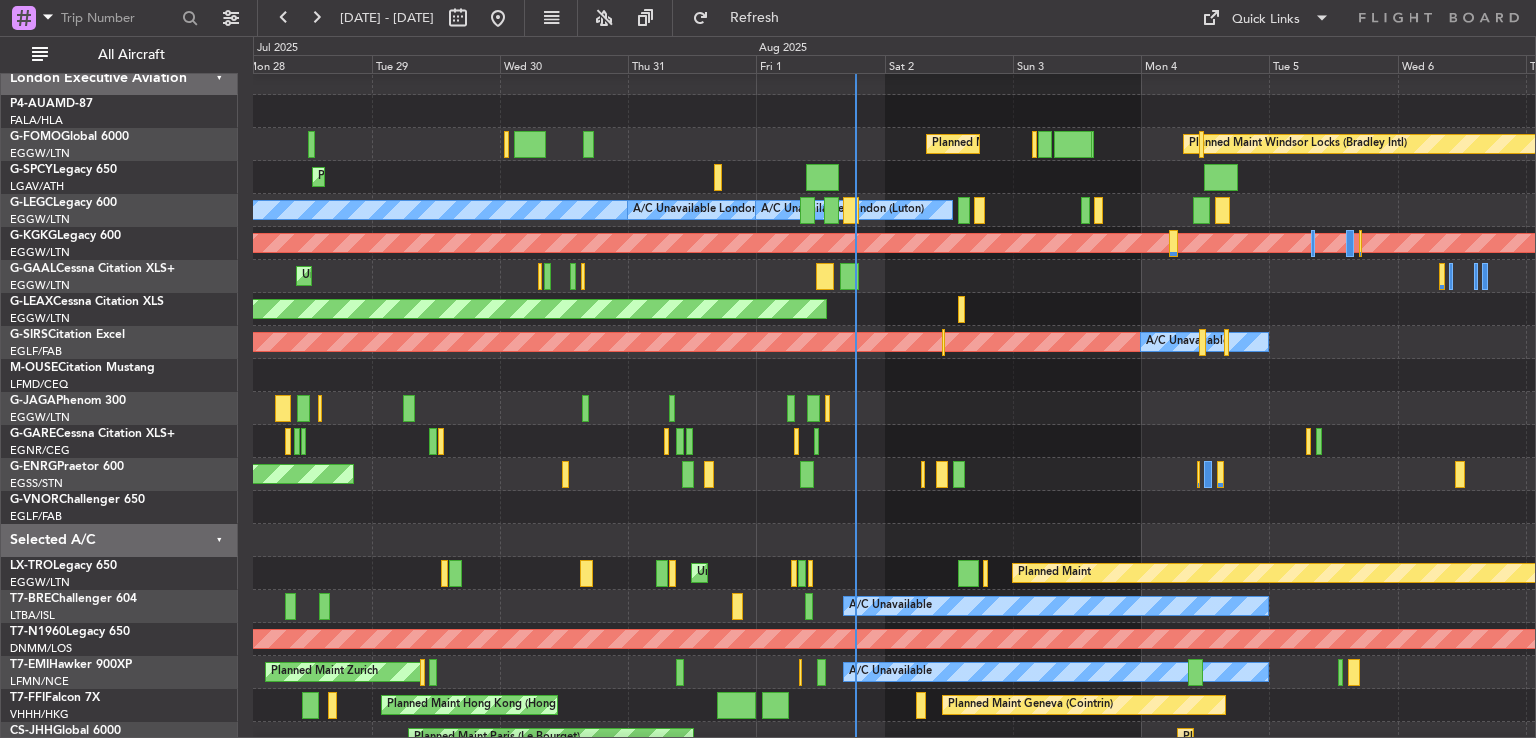 click on "Planned Maint [CITY] ([CITY])
Planned Maint [CITY] ([CITY])
Planned Maint [CITY] ([CITY])
A/C Unavailable [CITY] ([CITY])
A/C Unavailable [CITY] ([CITY])
A/C Unavailable [CITY] ([CITY])
AOG Maint [CITY] ([CITY])
Unplanned Maint [CITY] ([CITY])
A/C Unavailable
Planned Maint [CITY]
Planned Maint [CITY] ([CITY])
A/C Unavailable
Planned Maint [CITY]
Planned Maint [CITY]
A/C Unavailable
Cleaning
MEL [CITY] ([CITY])
Planned Maint [CITY] ([CITY])
A/C Unavailable
Planned Maint [CITY]
A/C Unavailable" 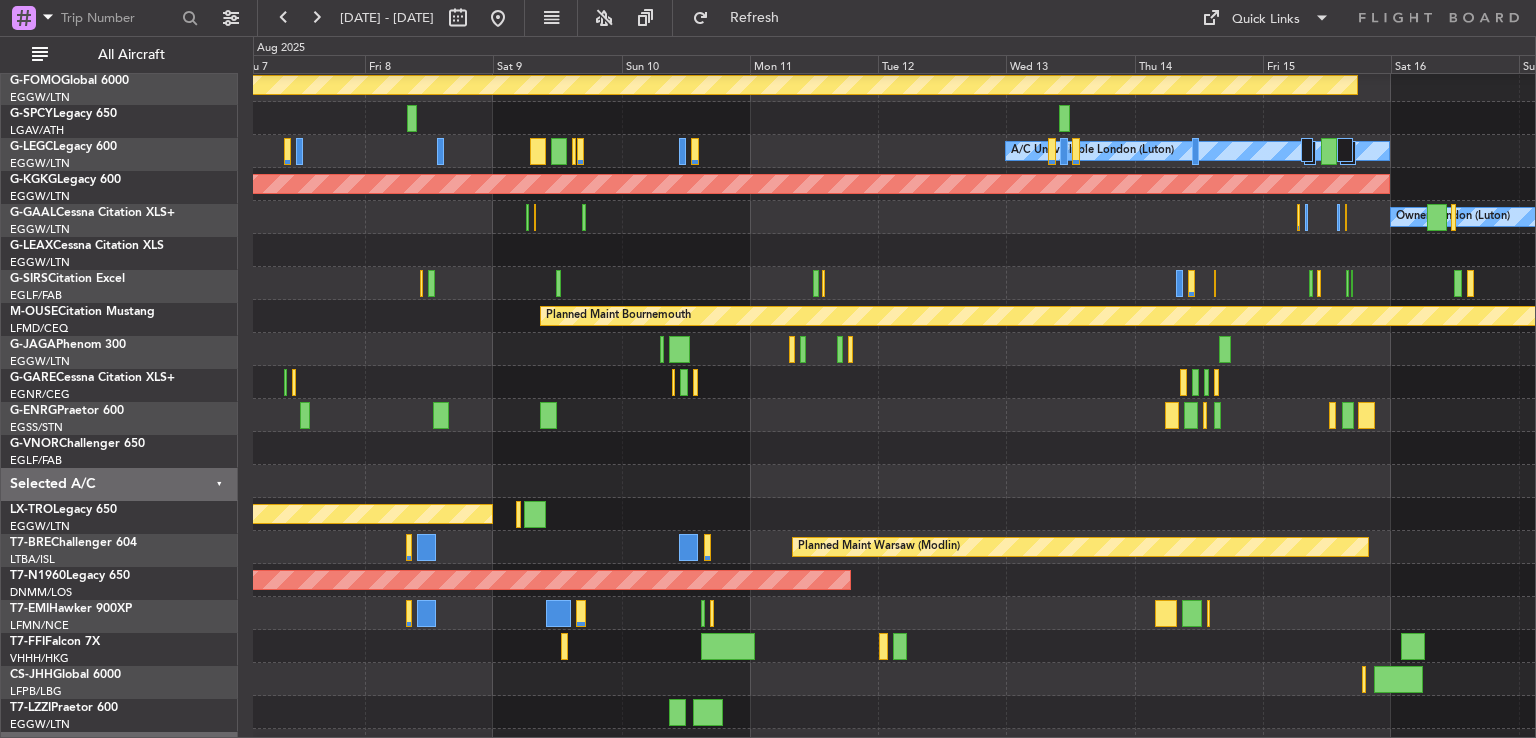 scroll, scrollTop: 71, scrollLeft: 0, axis: vertical 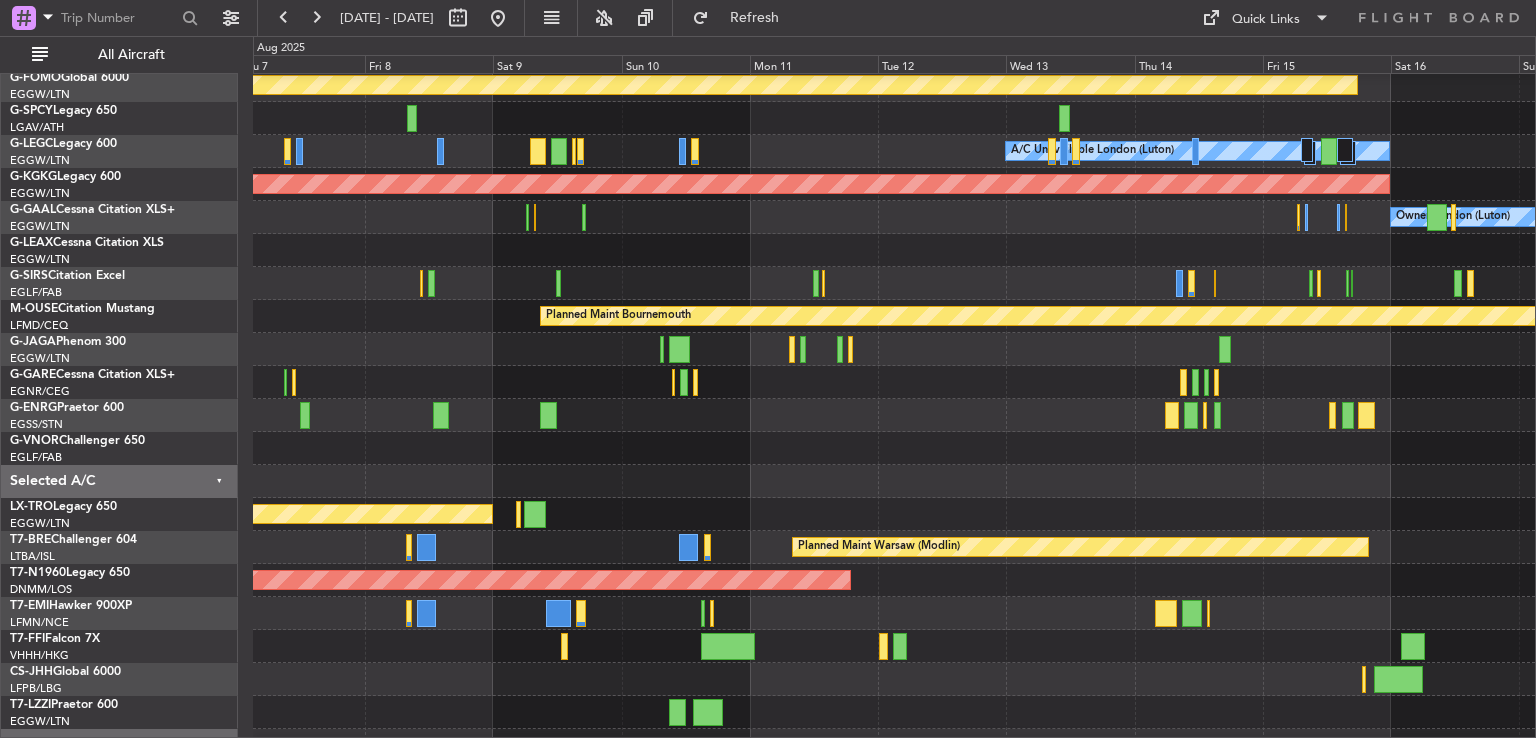 click on "Planned Maint London (Stansted)" 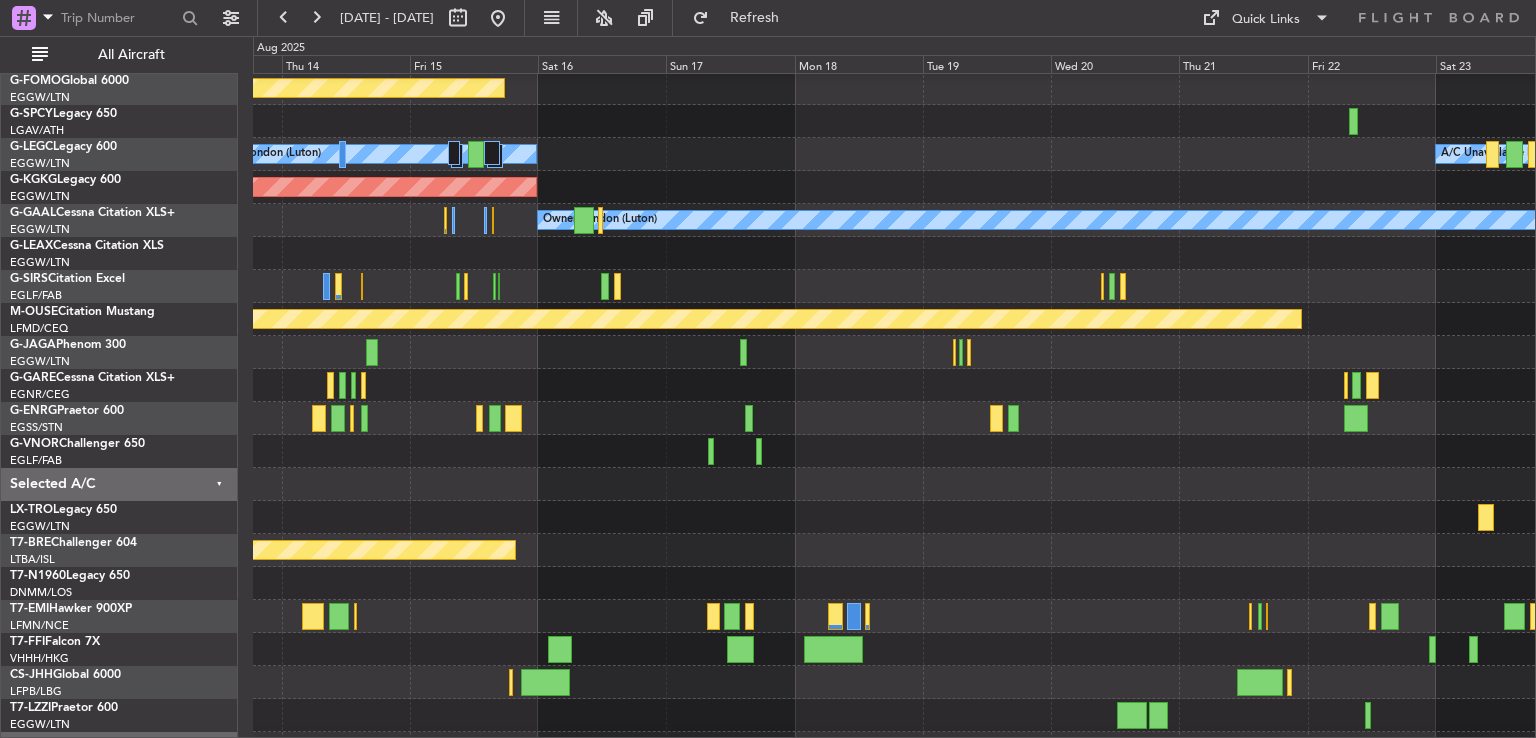 click on "Planned Maint Warsaw (Modlin)" 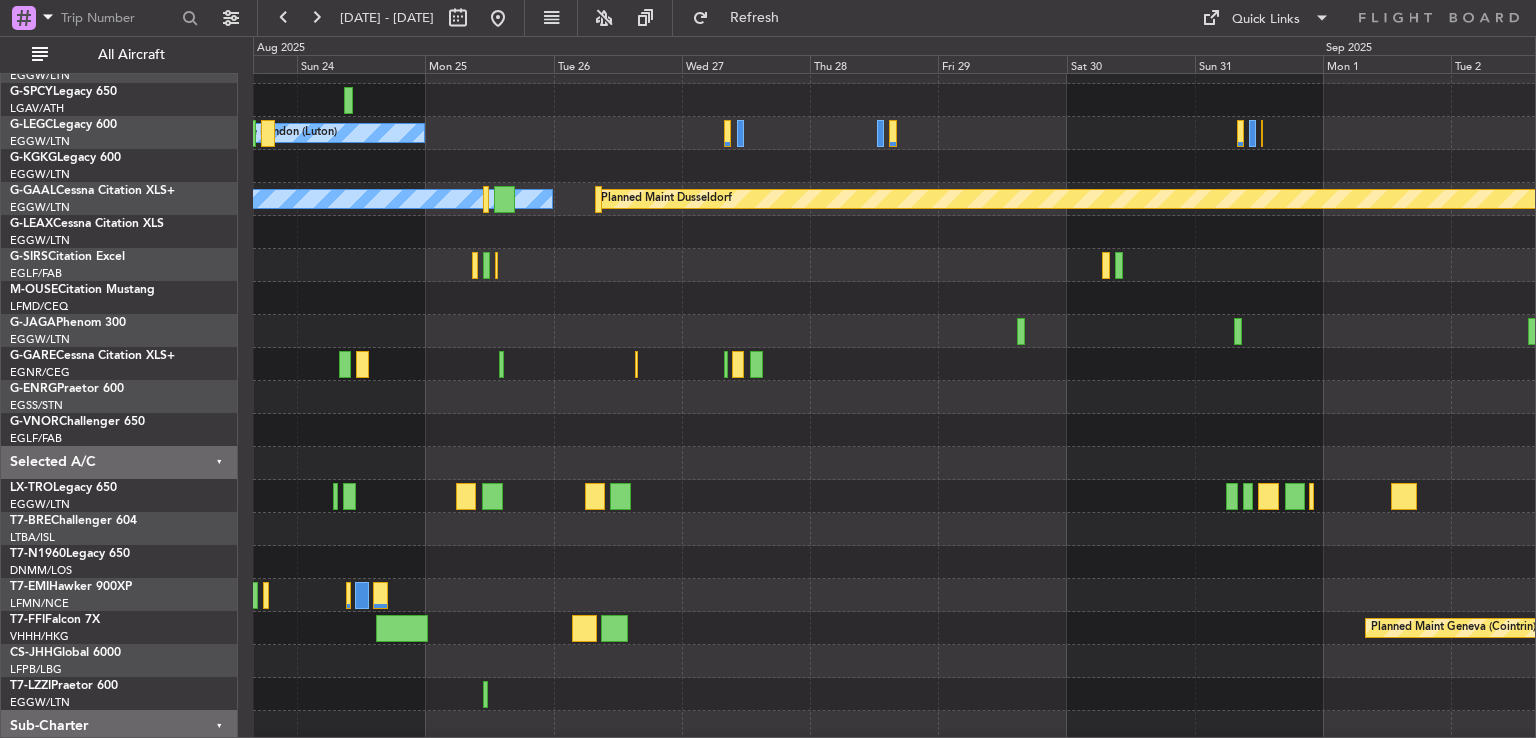 scroll, scrollTop: 88, scrollLeft: 0, axis: vertical 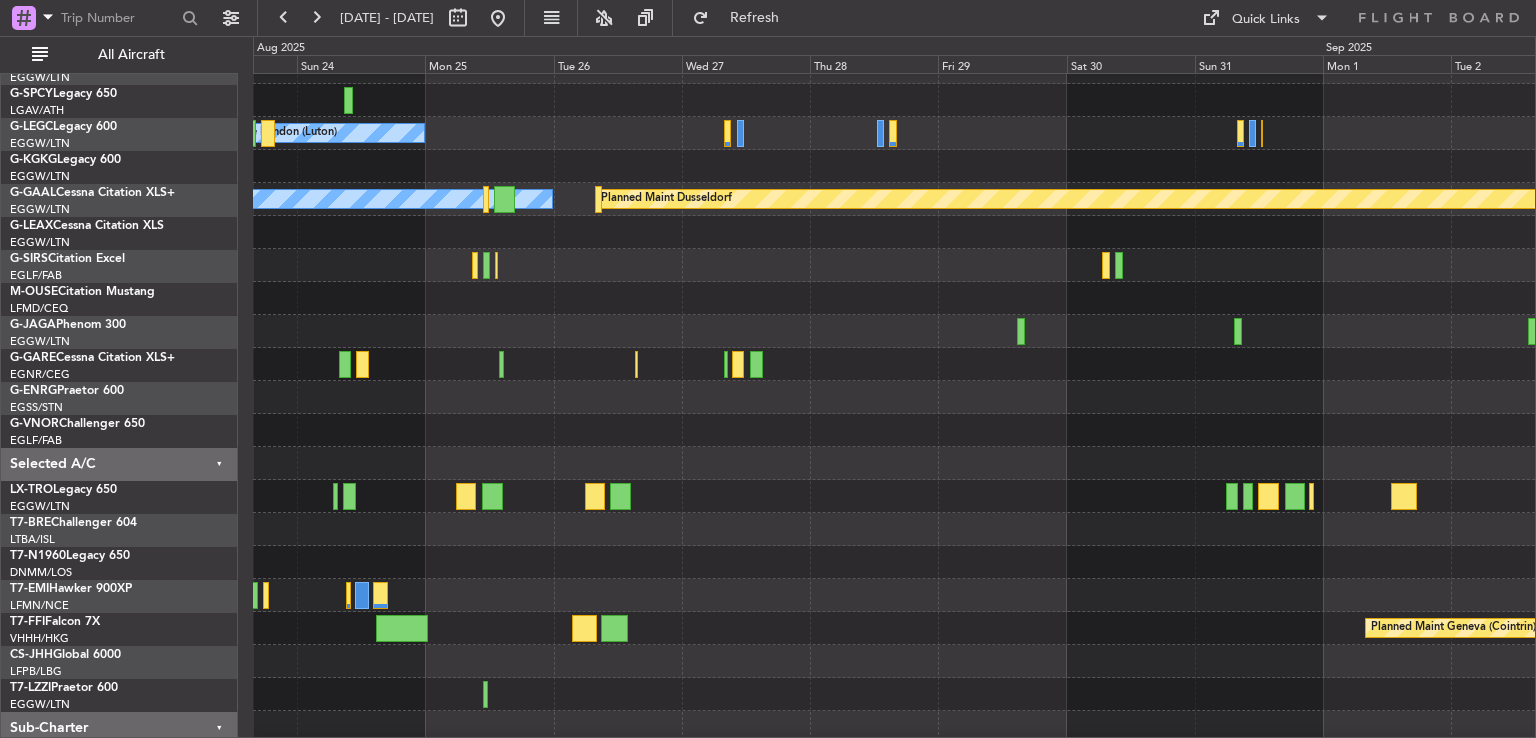 click on "Planned Maint Geneva (Cointrin)" 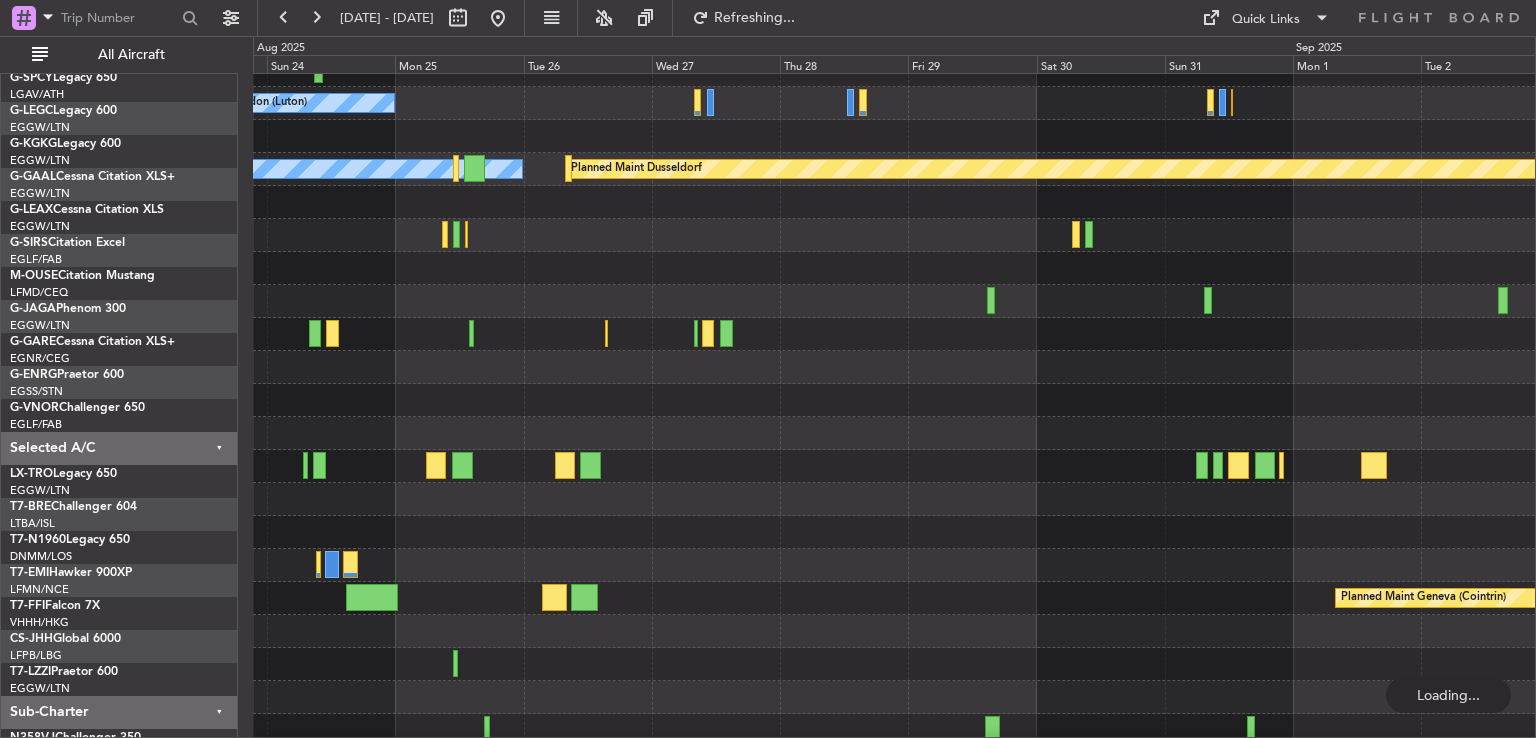 scroll, scrollTop: 127, scrollLeft: 0, axis: vertical 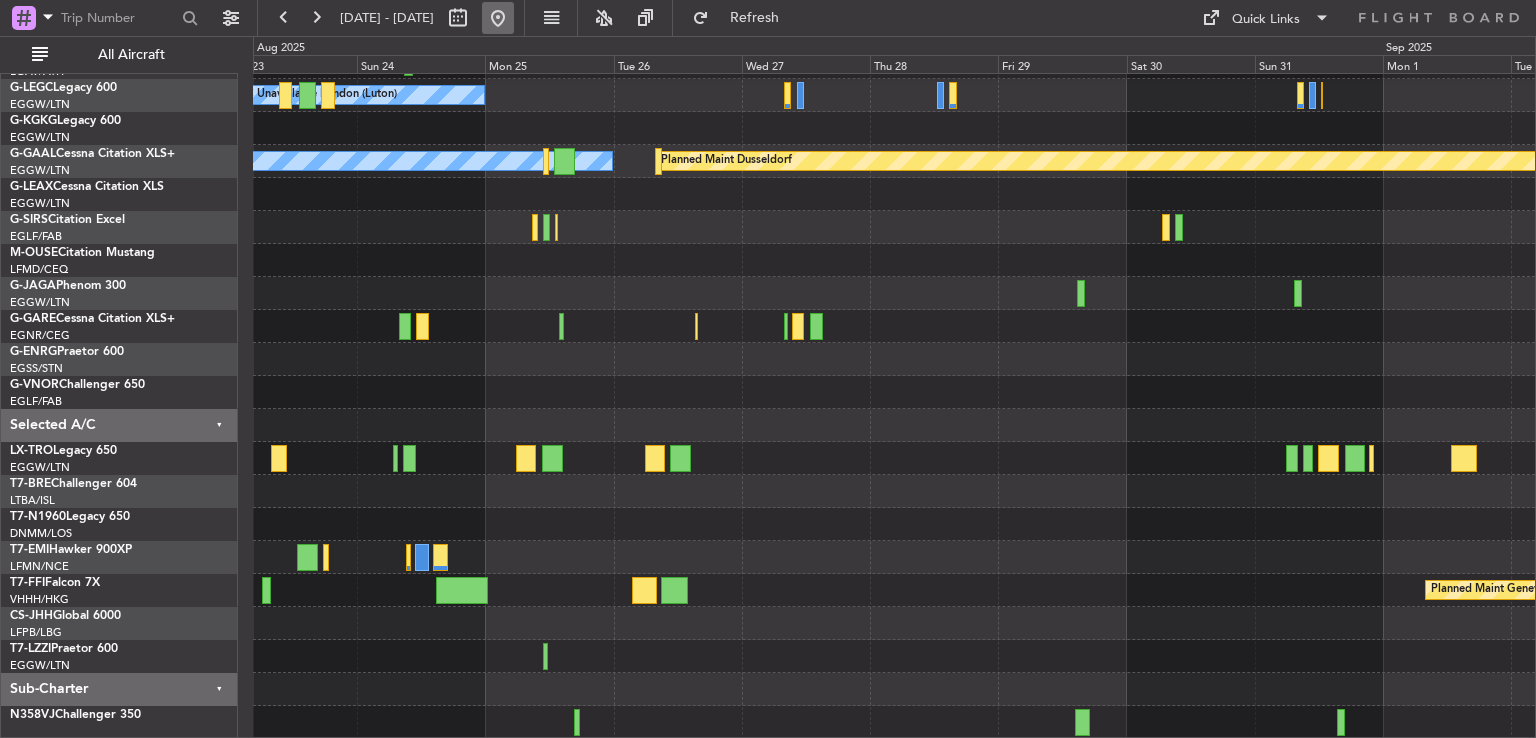click at bounding box center (498, 18) 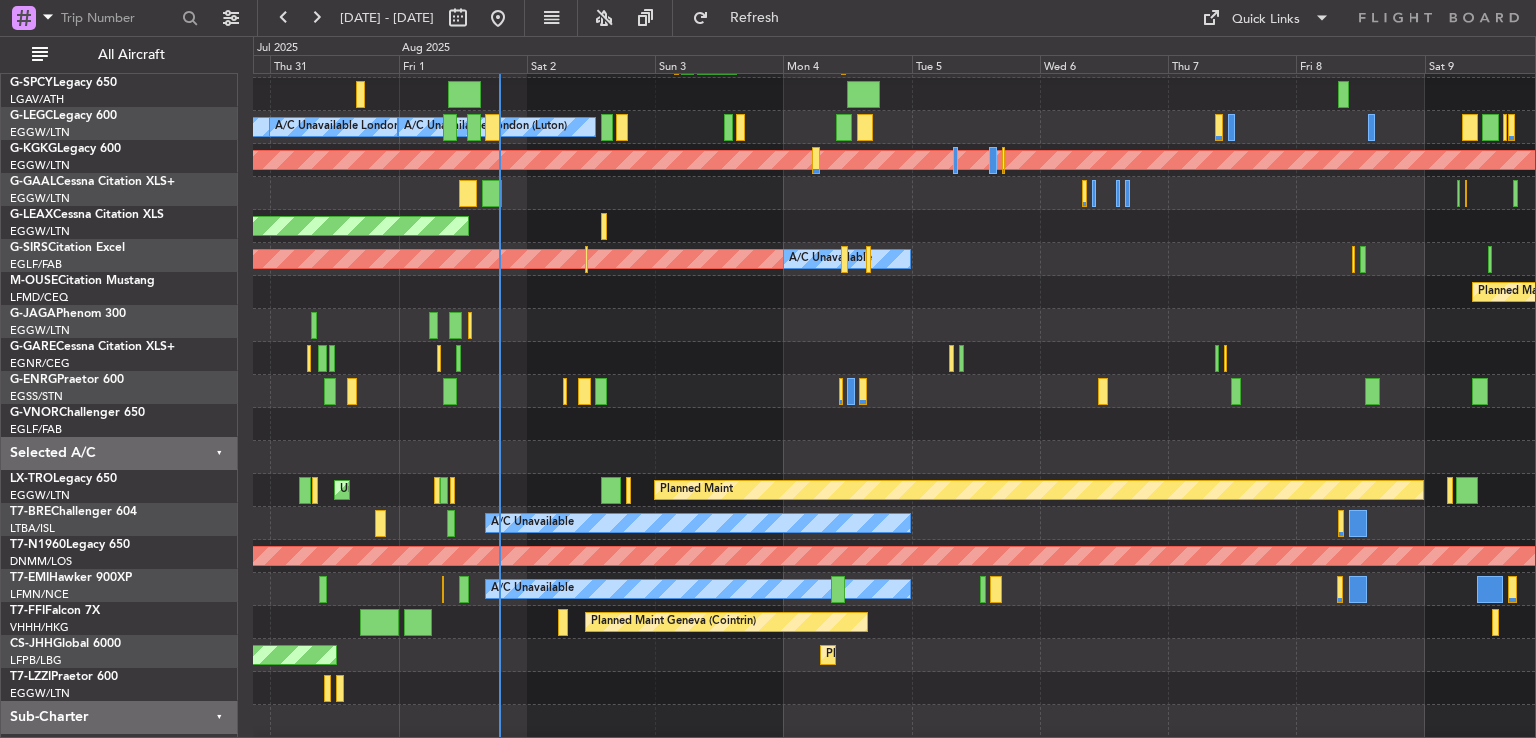 scroll, scrollTop: 95, scrollLeft: 0, axis: vertical 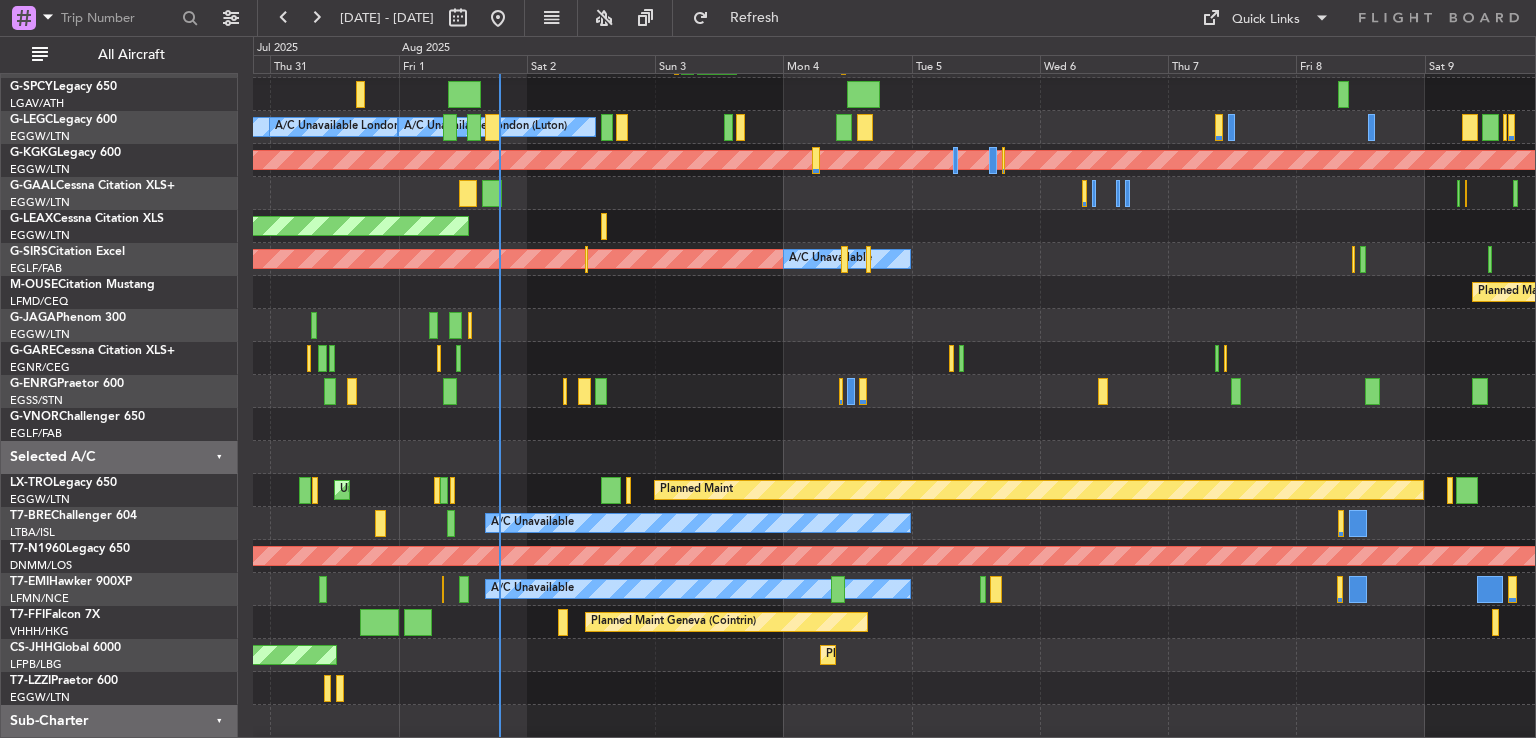 click 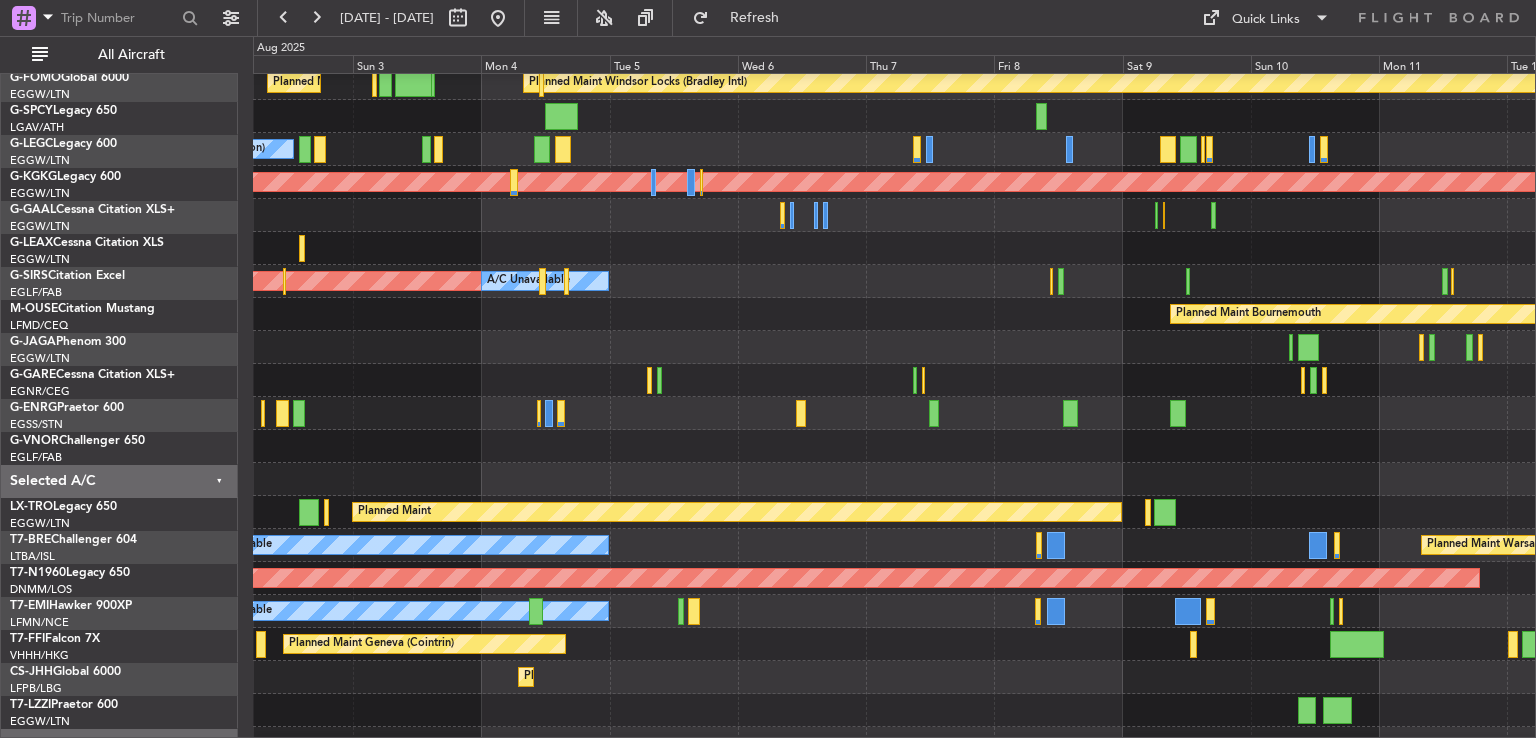 click 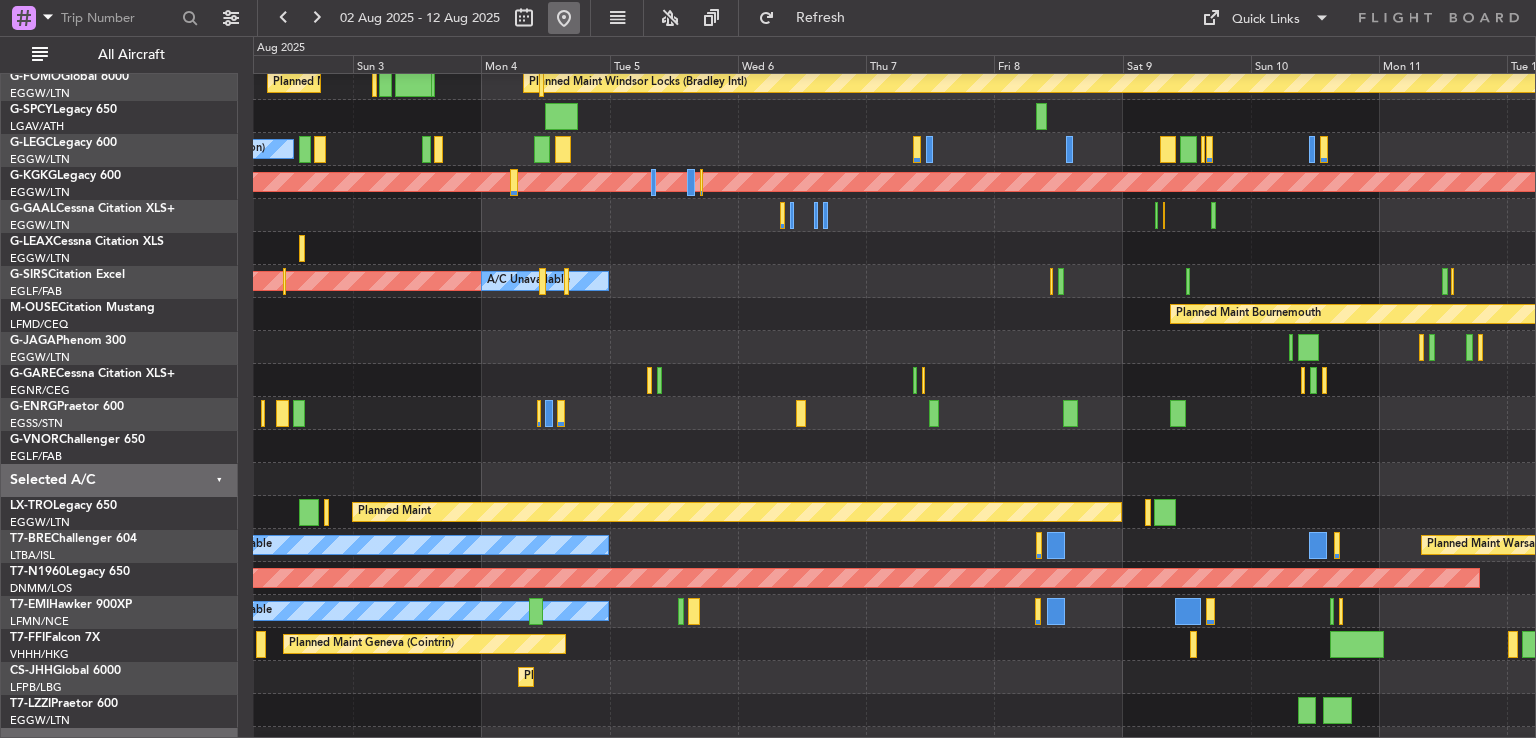 click at bounding box center (564, 18) 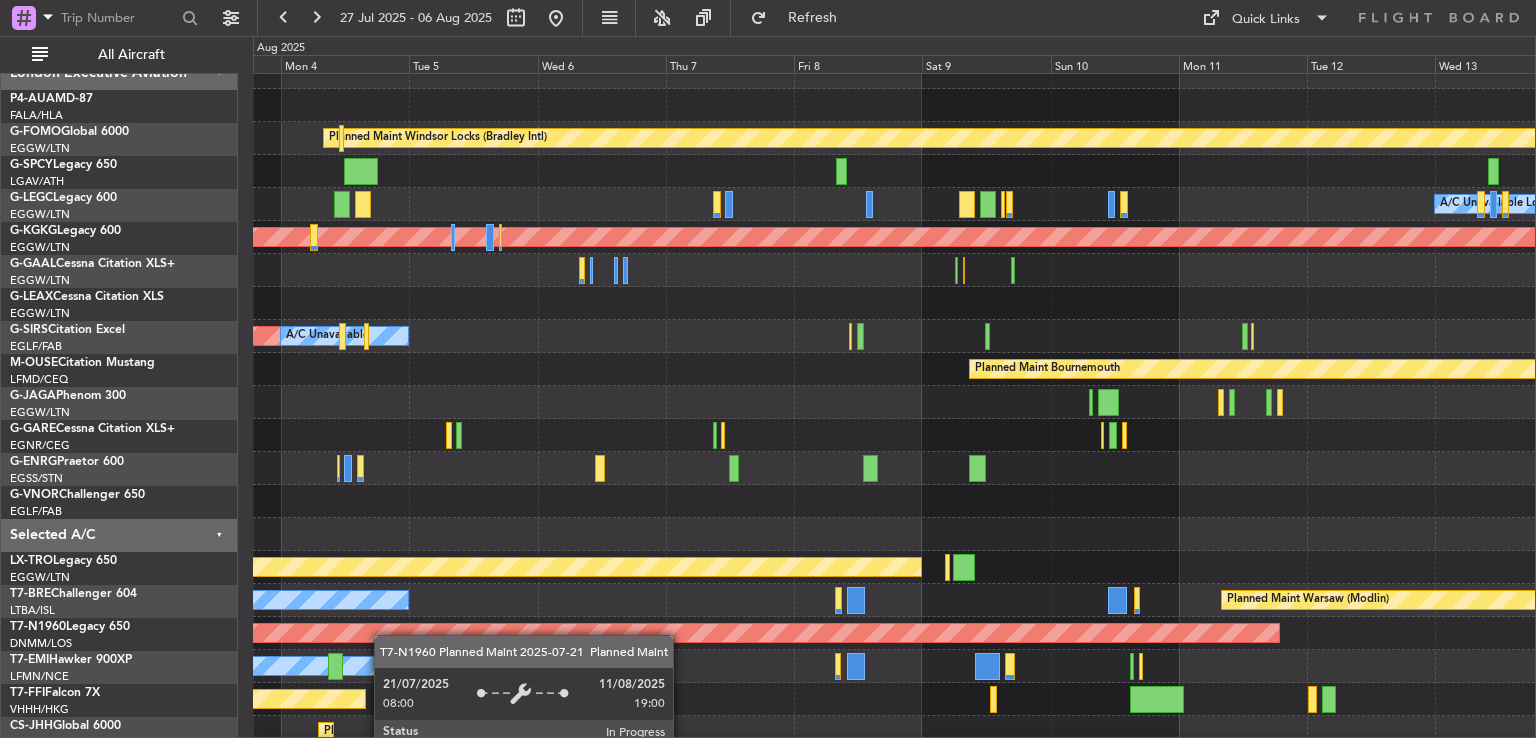 click on "Planned Maint London (Stansted)" at bounding box center (125, 633) 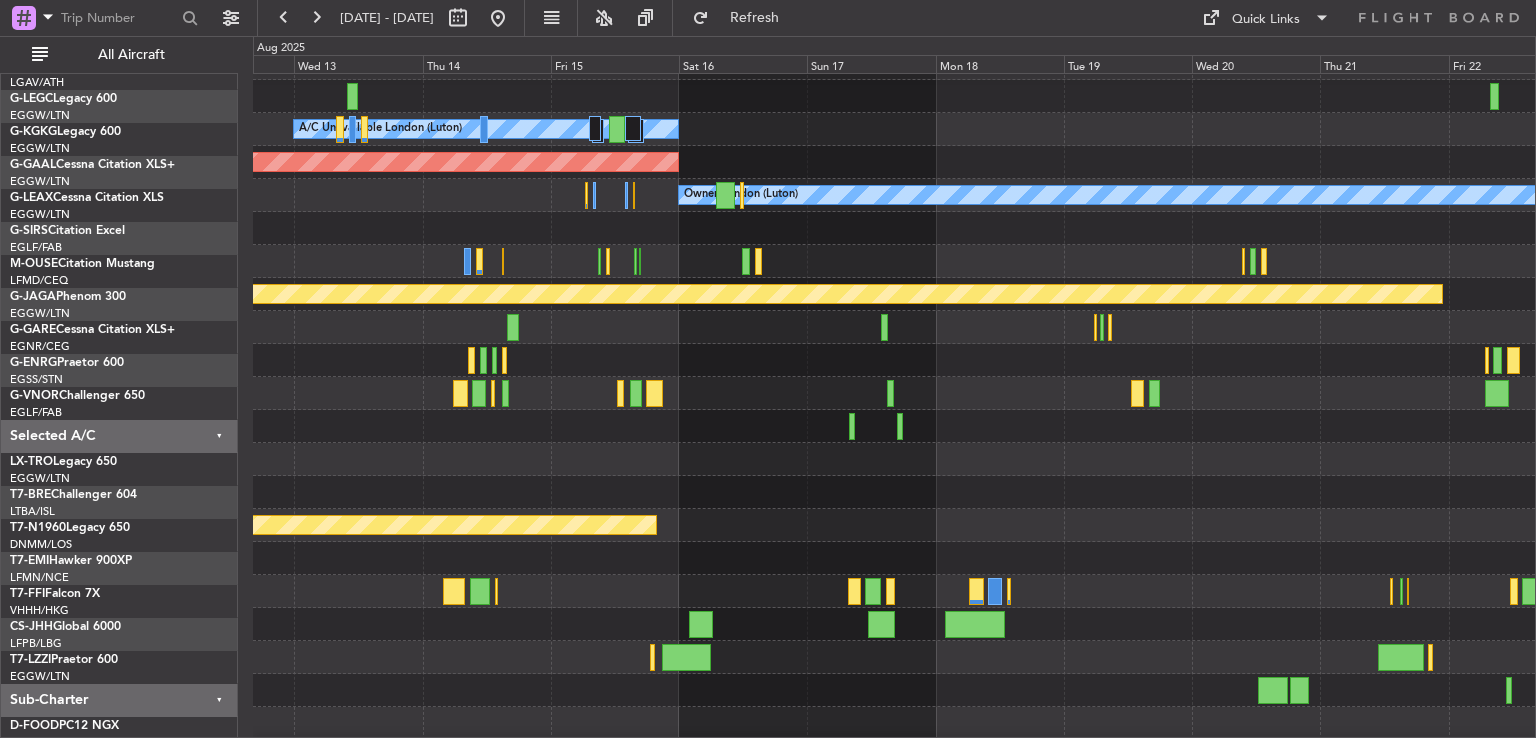 scroll, scrollTop: 92, scrollLeft: 0, axis: vertical 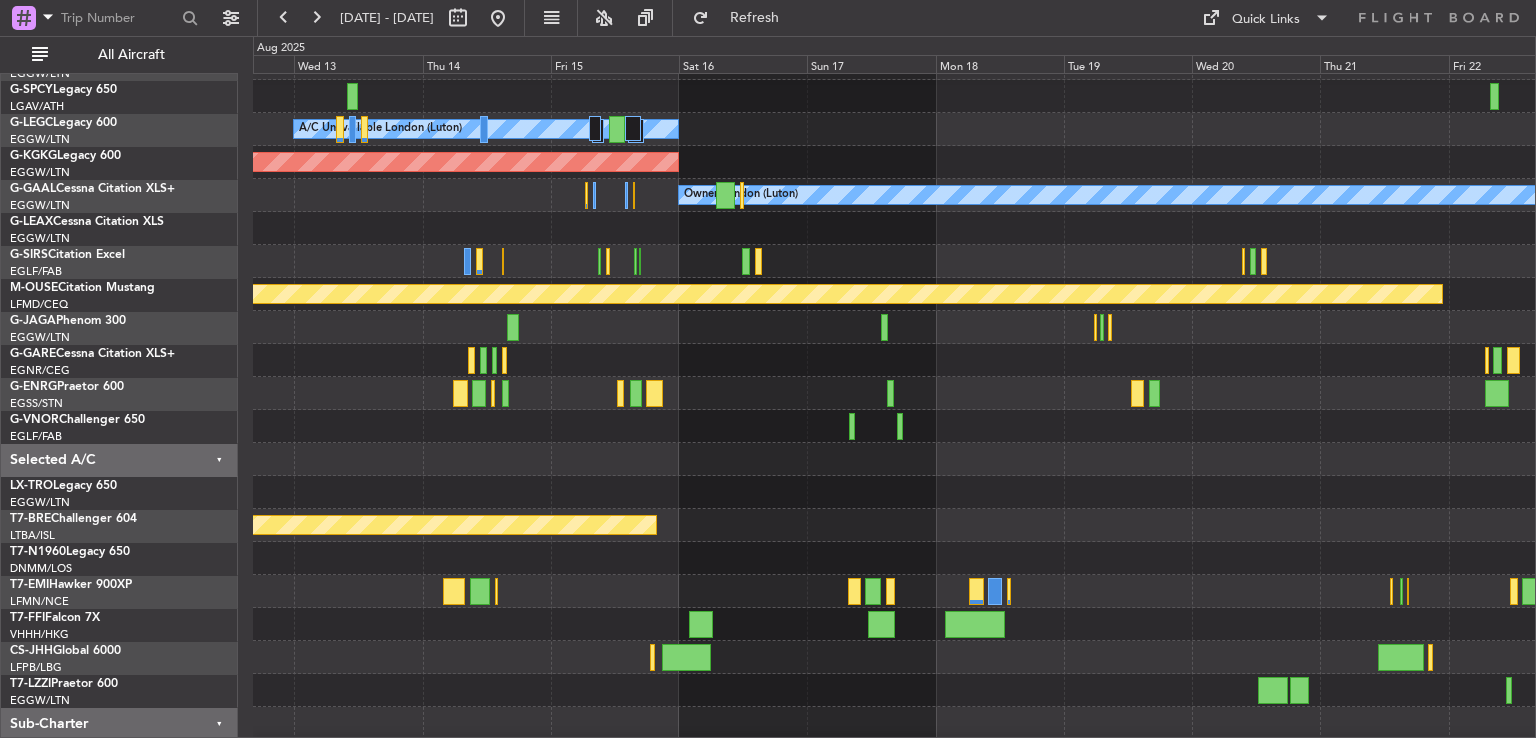 click on "Planned Maint London (Stansted)" 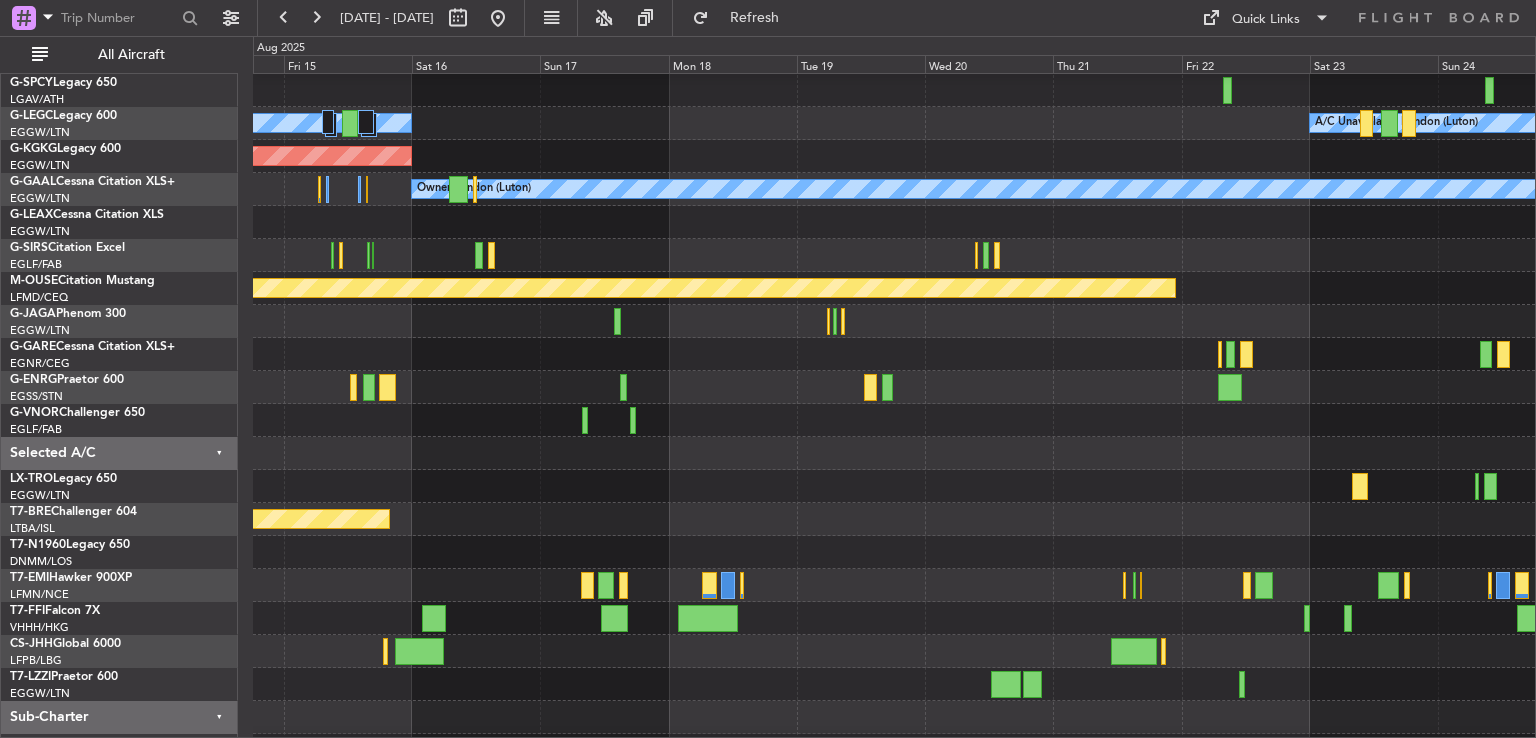 scroll, scrollTop: 103, scrollLeft: 0, axis: vertical 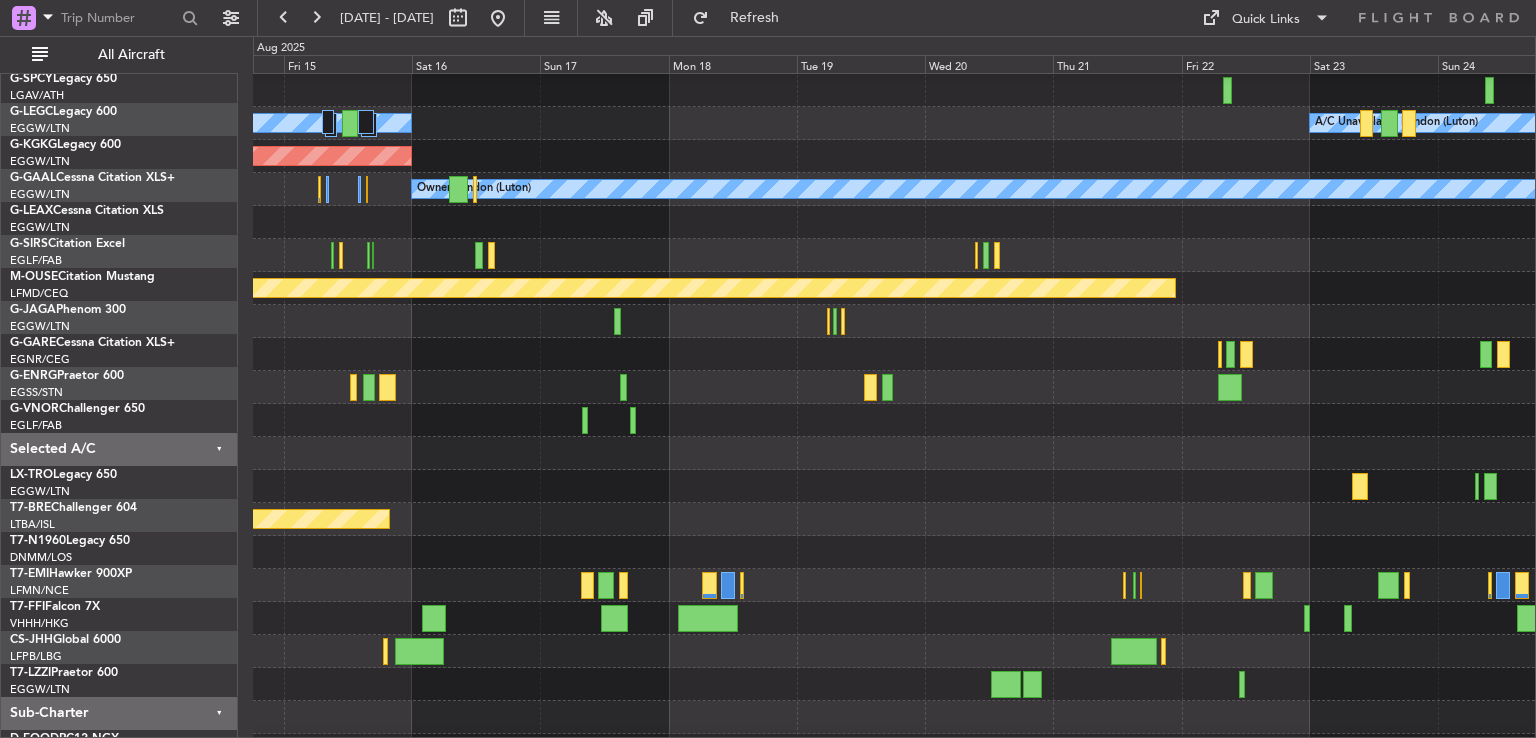 click on "Planned Maint Warsaw (Modlin)" 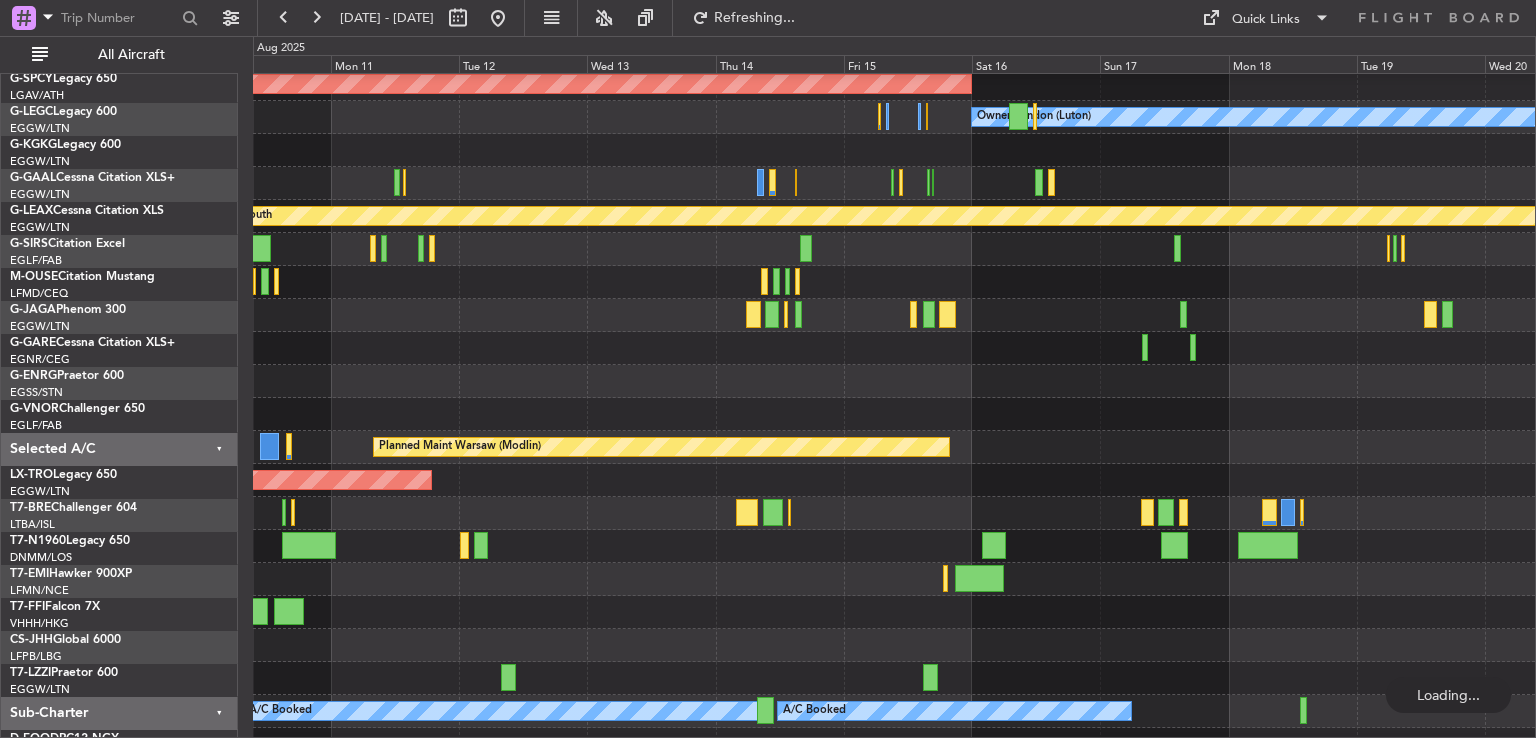 scroll, scrollTop: 175, scrollLeft: 0, axis: vertical 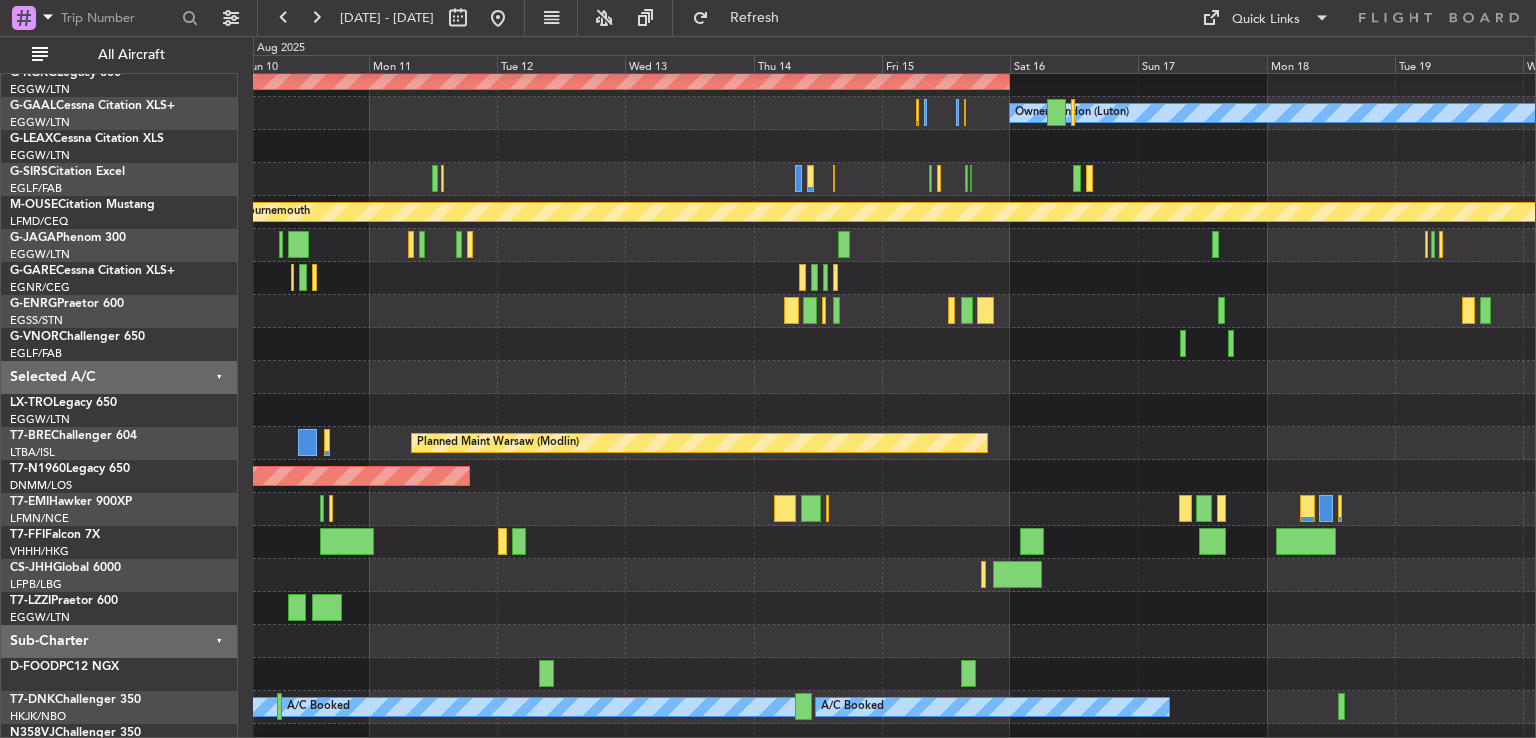 click on "Planned Maint Warsaw (Modlin)" 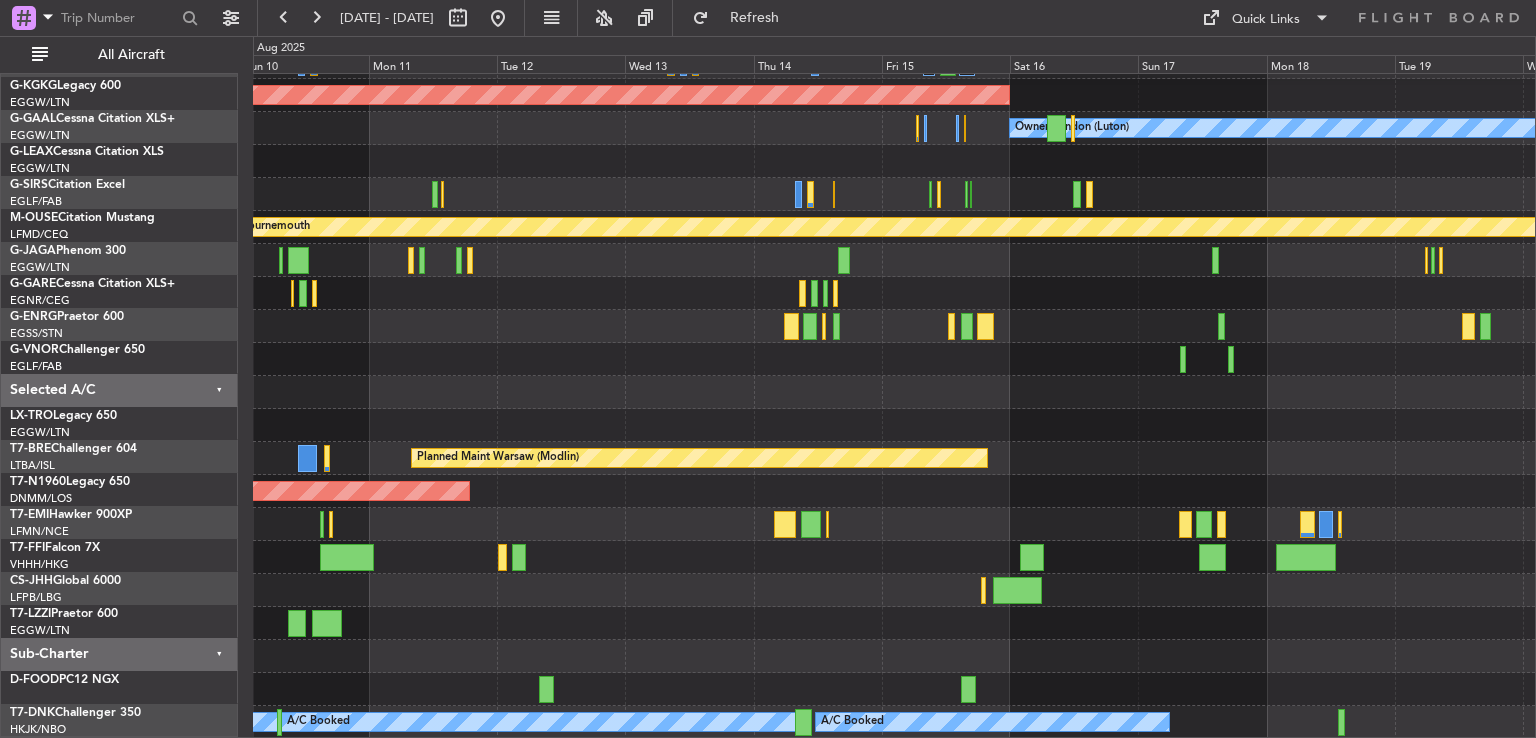 scroll, scrollTop: 160, scrollLeft: 0, axis: vertical 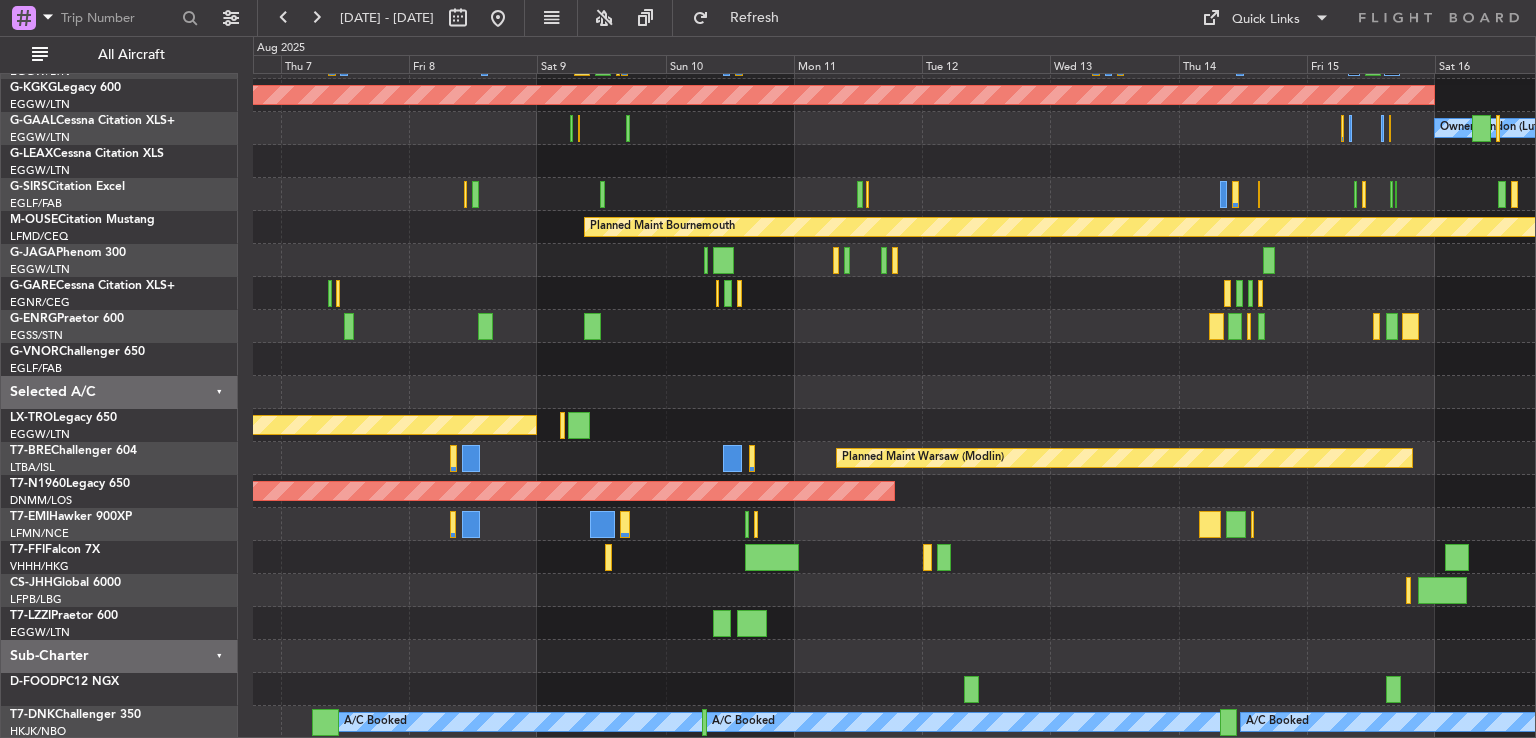 click on "[CITY] ([CODE])
AOG Maint [CITY] ([CODE])
Owner [CITY] ([CODE])
A/CUnavailable
Planned Maint [CITY] ([CODE])
Planned Maint [CITY]
Planned Maint
Planned Maint [CITY] ([CODE])
A/CUnavailable
Planned Maint [CITY] ([CODE])
A/CUnavailable
Planned Maint [CITY] ([CODE])
Planned Maint [CITY] ([CODE])
A/C Booked
A/C Booked
A/C Booked" 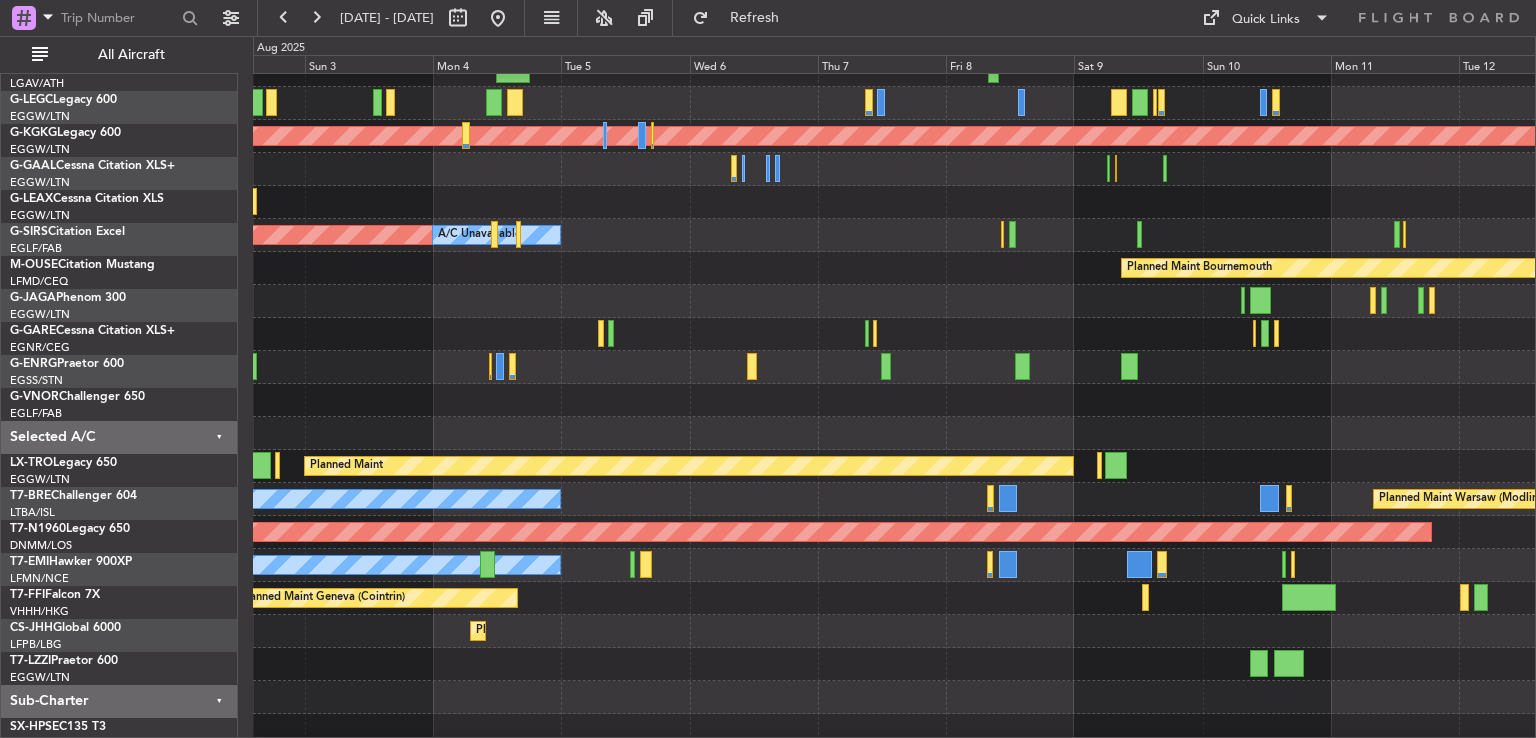 scroll, scrollTop: 118, scrollLeft: 0, axis: vertical 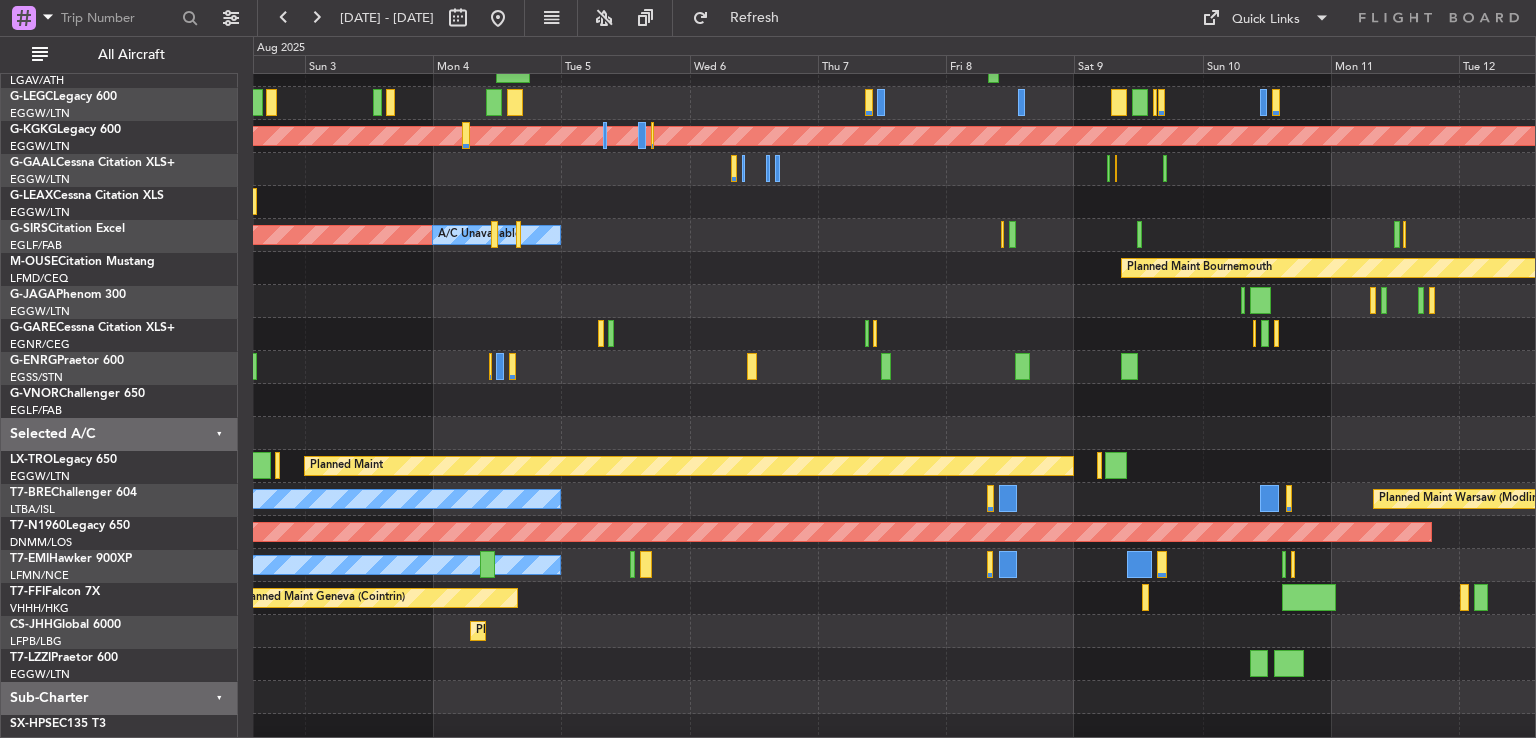 click on "Planned Maint London (Stansted)" 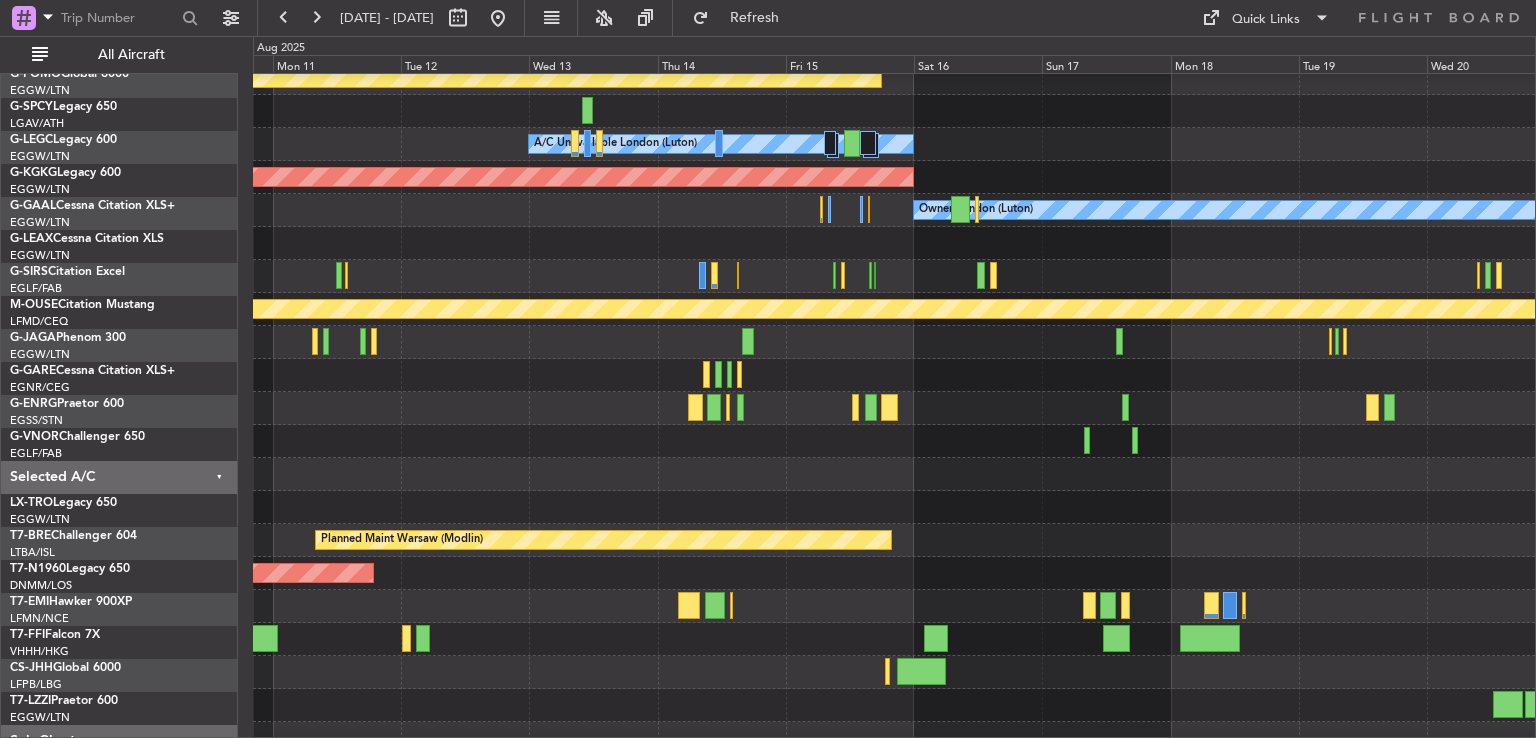 scroll, scrollTop: 79, scrollLeft: 0, axis: vertical 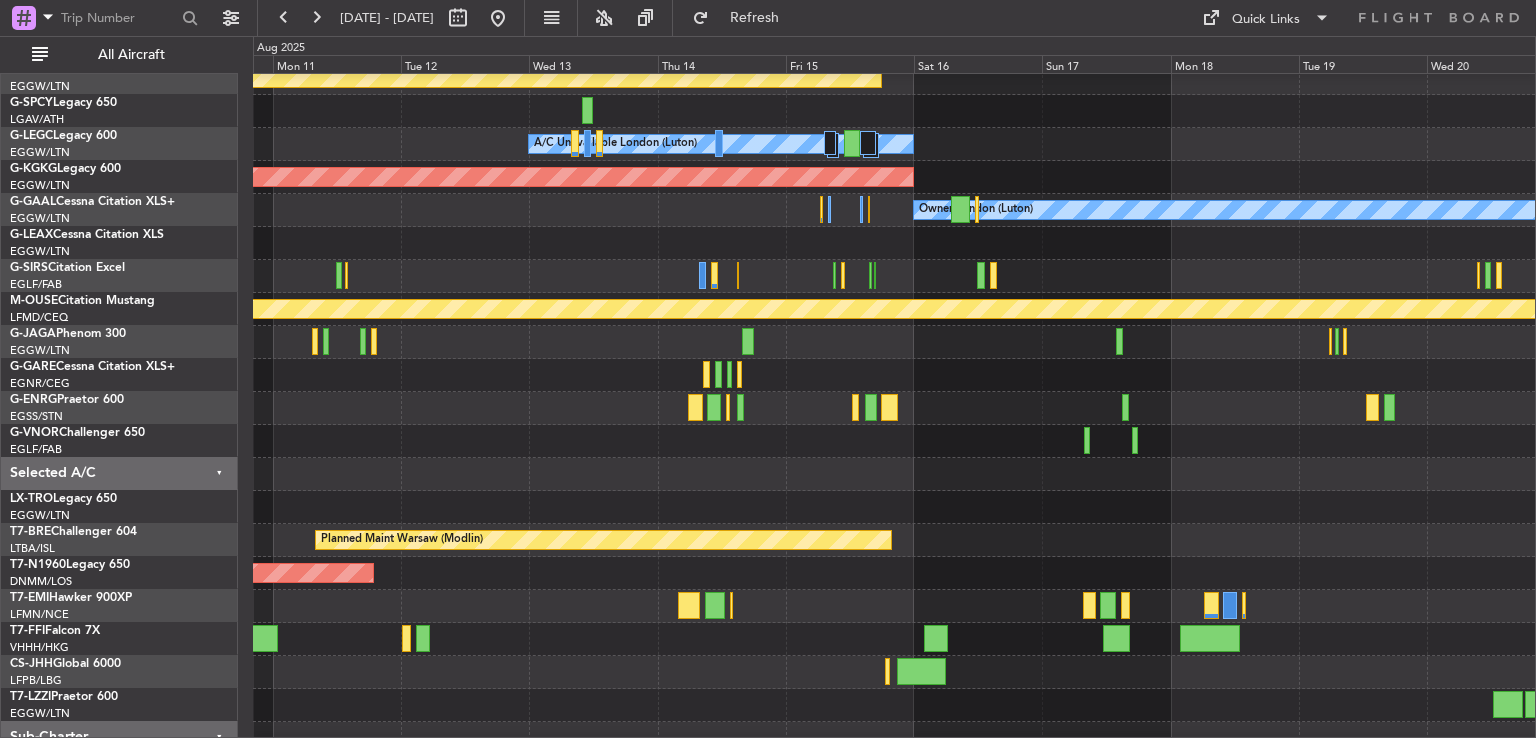 click 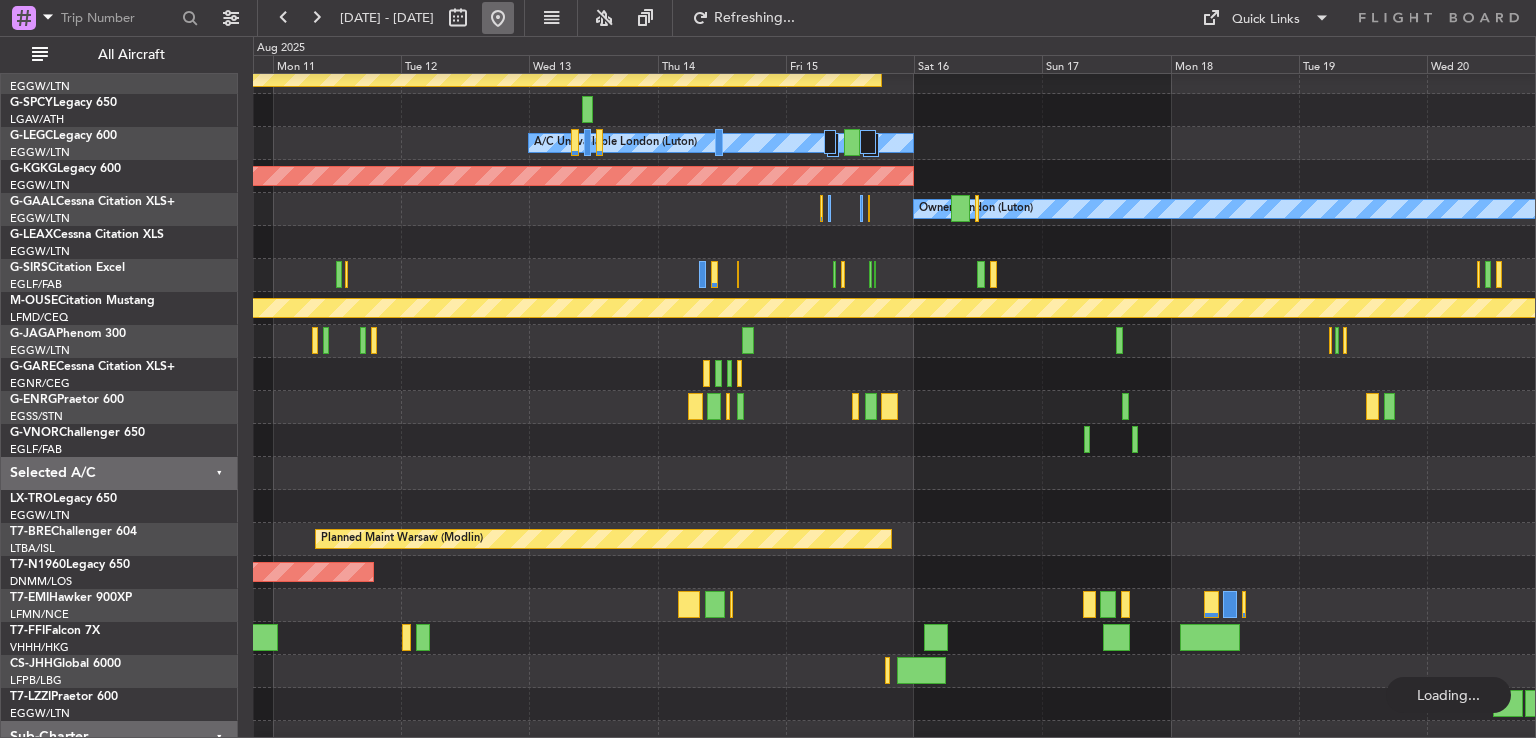 click at bounding box center (498, 18) 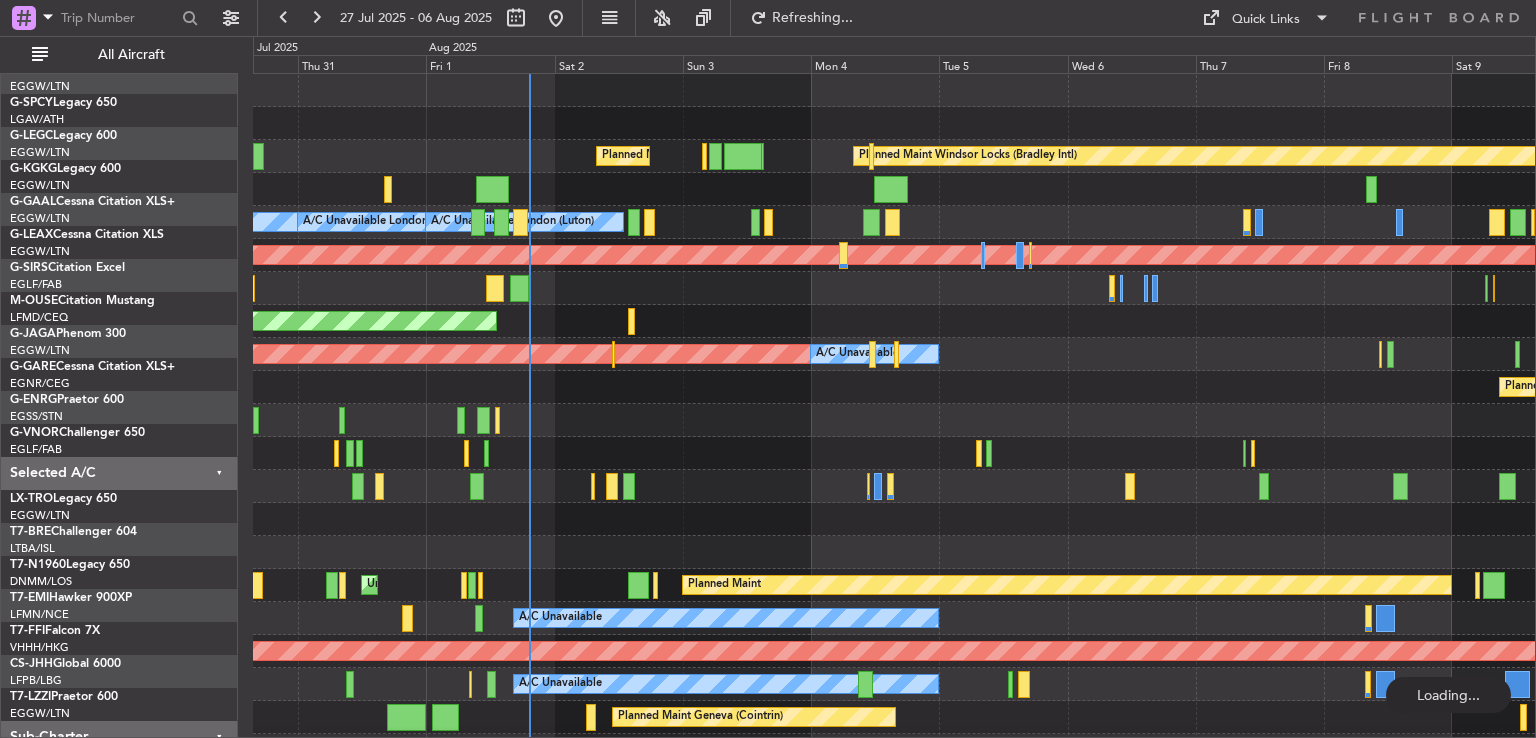 scroll, scrollTop: 0, scrollLeft: 0, axis: both 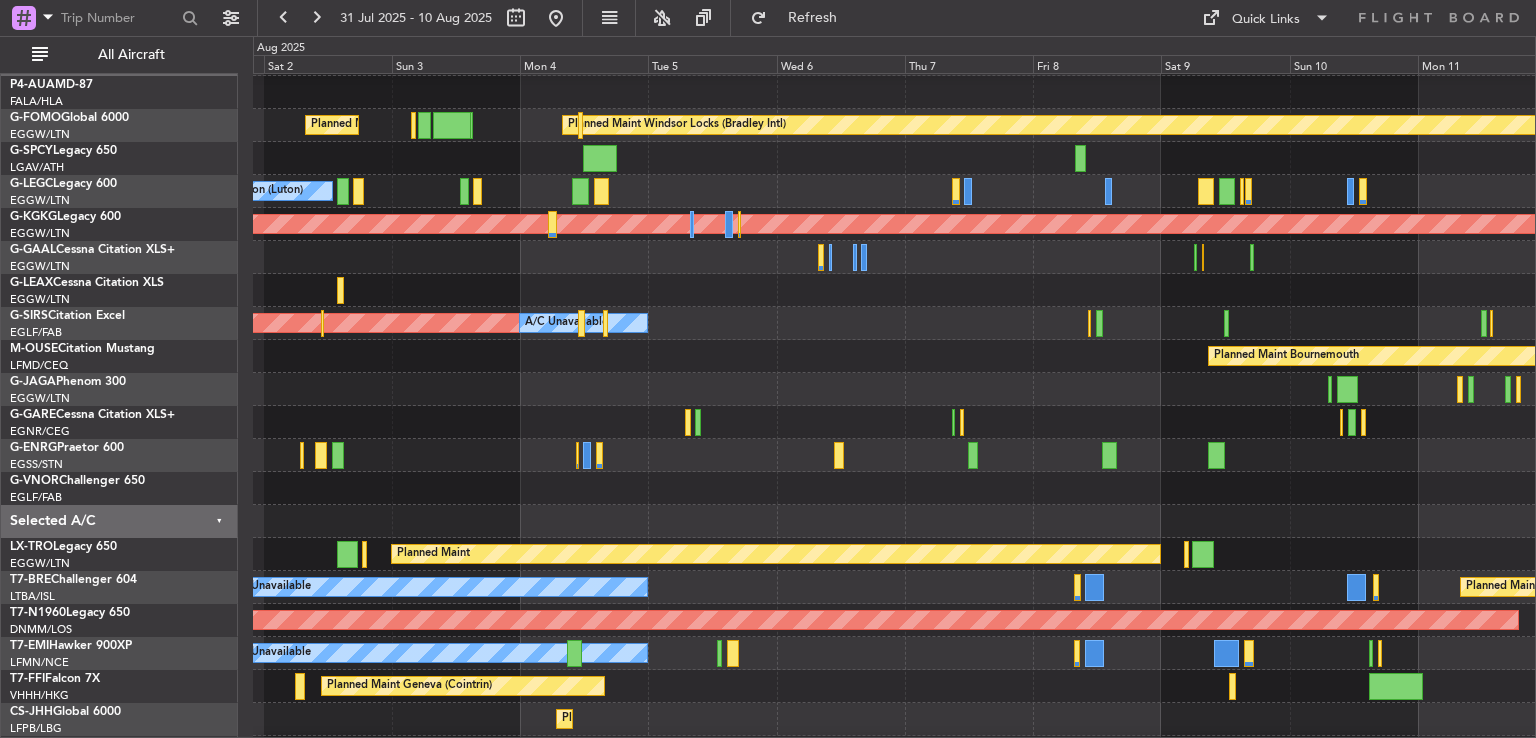 click on "A/C Unavailable
Planned Maint Warsaw (Modlin)" 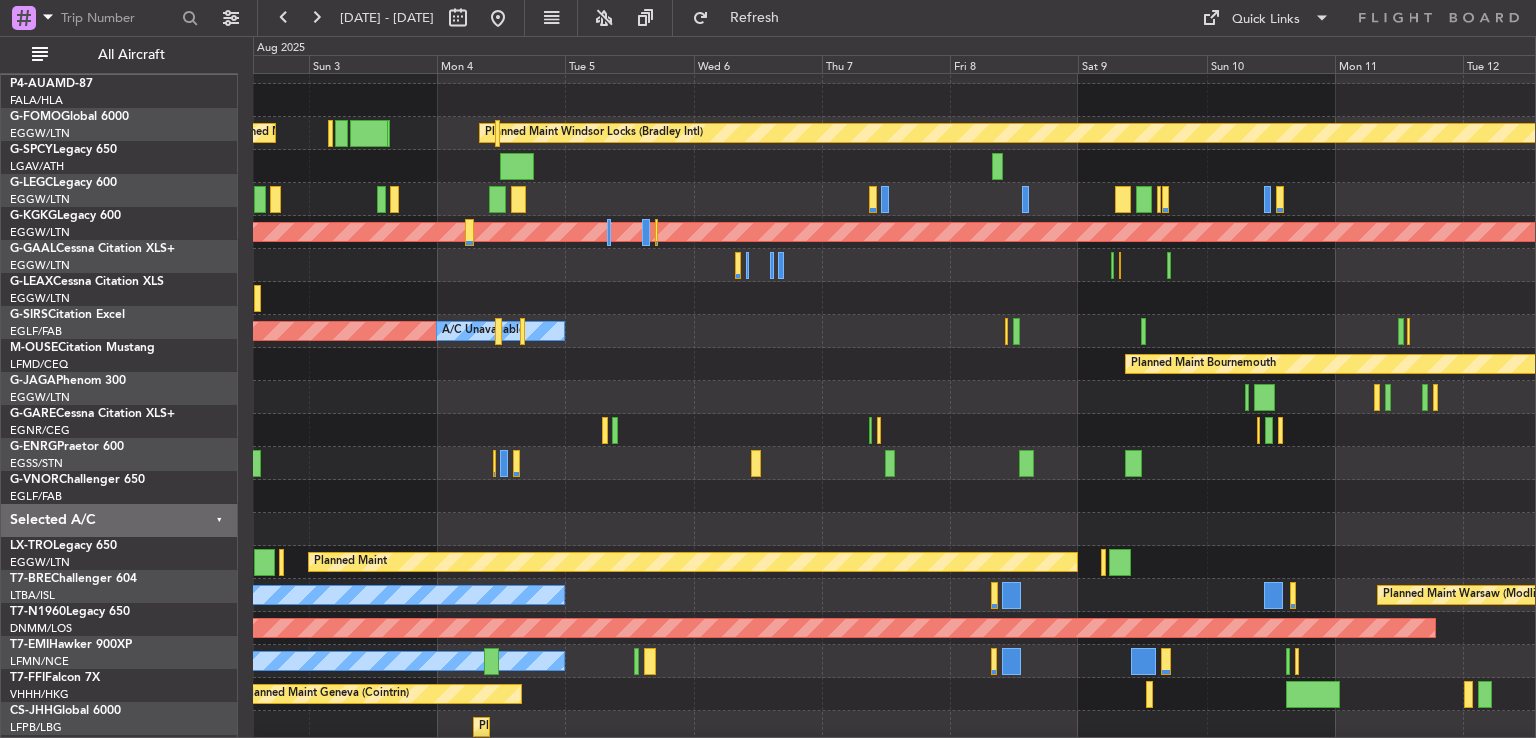 scroll, scrollTop: 32, scrollLeft: 0, axis: vertical 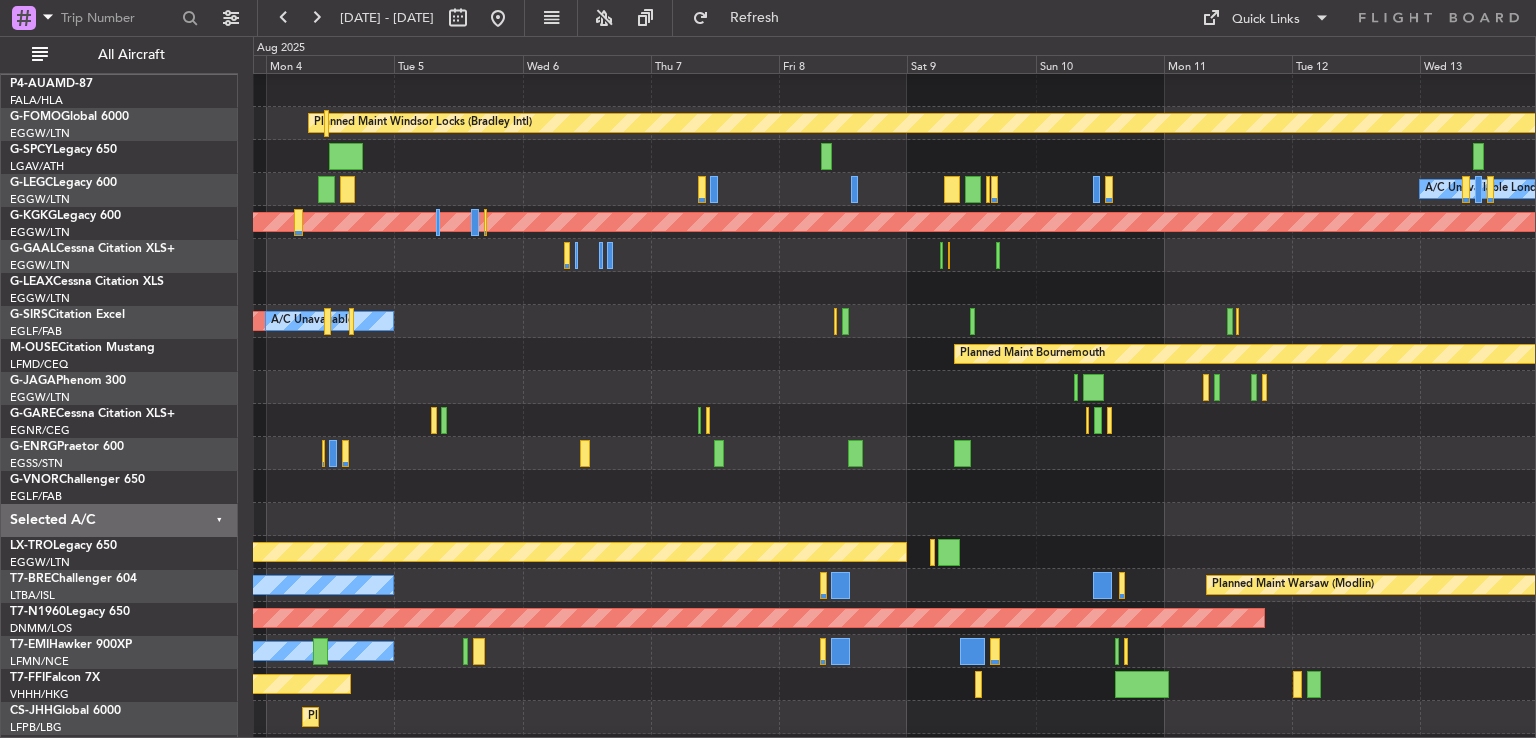 click on "A/C Unavailable" 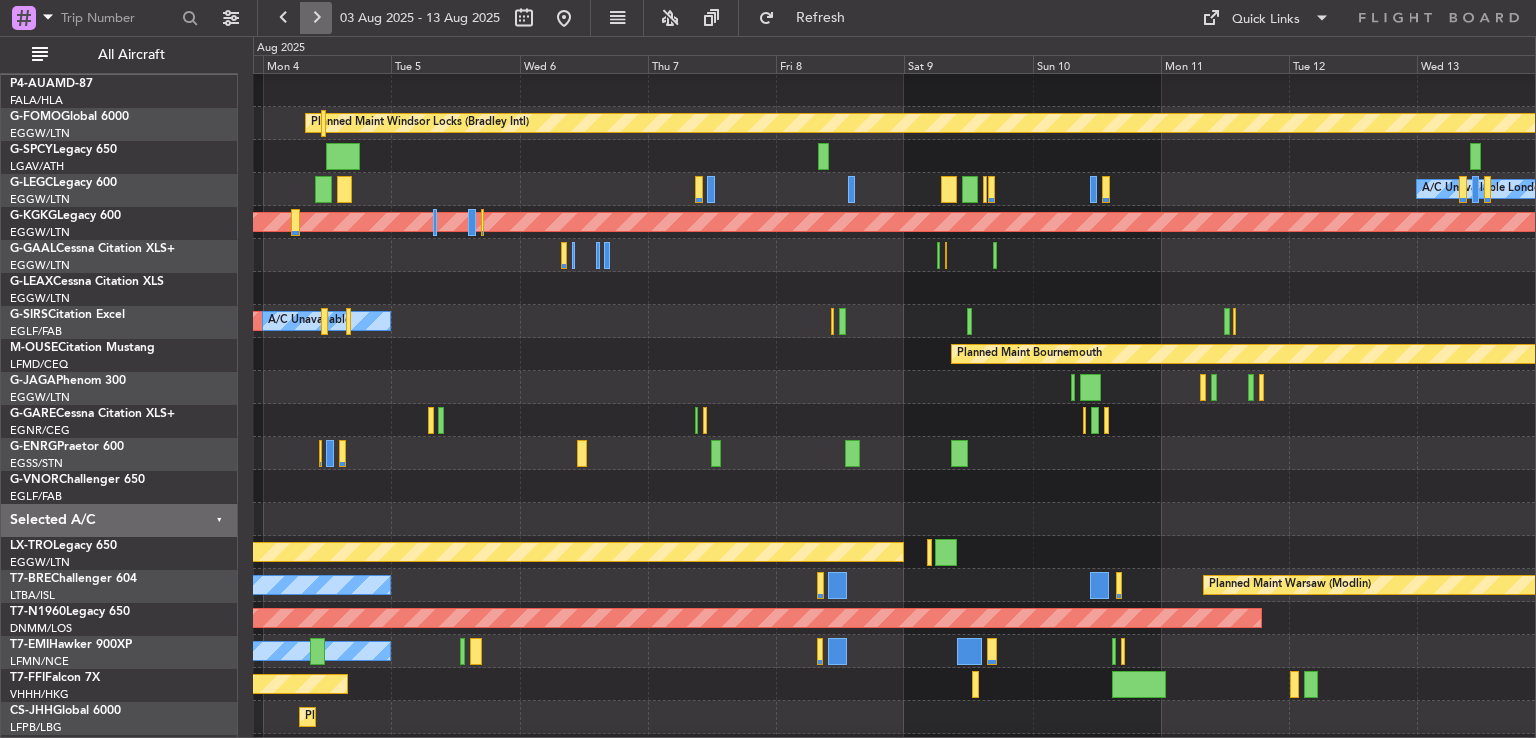 click at bounding box center [316, 18] 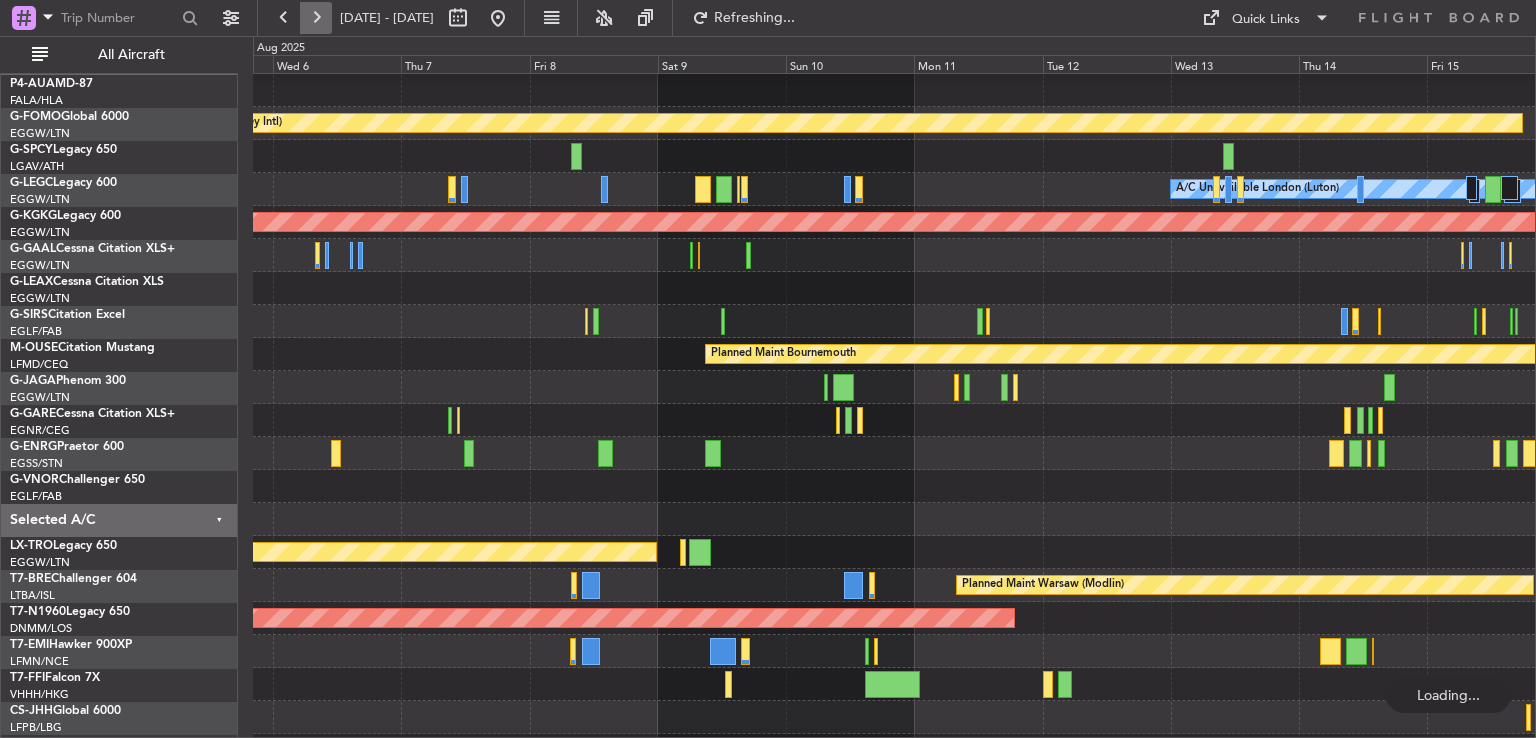 click at bounding box center [316, 18] 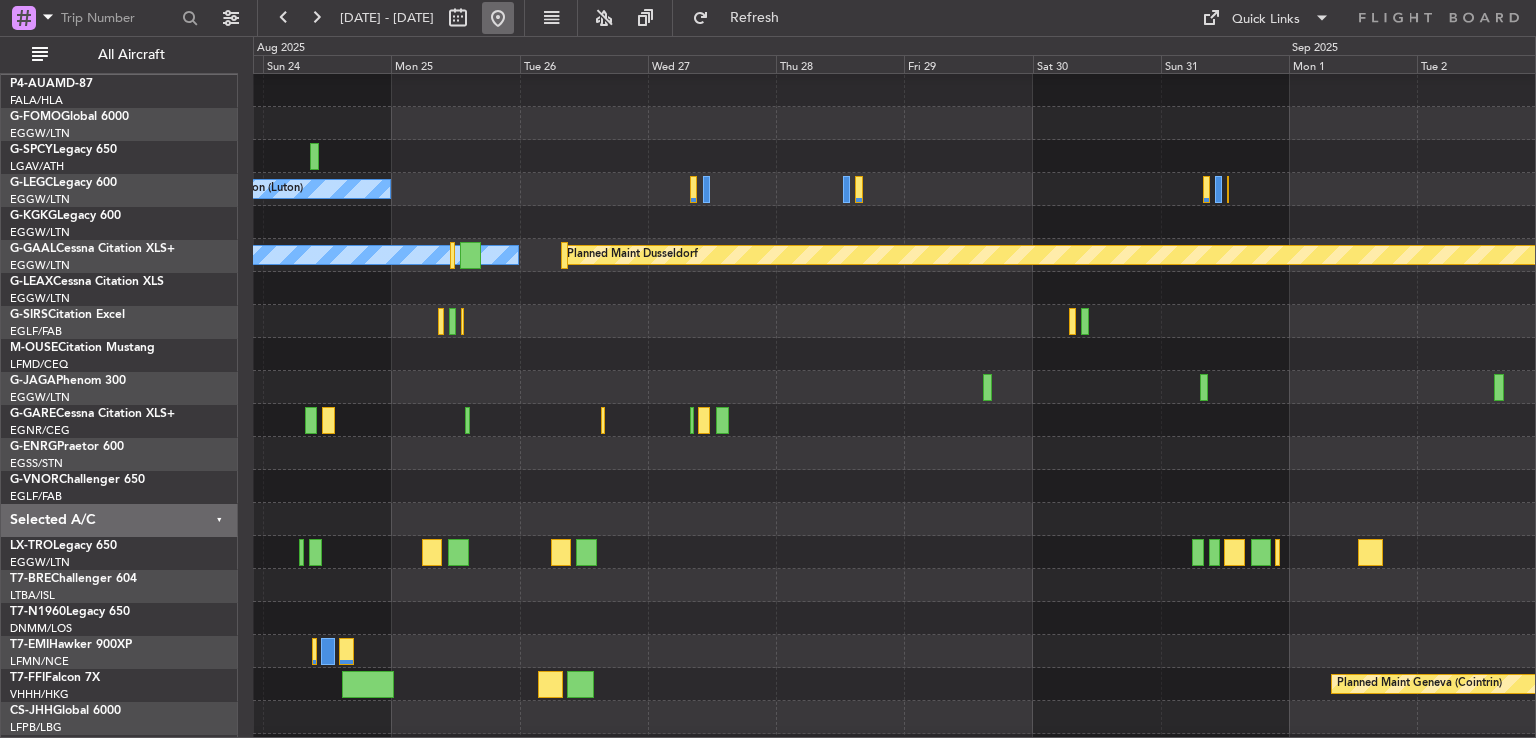 click at bounding box center [498, 18] 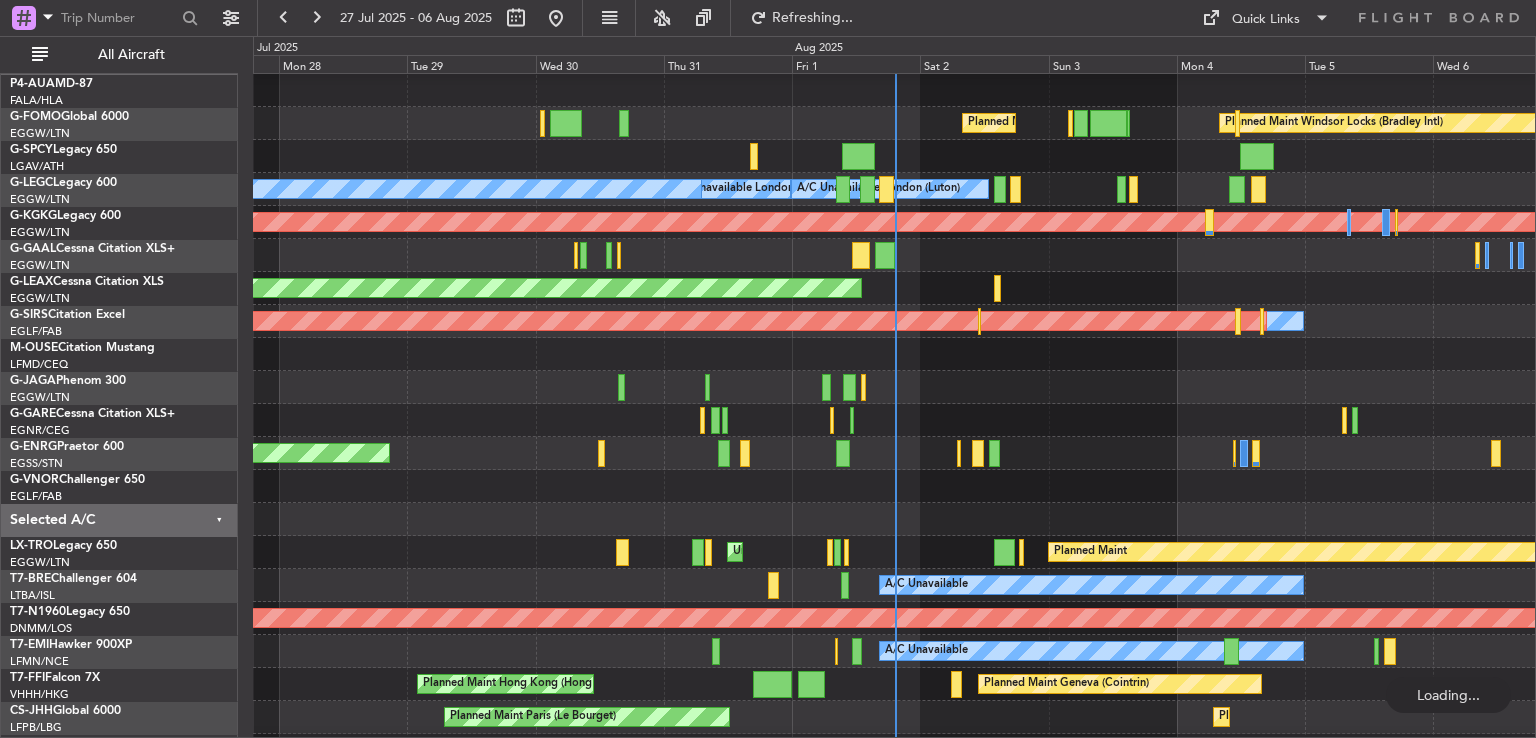 scroll, scrollTop: 0, scrollLeft: 0, axis: both 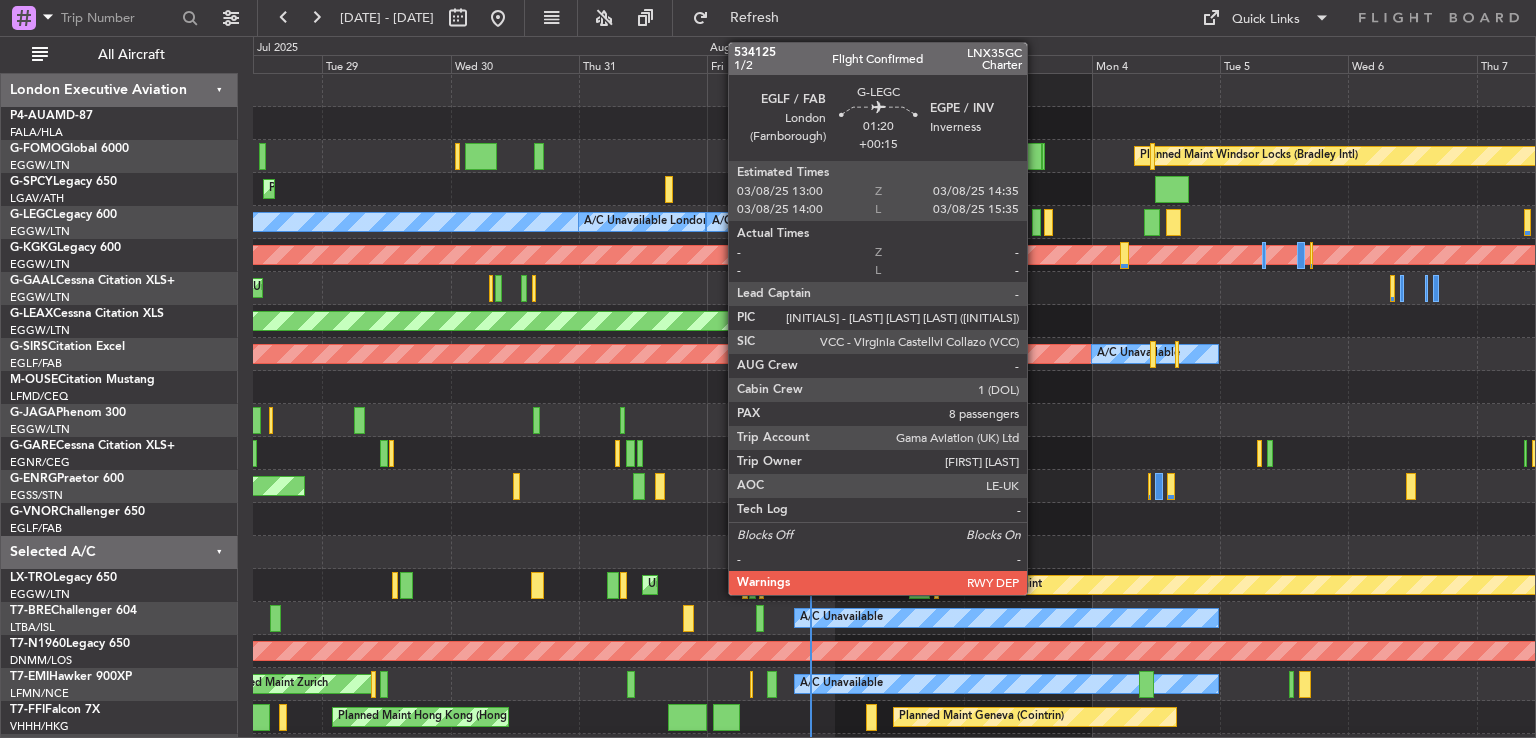 click 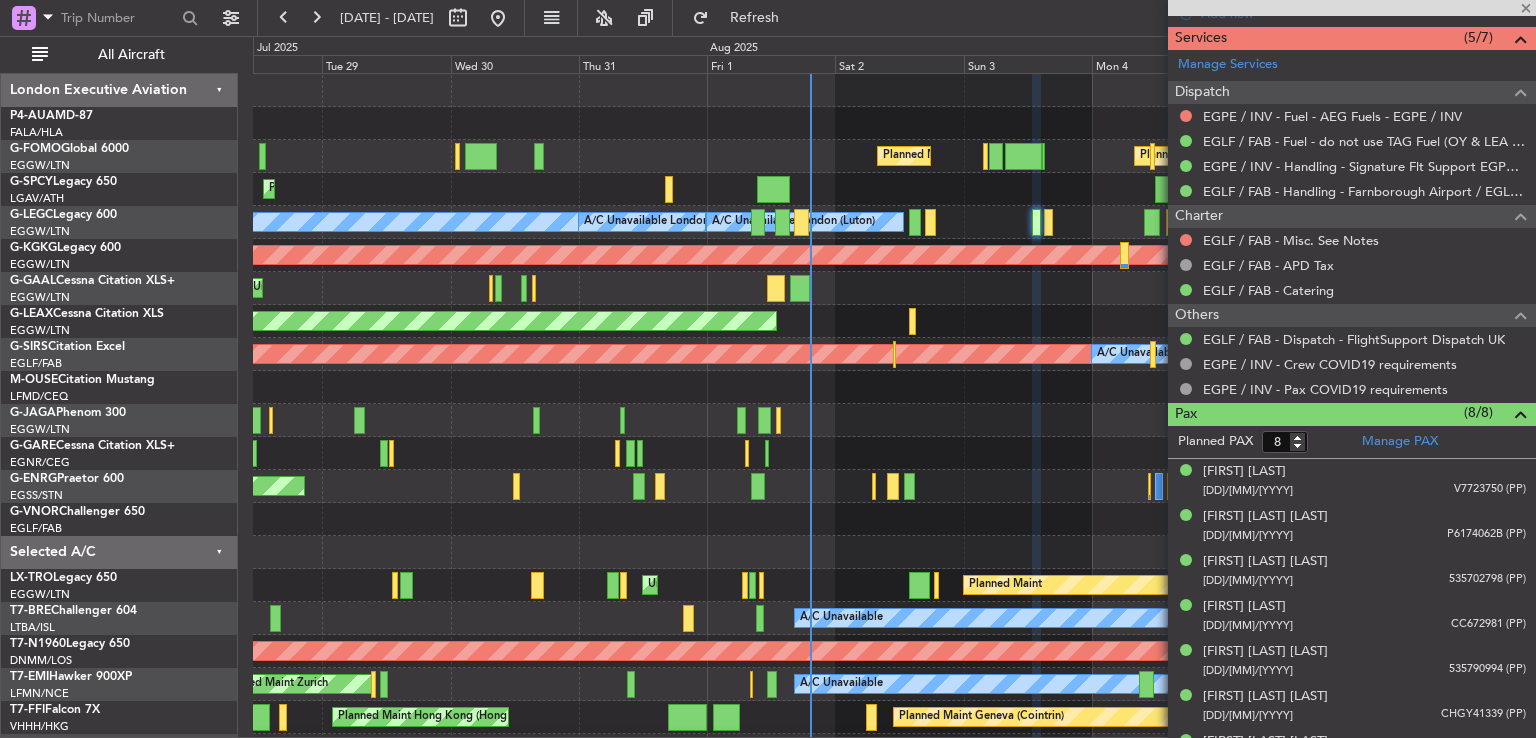 scroll, scrollTop: 696, scrollLeft: 0, axis: vertical 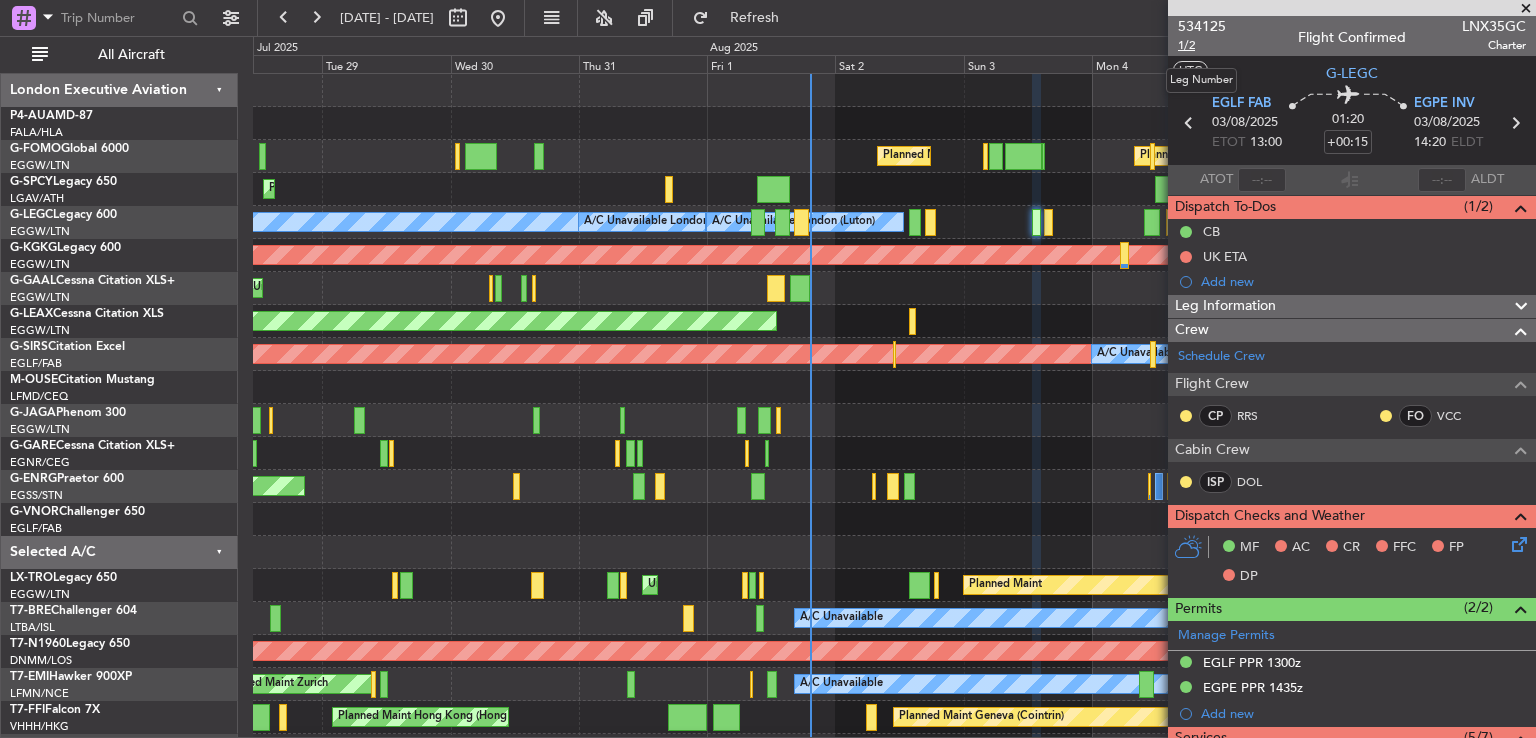 click on "1/2" at bounding box center (1202, 45) 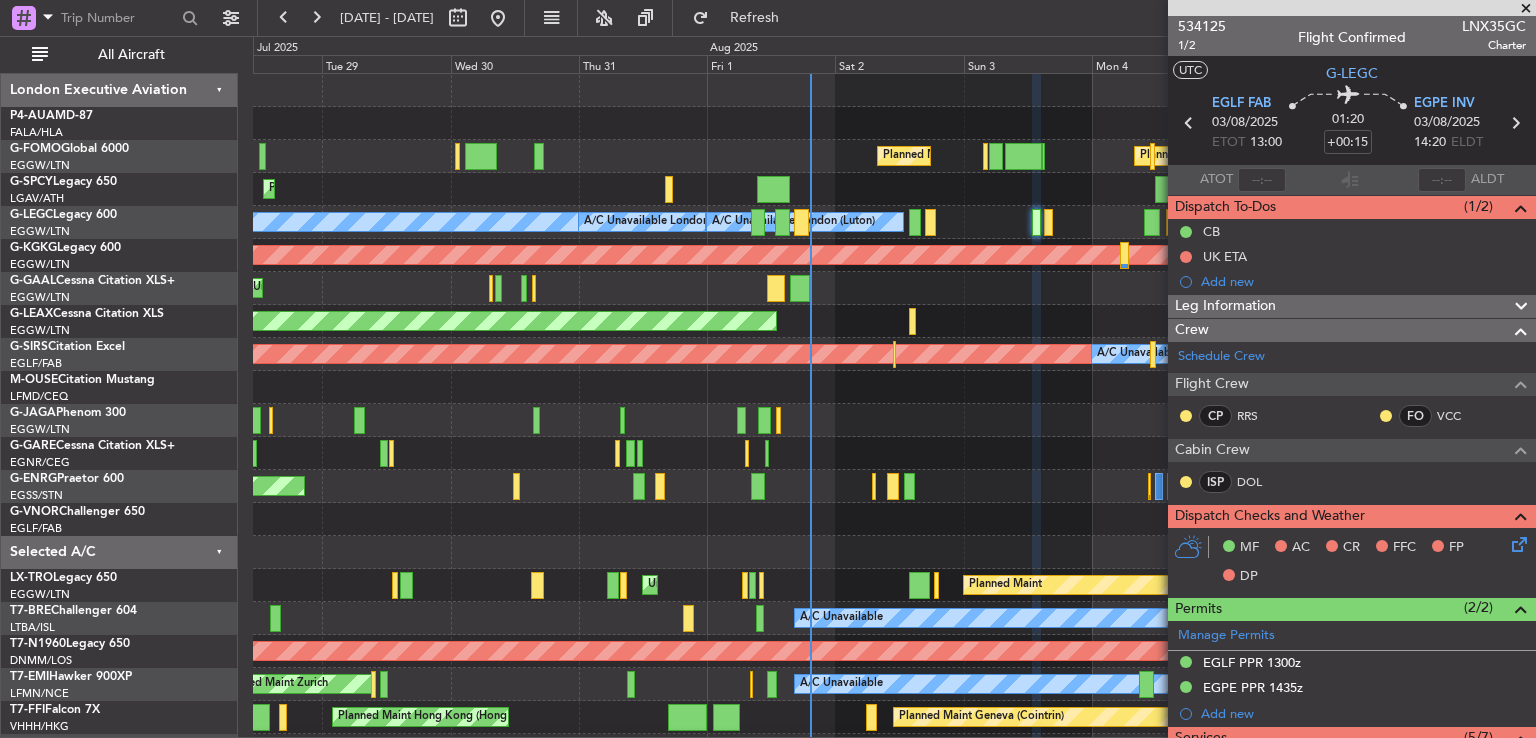 scroll, scrollTop: 777, scrollLeft: 0, axis: vertical 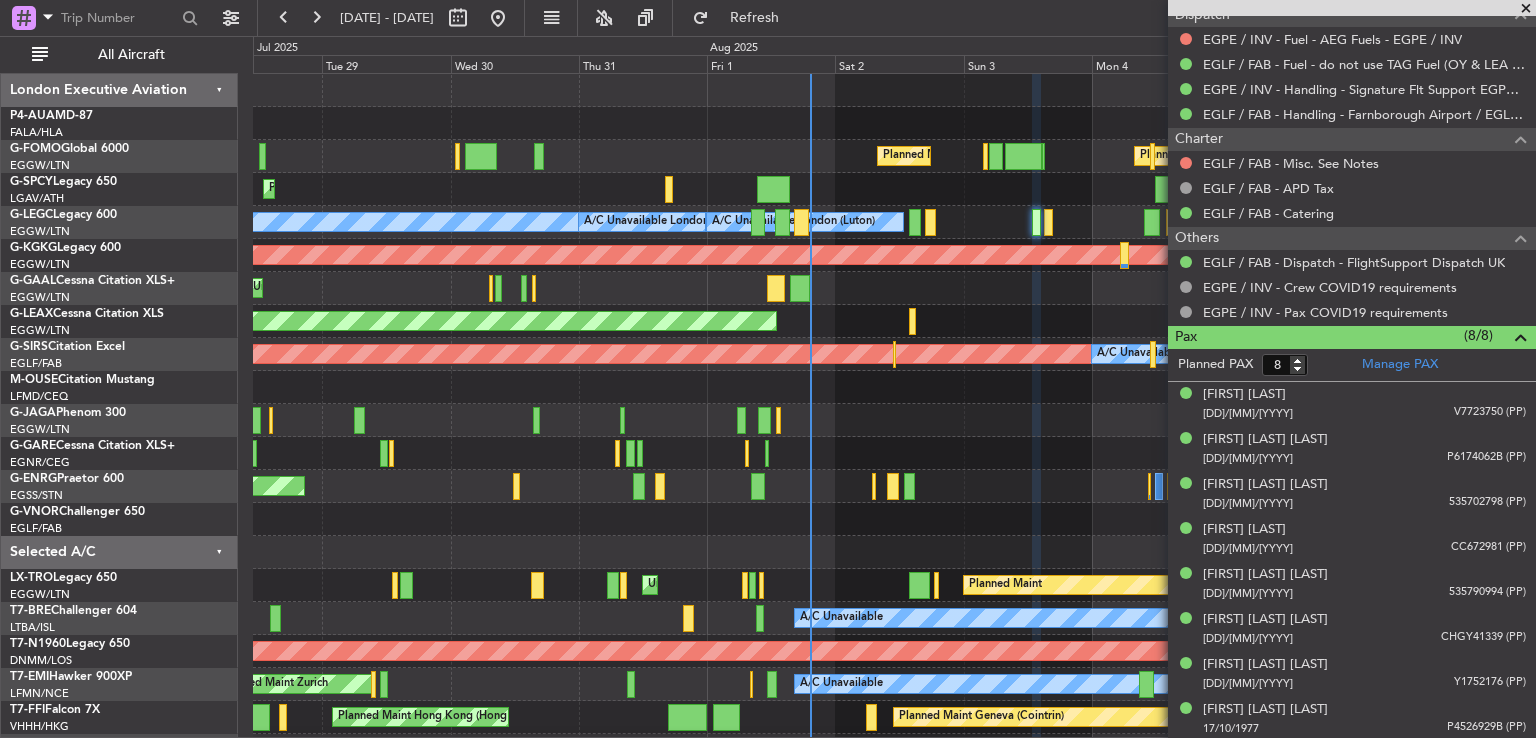 click at bounding box center [1526, 9] 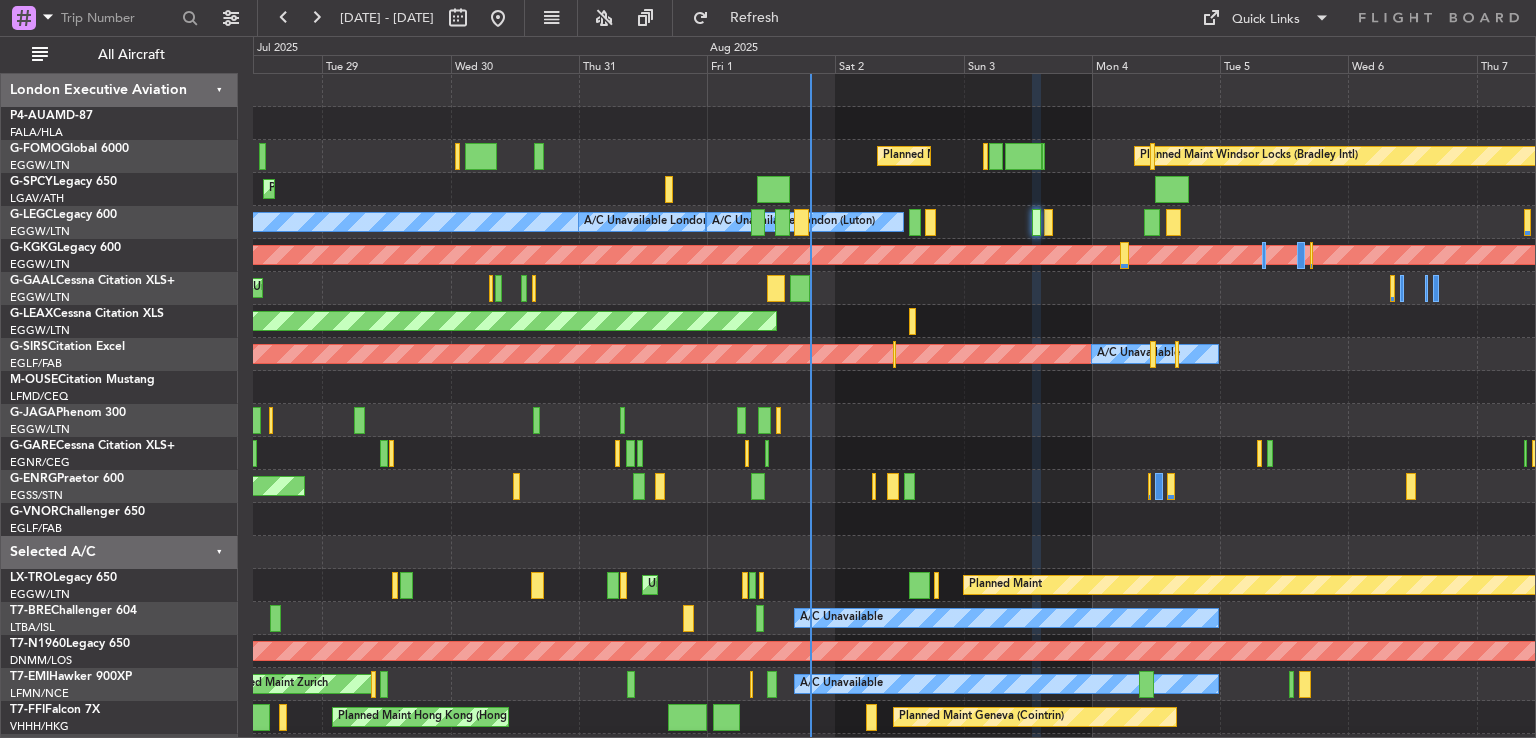 type on "0" 